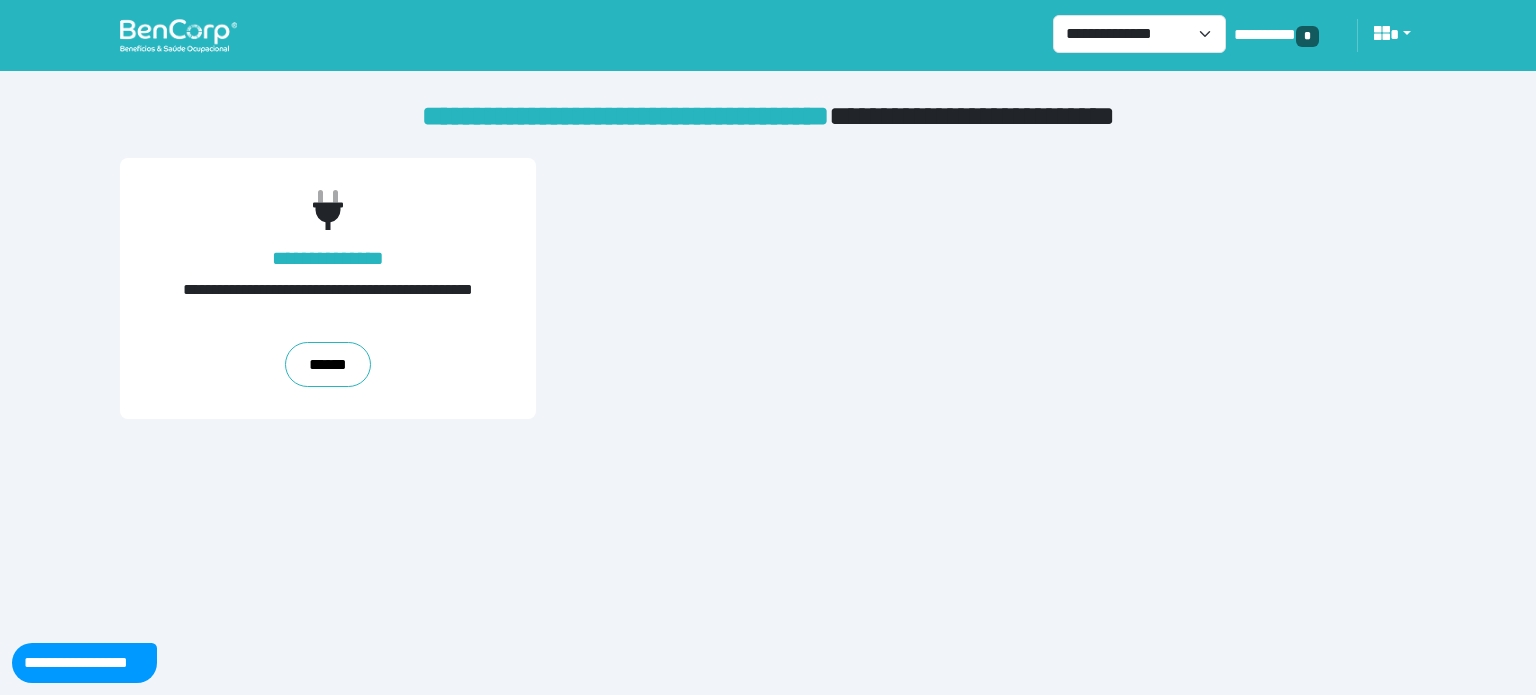scroll, scrollTop: 0, scrollLeft: 0, axis: both 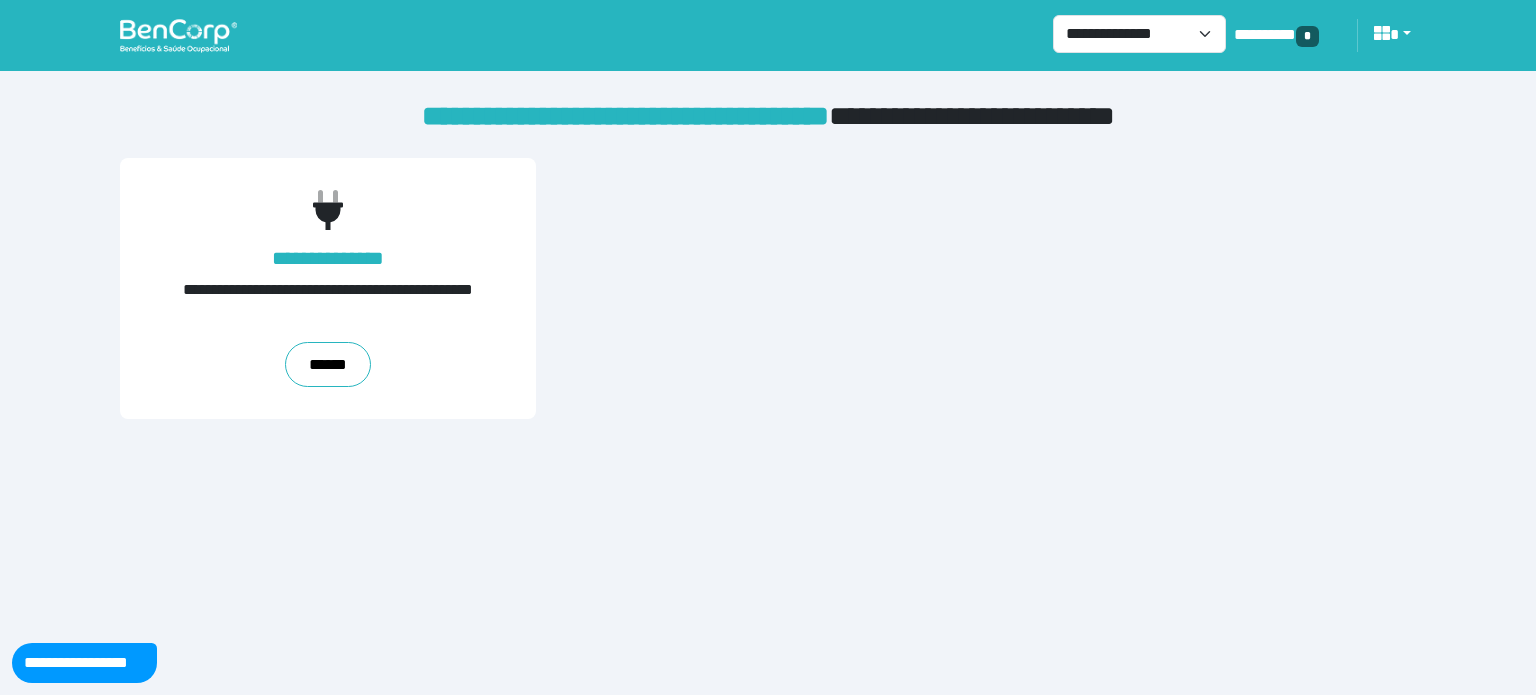 click at bounding box center [178, 35] 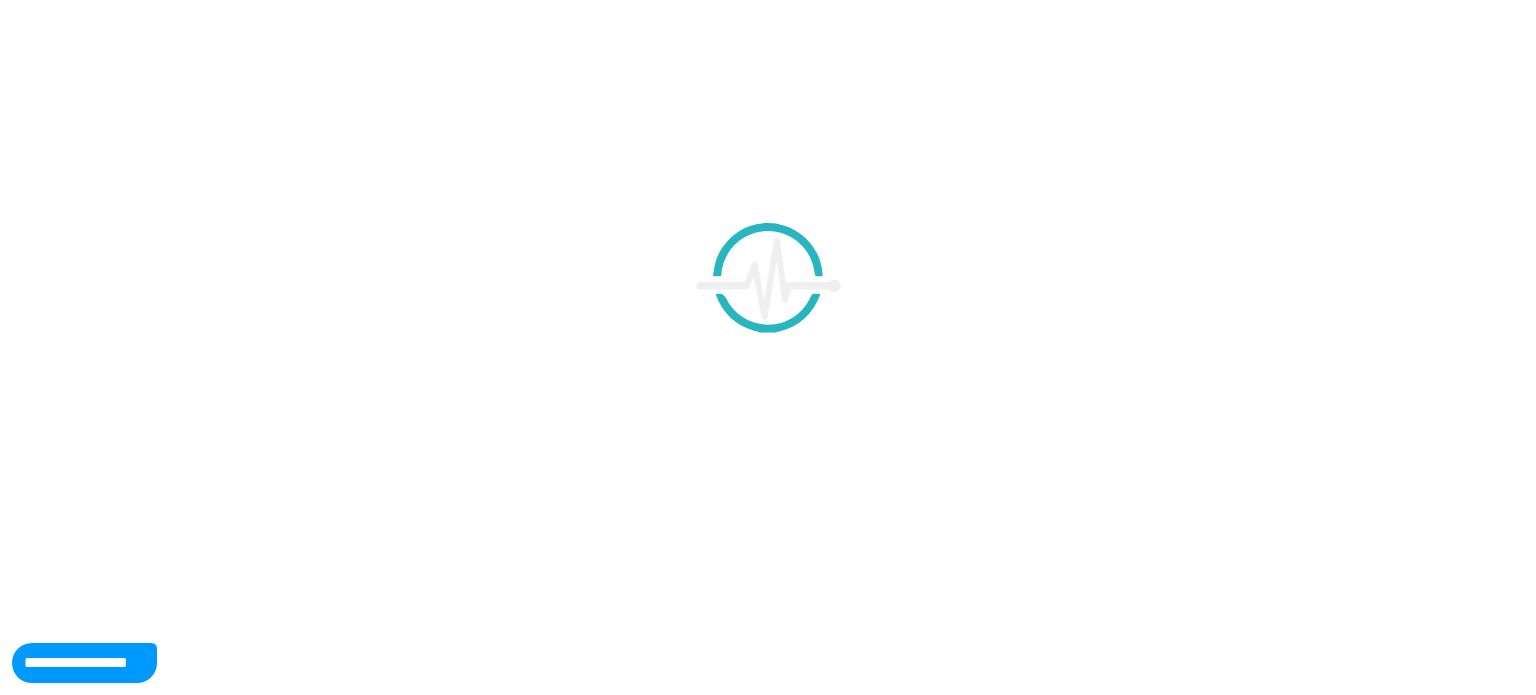 scroll, scrollTop: 0, scrollLeft: 0, axis: both 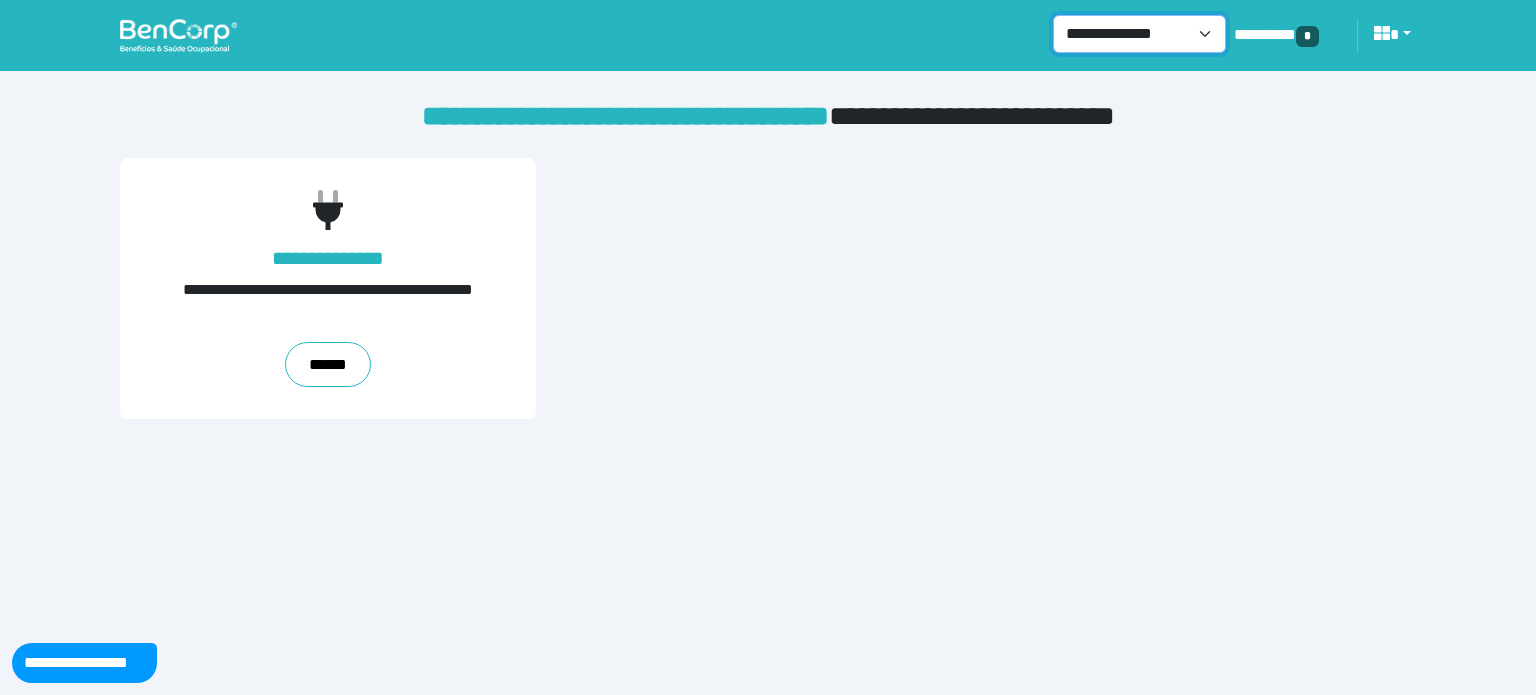 click on "**********" at bounding box center (768, 35) 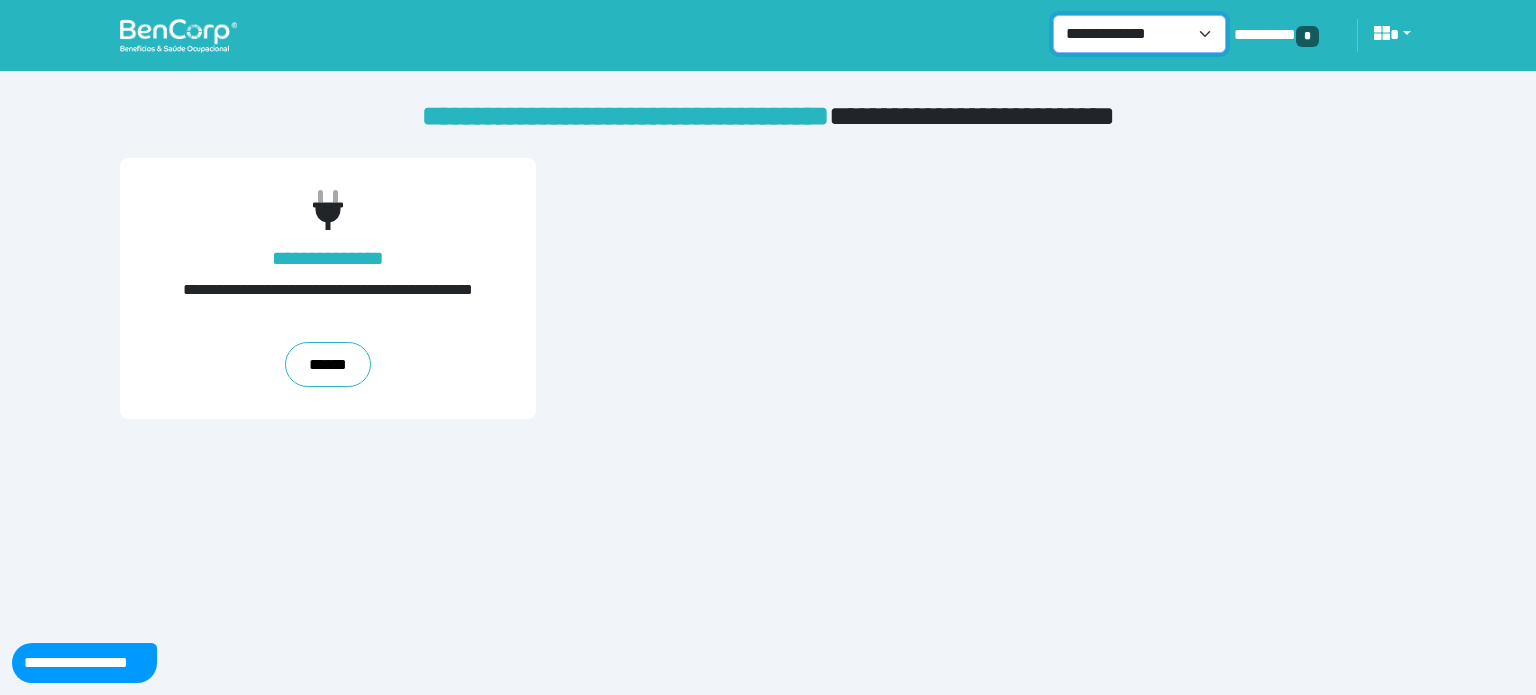 click on "**********" at bounding box center (1139, 34) 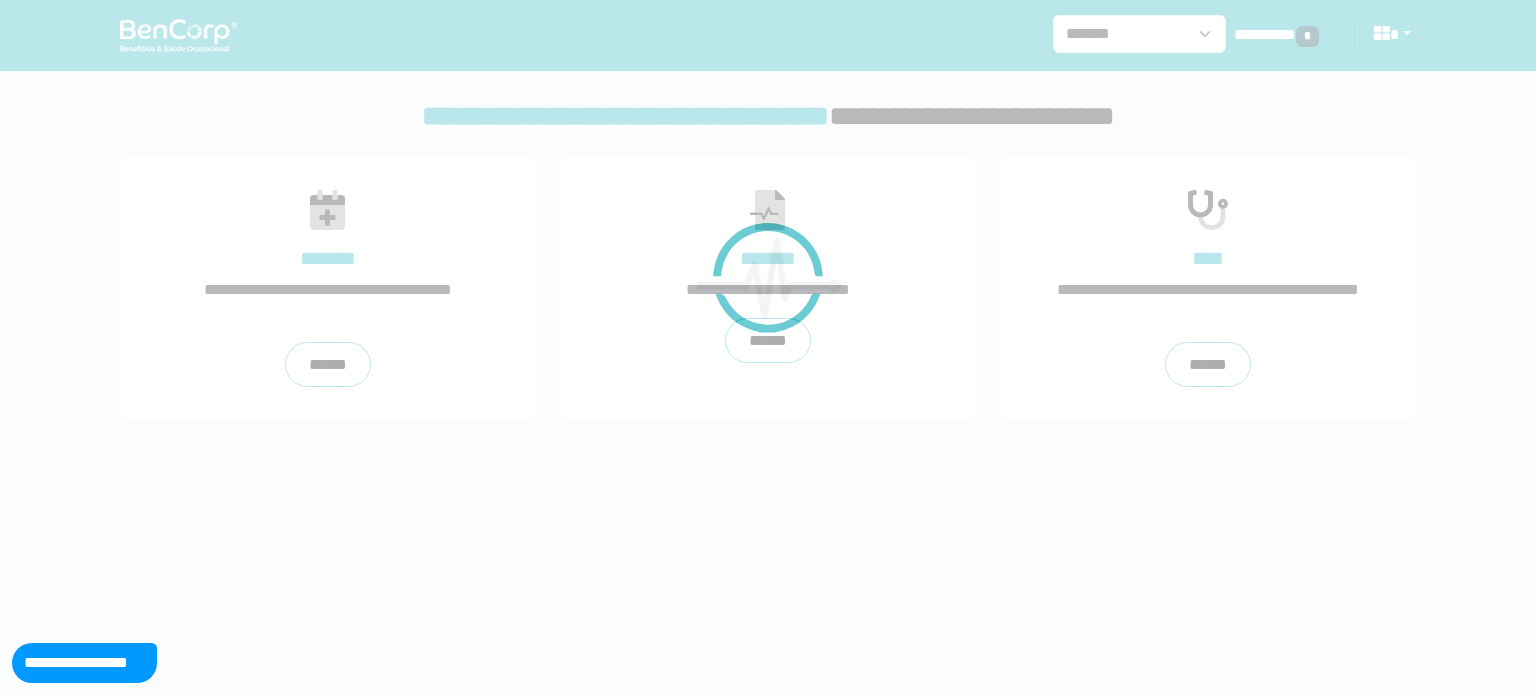 scroll, scrollTop: 0, scrollLeft: 0, axis: both 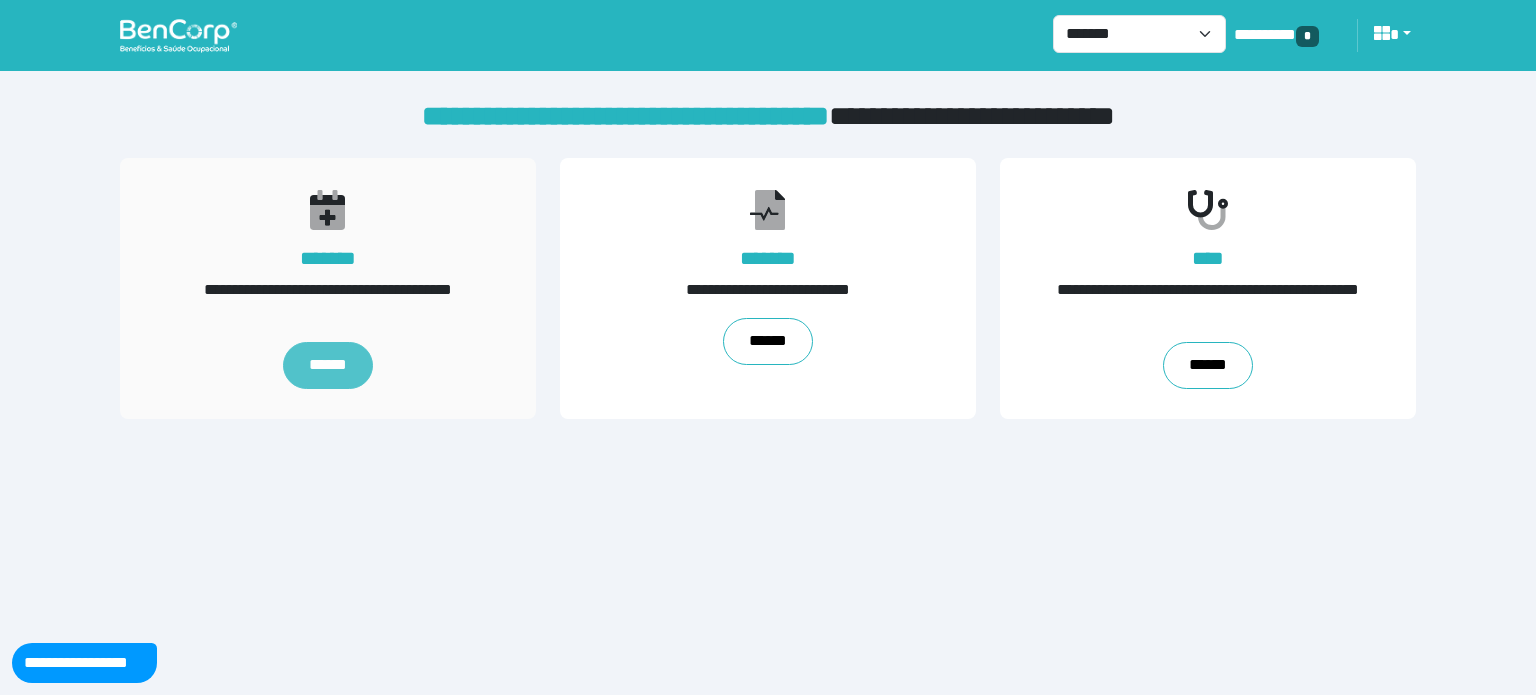 click on "******" at bounding box center [328, 366] 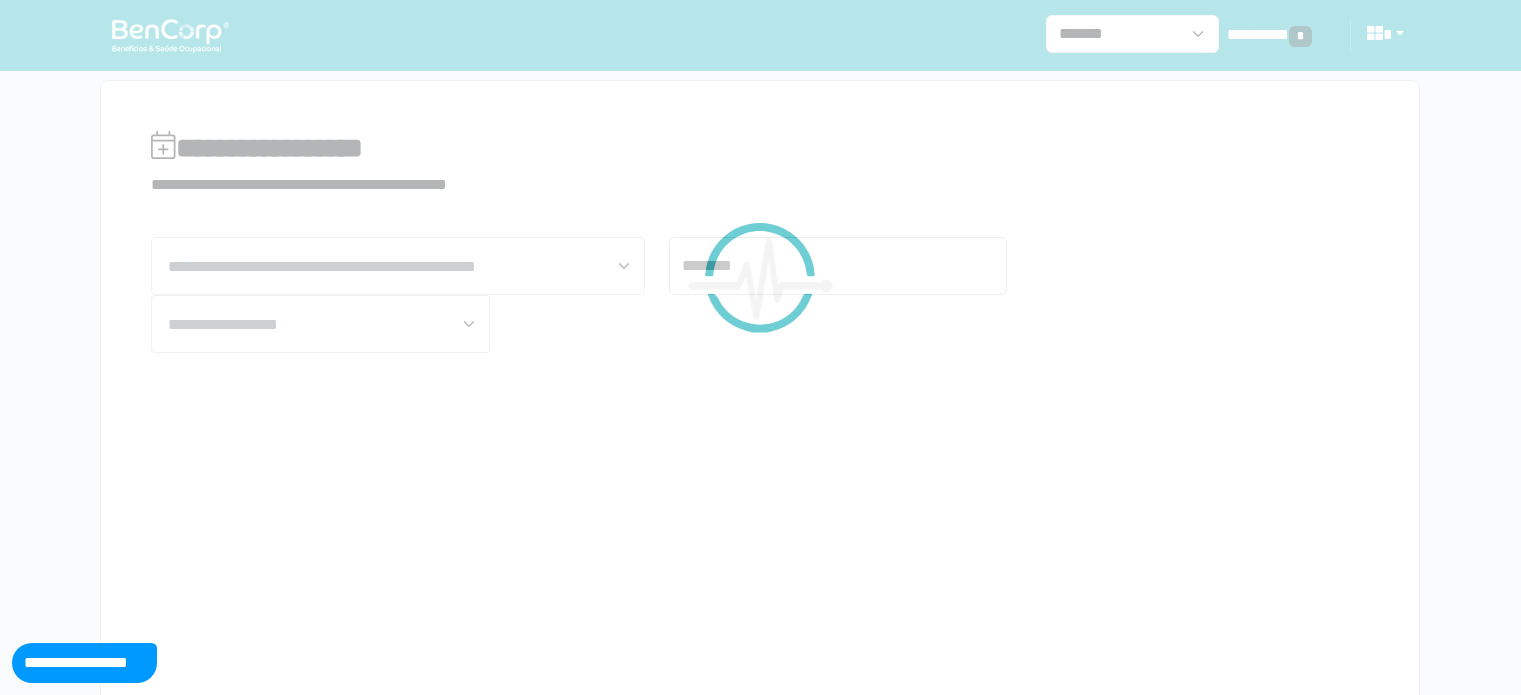 scroll, scrollTop: 0, scrollLeft: 0, axis: both 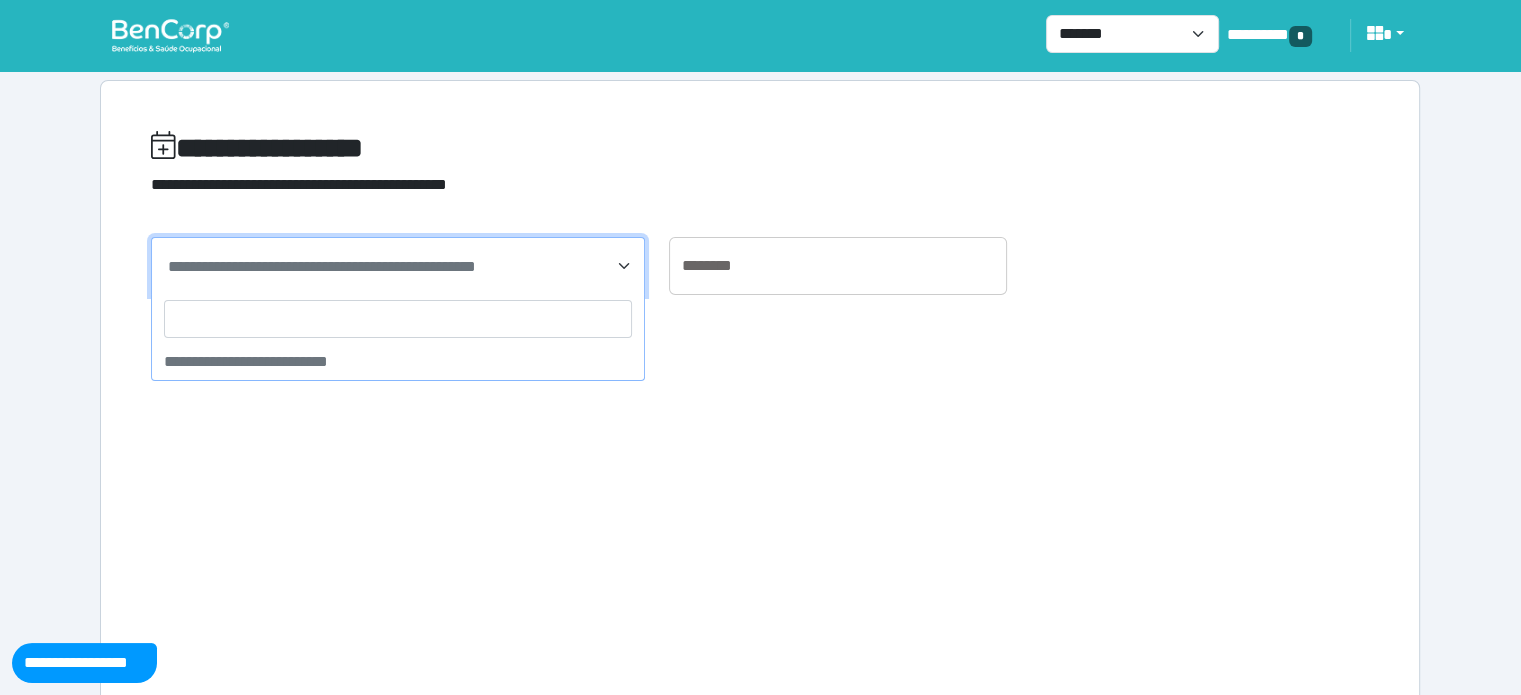 click on "**********" at bounding box center (322, 266) 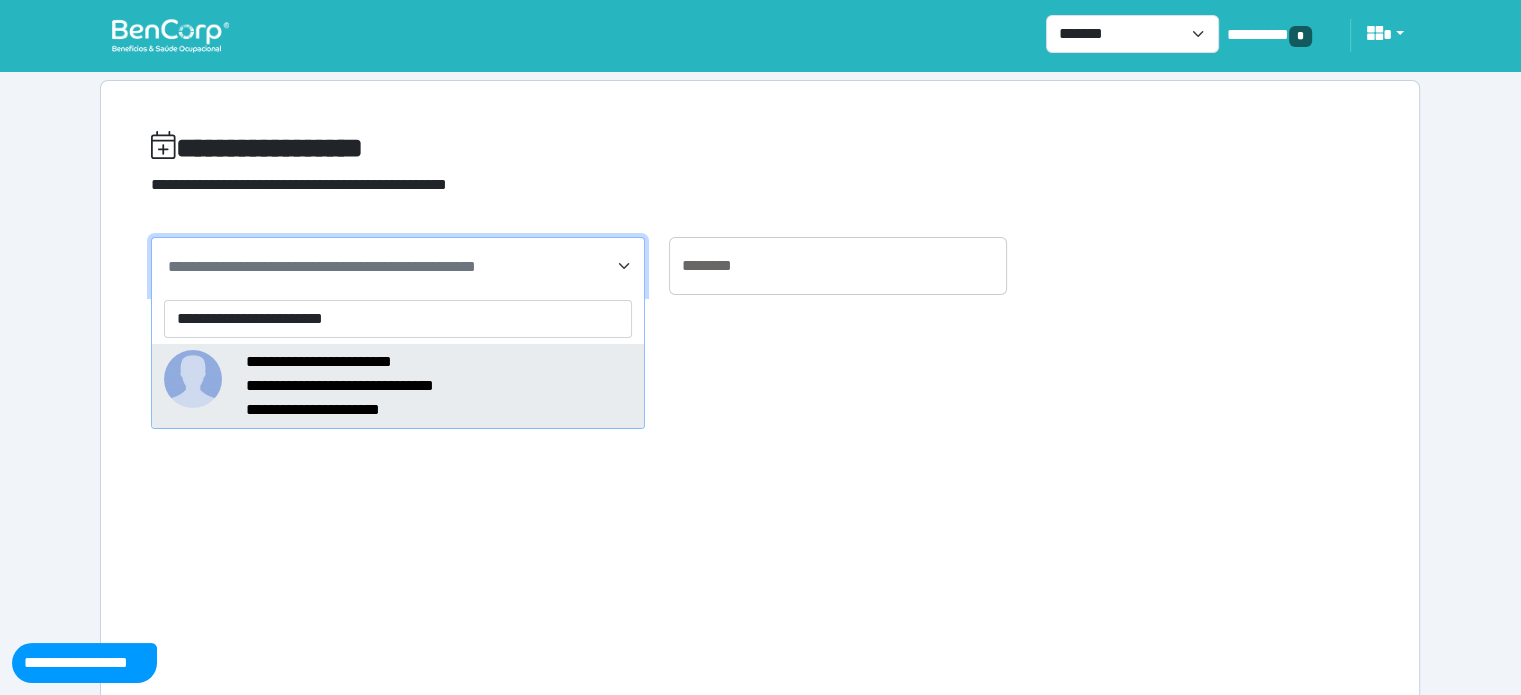 type on "**********" 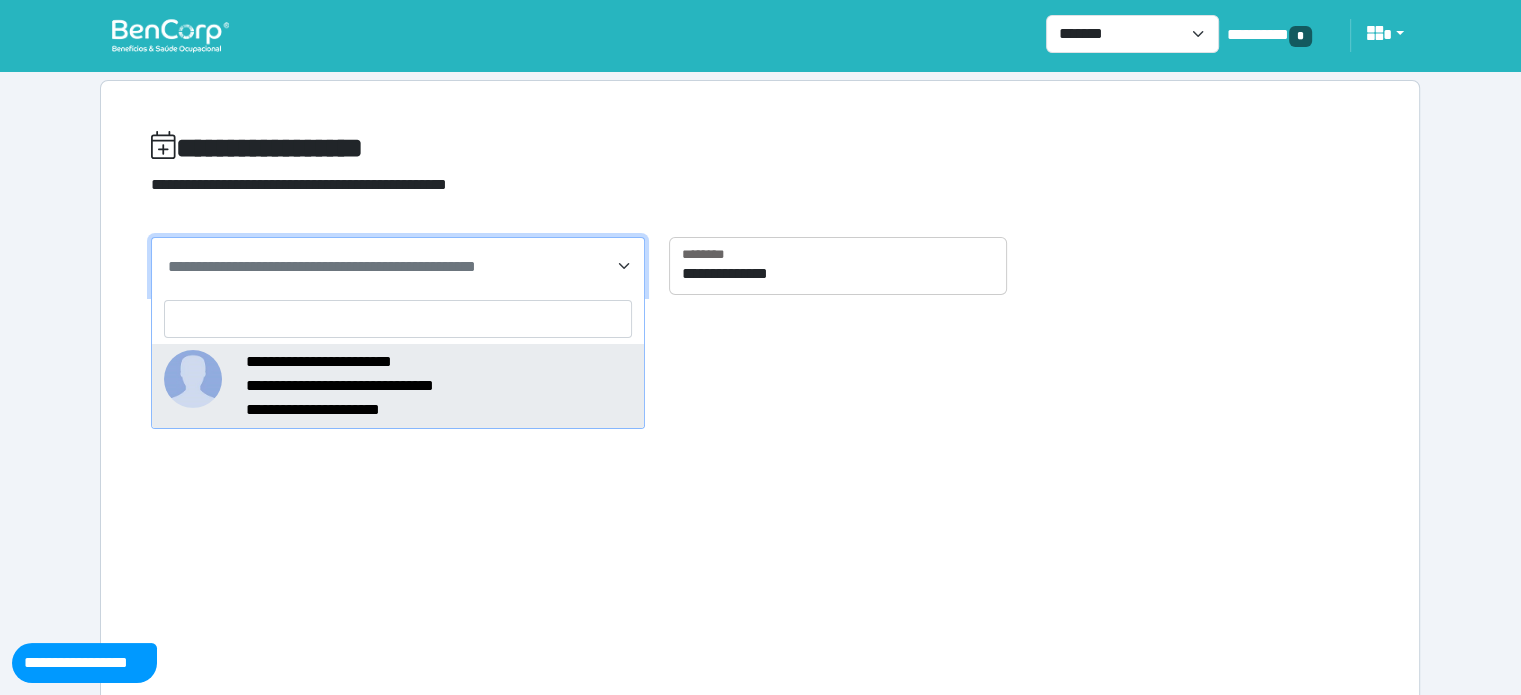 select on "*****" 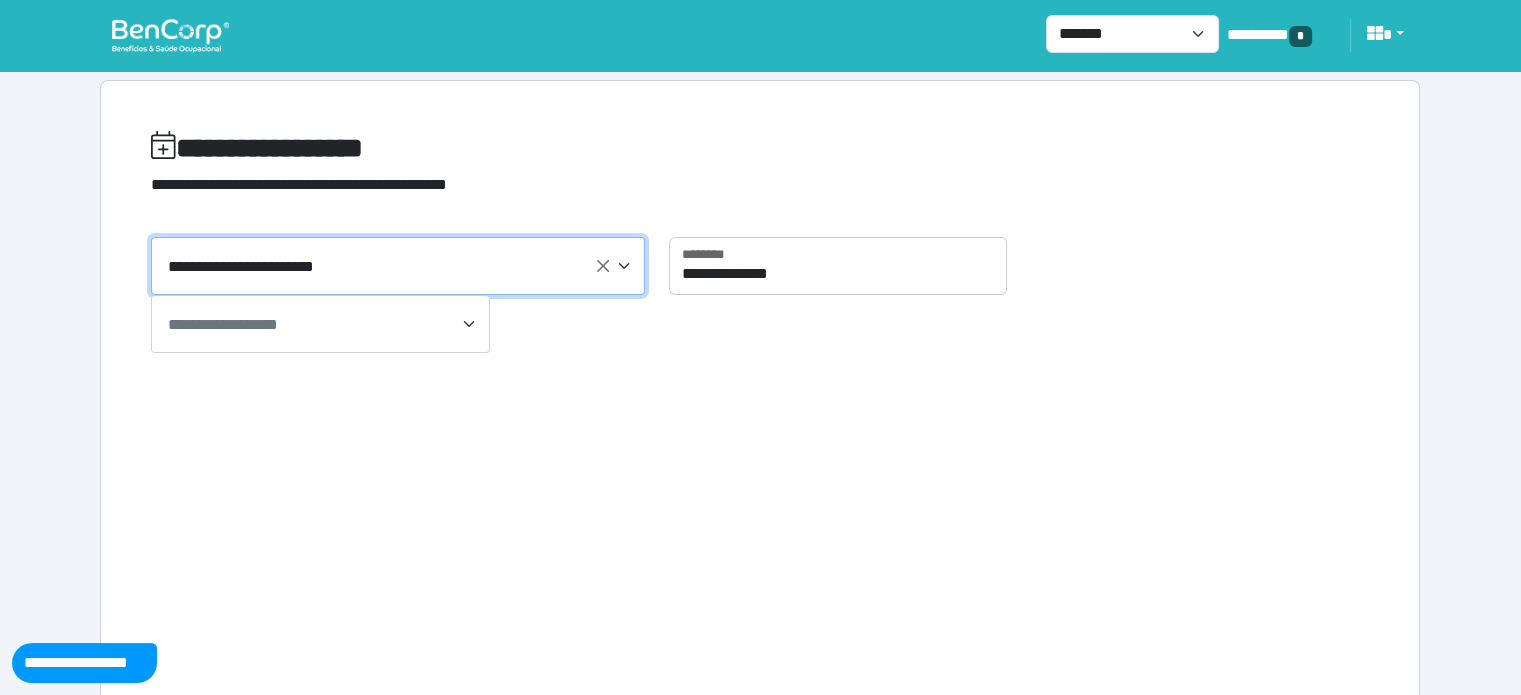 click on "**********" at bounding box center [322, 325] 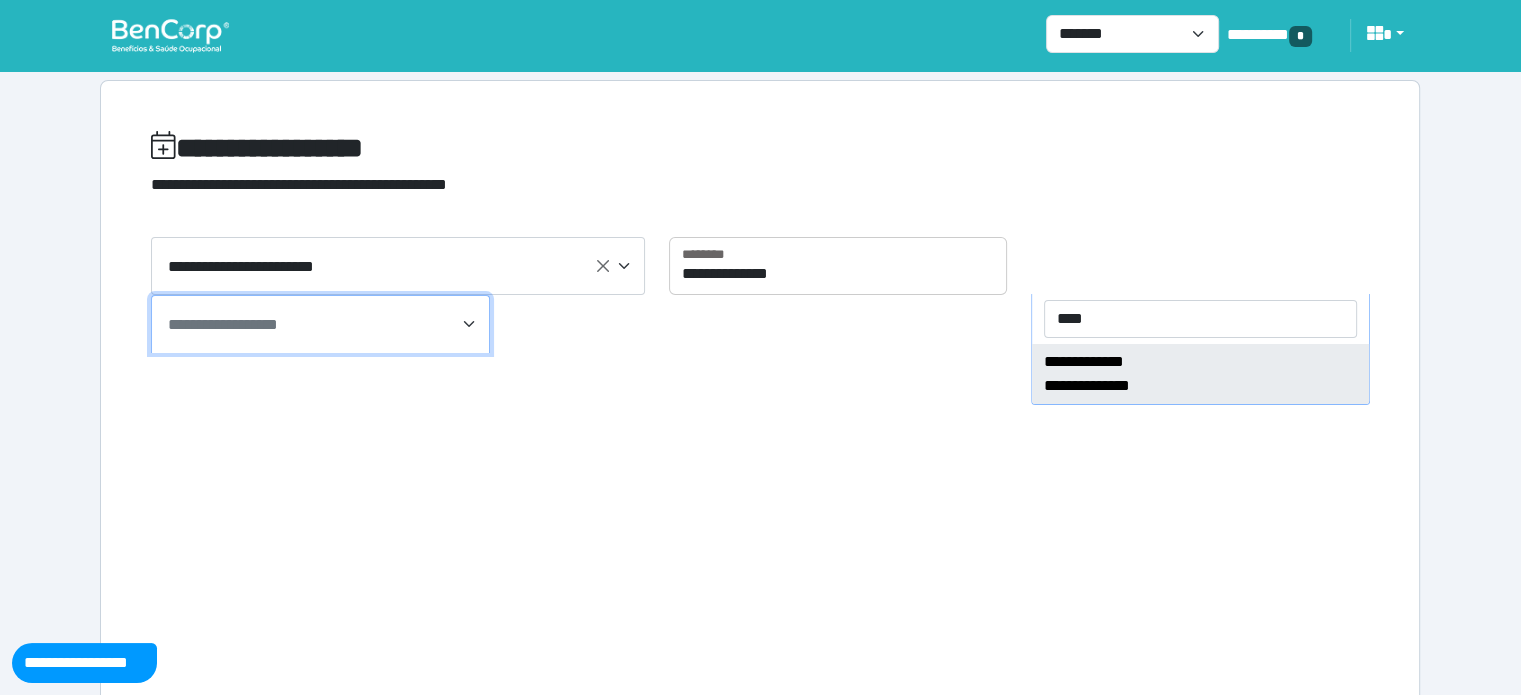 type on "****" 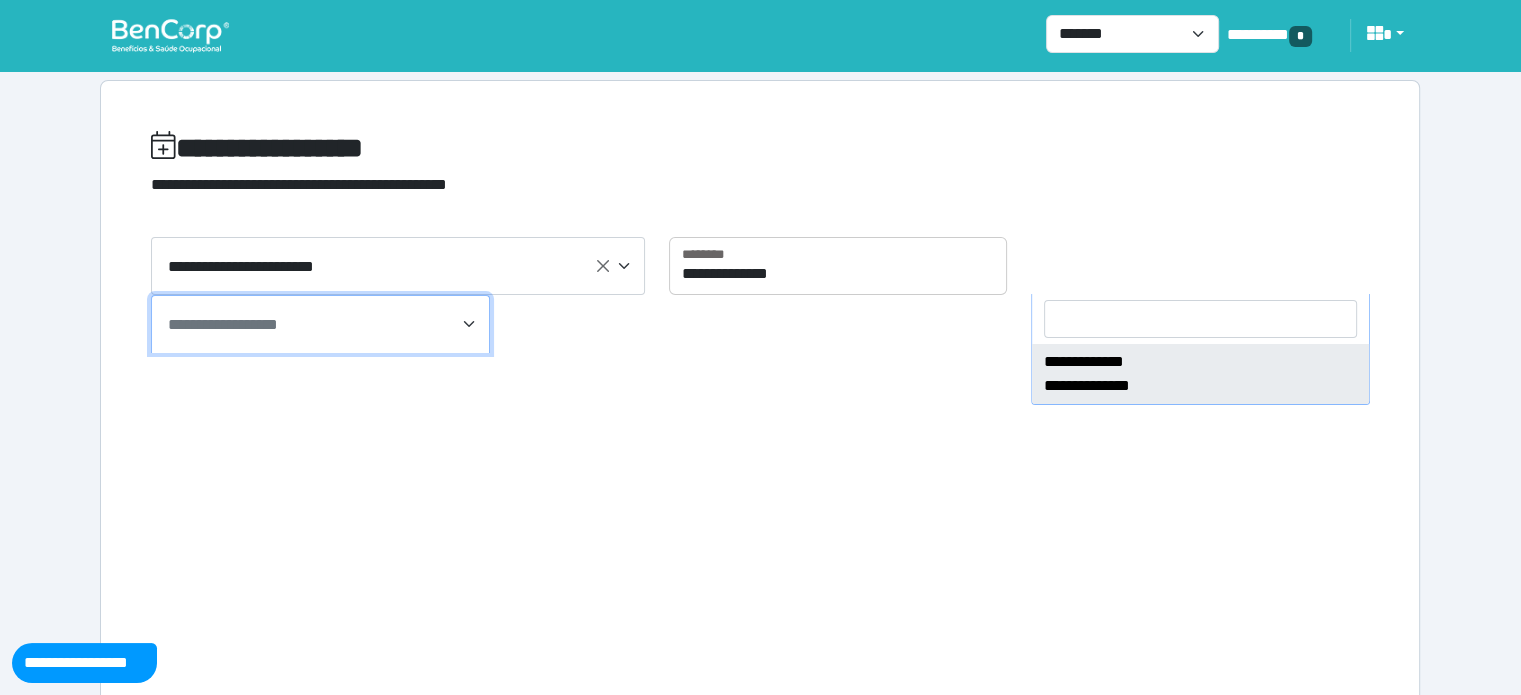 select on "****" 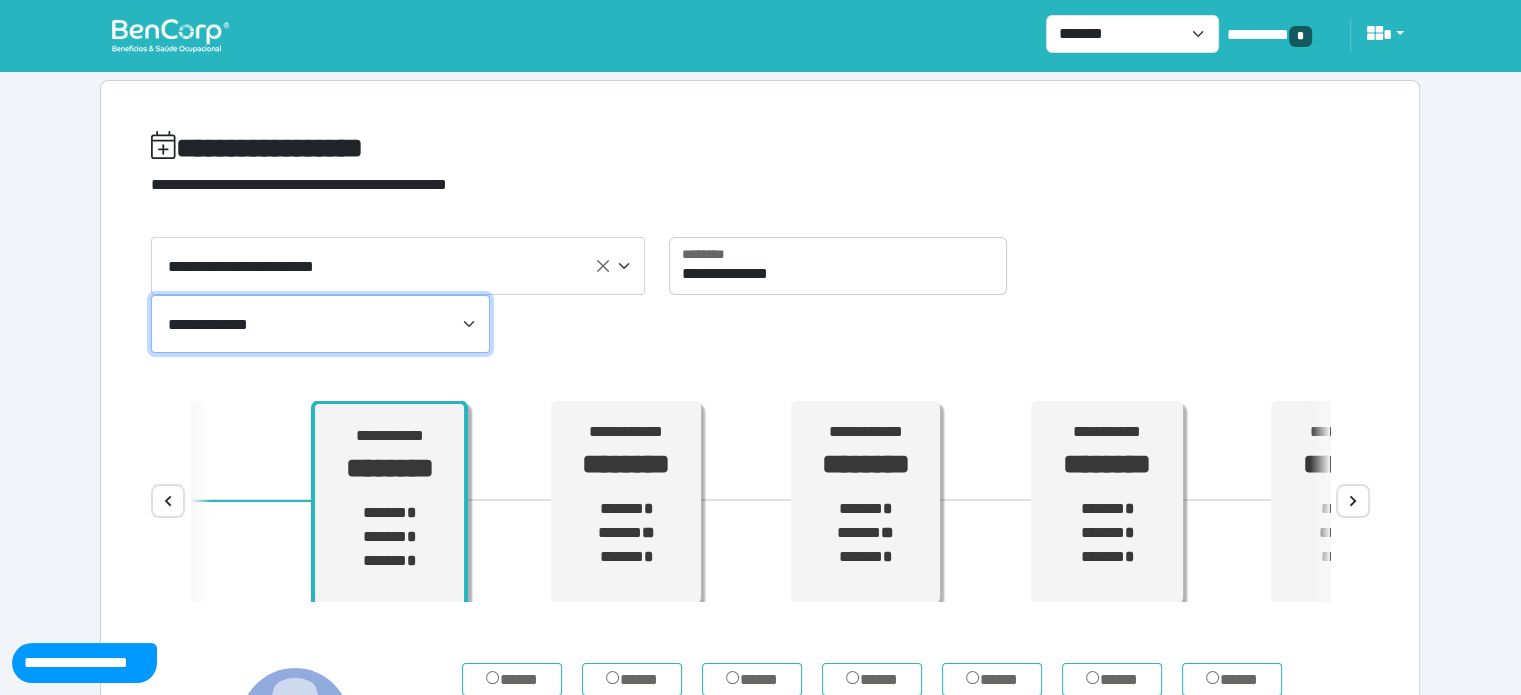 click on "**********" at bounding box center (760, 185) 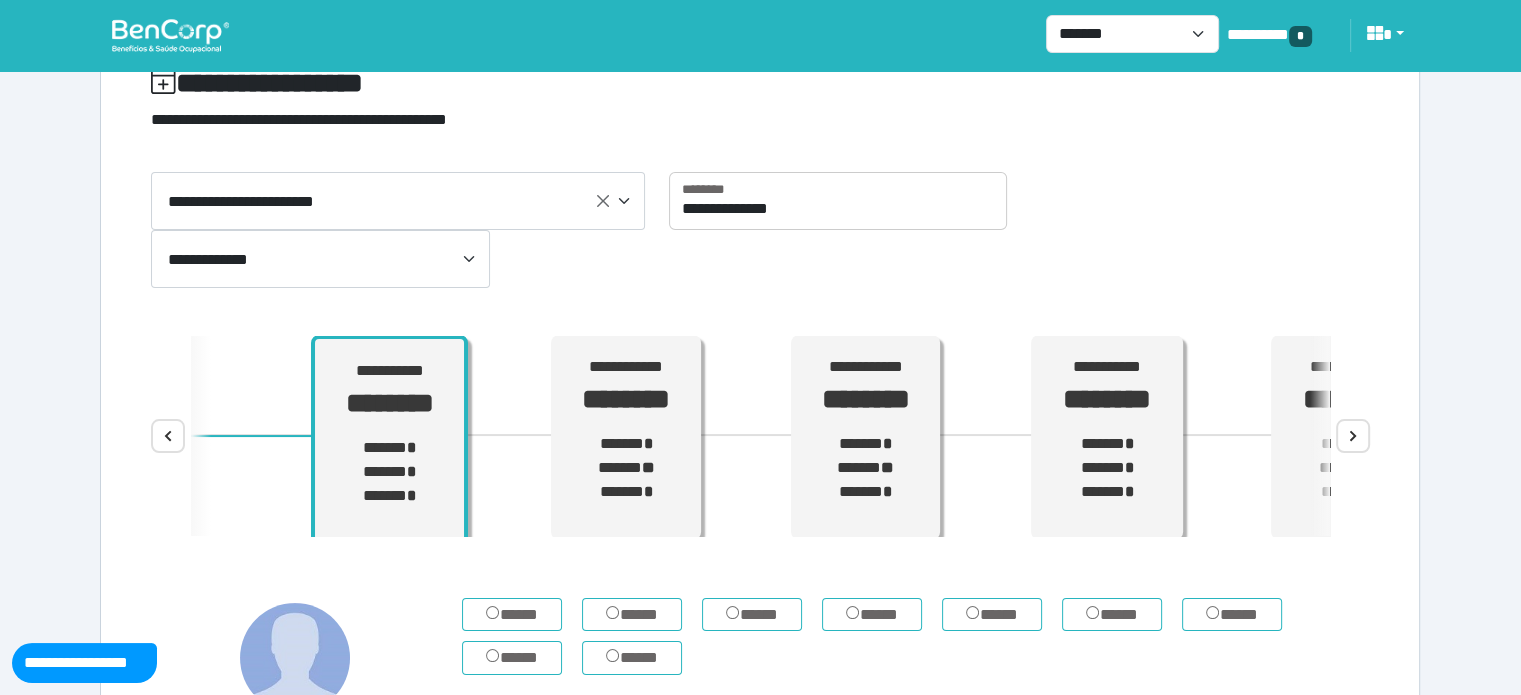 scroll, scrollTop: 100, scrollLeft: 0, axis: vertical 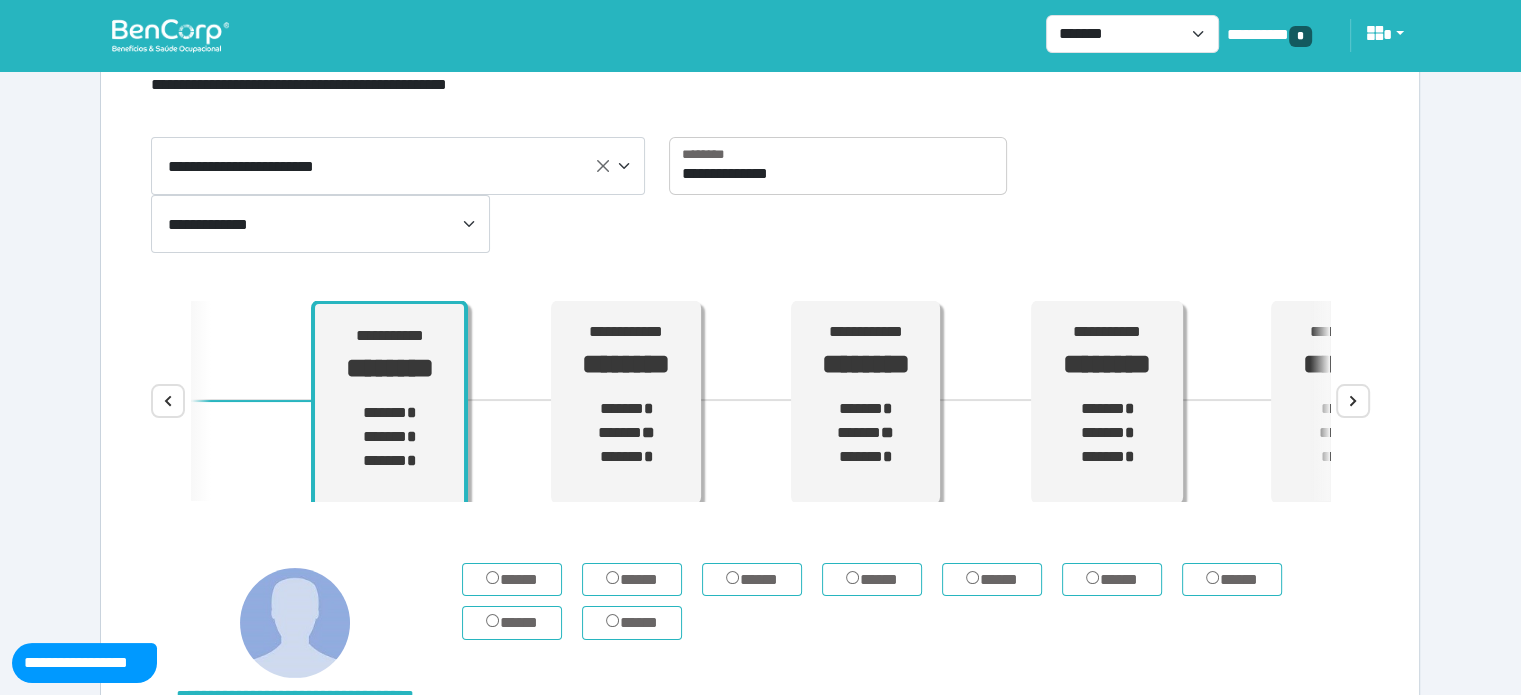 click on "**********" at bounding box center [294, 666] 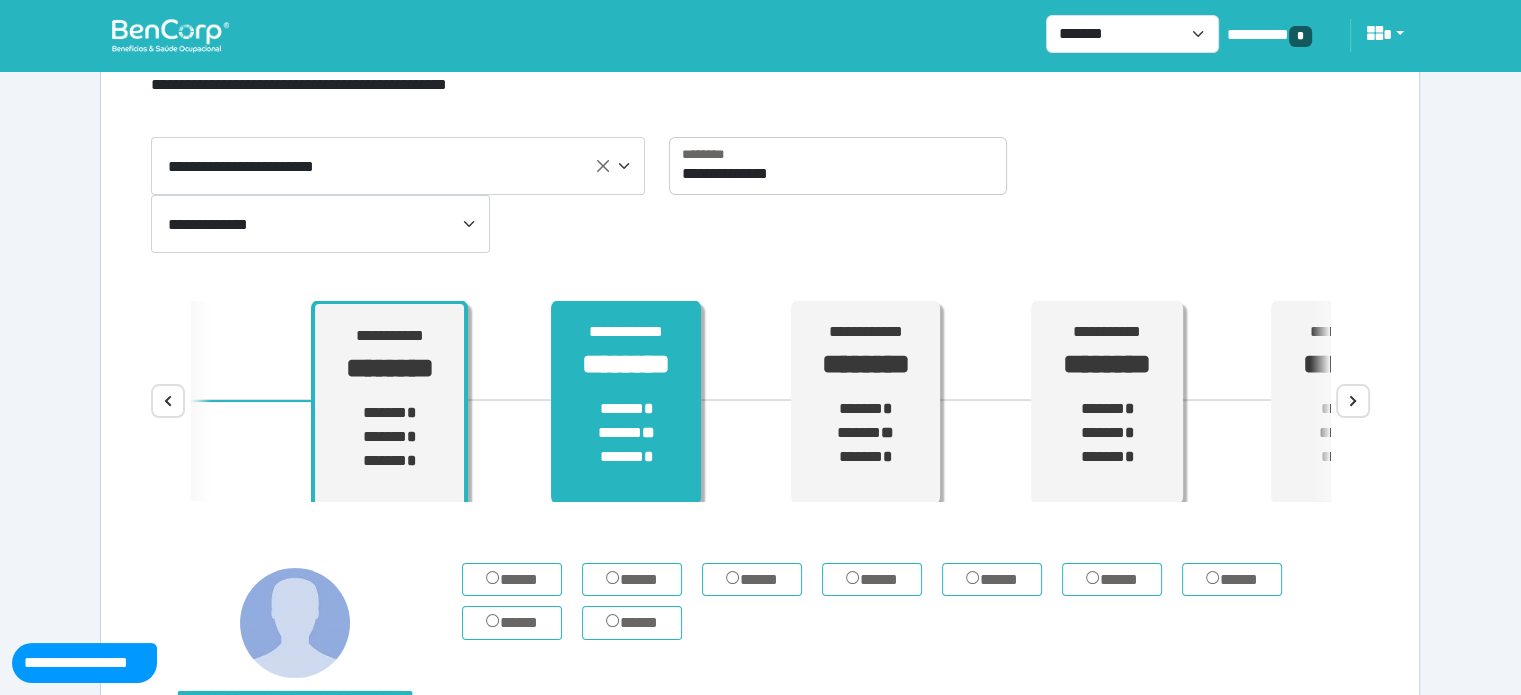 click on "****** * ****** ** ****** *" at bounding box center [626, 433] 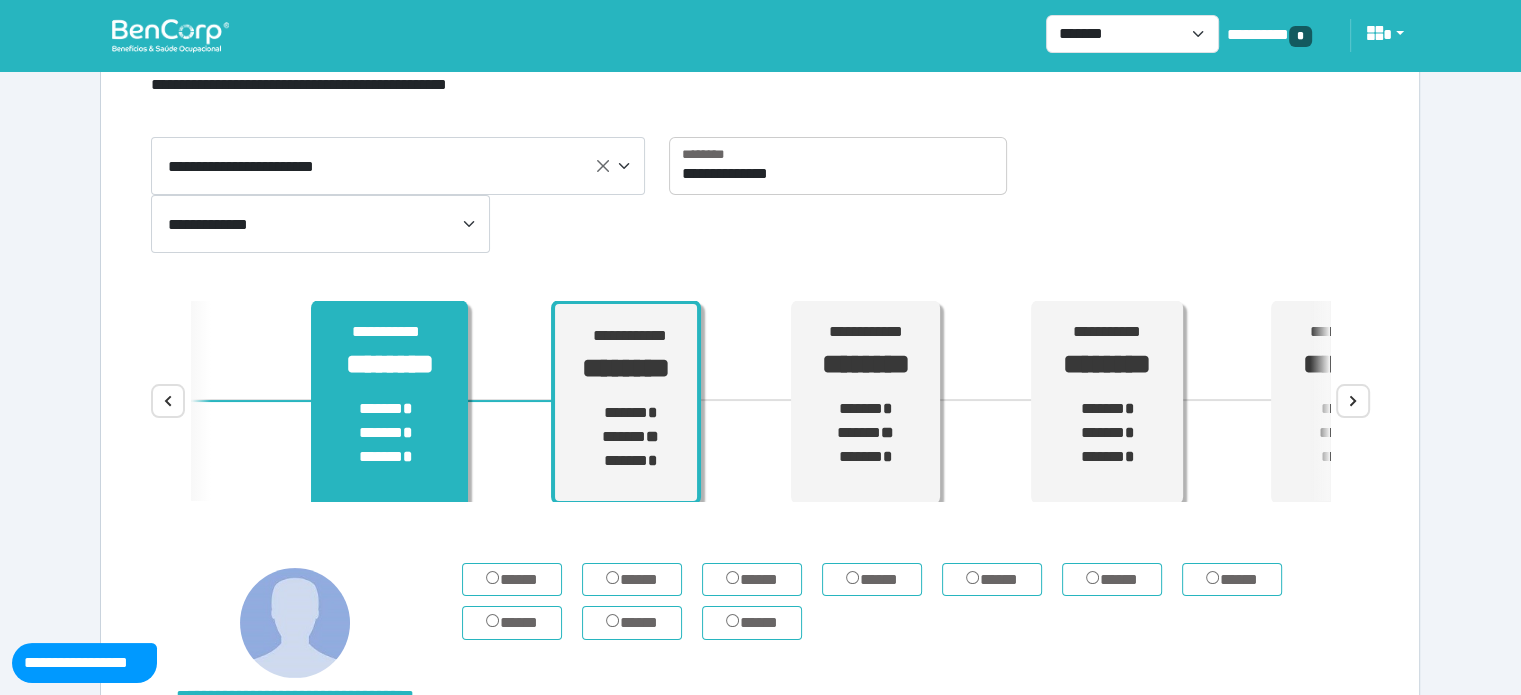 click on "****** * ****** * ****** *" at bounding box center [385, 433] 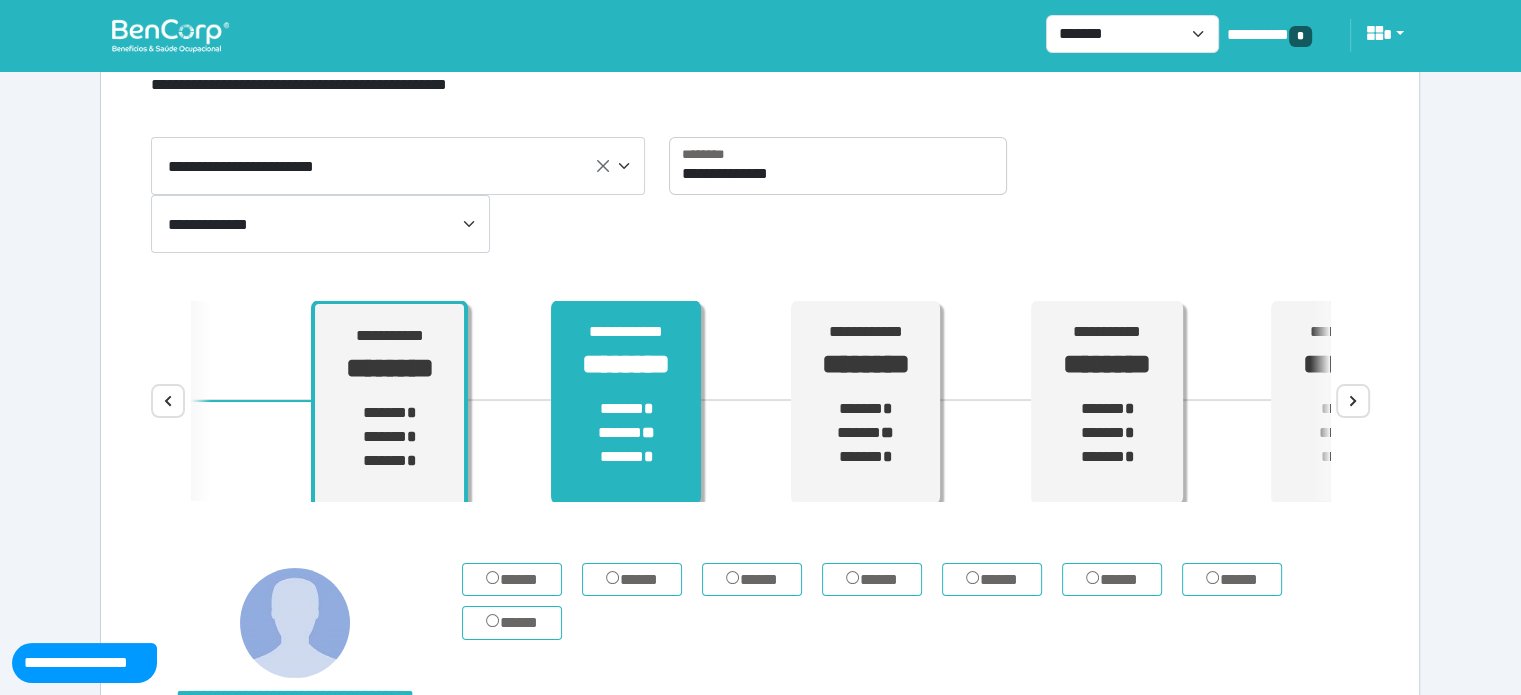 click on "****** * ****** ** ****** *" at bounding box center [626, 433] 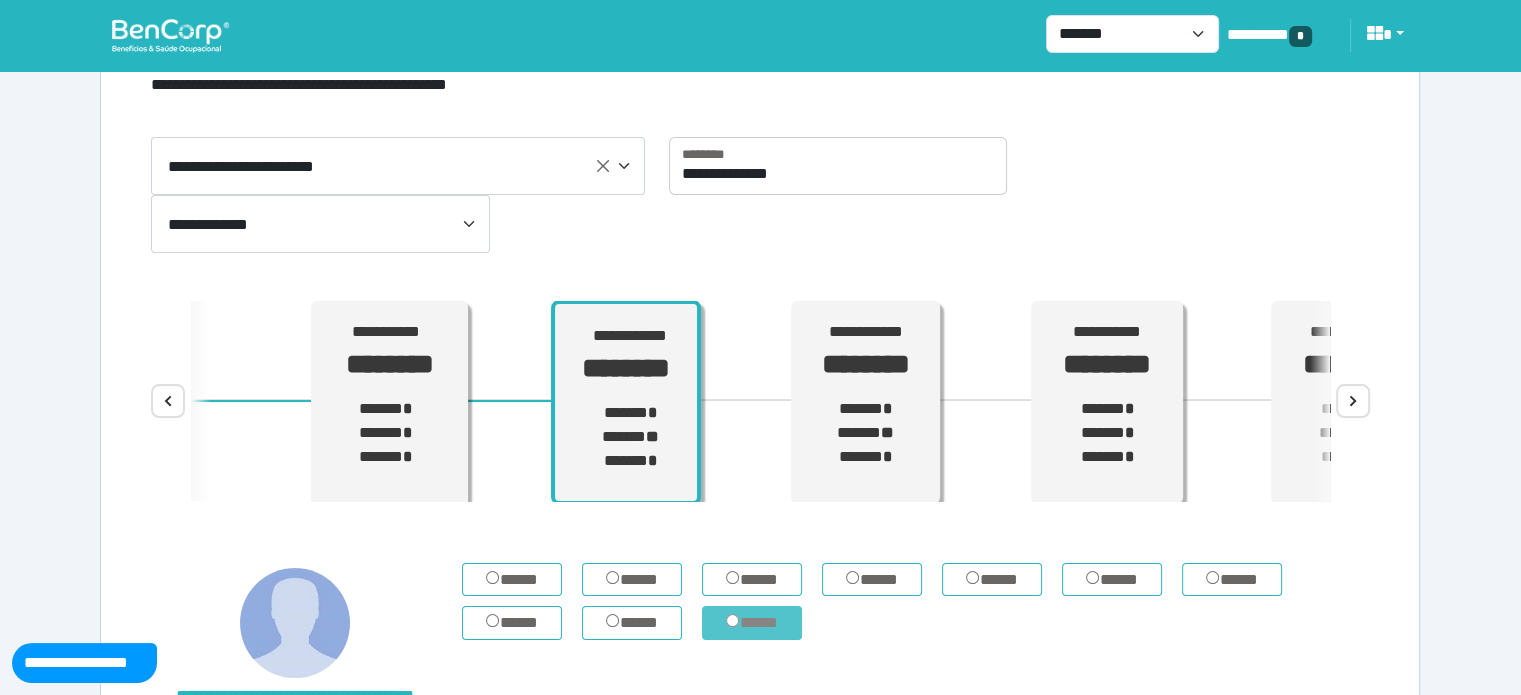 click on "*****" at bounding box center (752, 623) 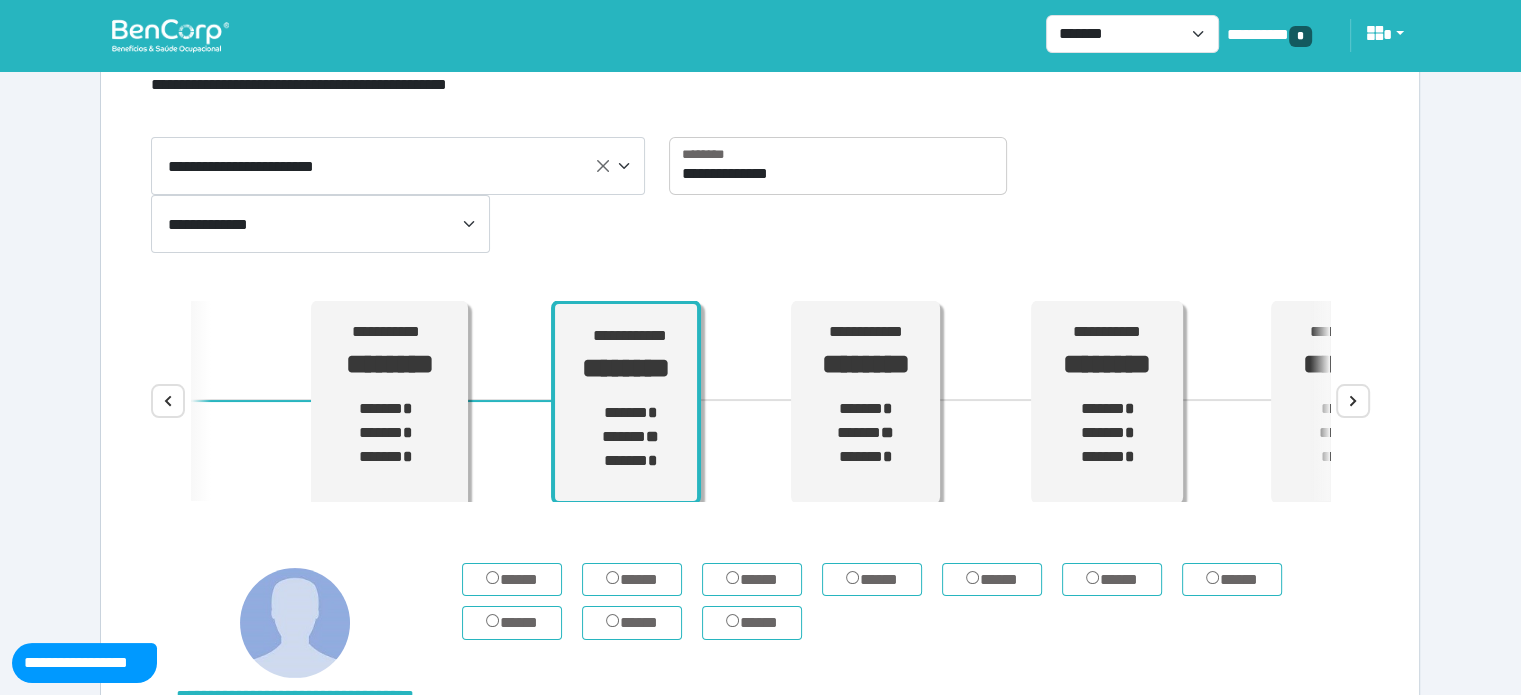 click on "**********" at bounding box center [760, 461] 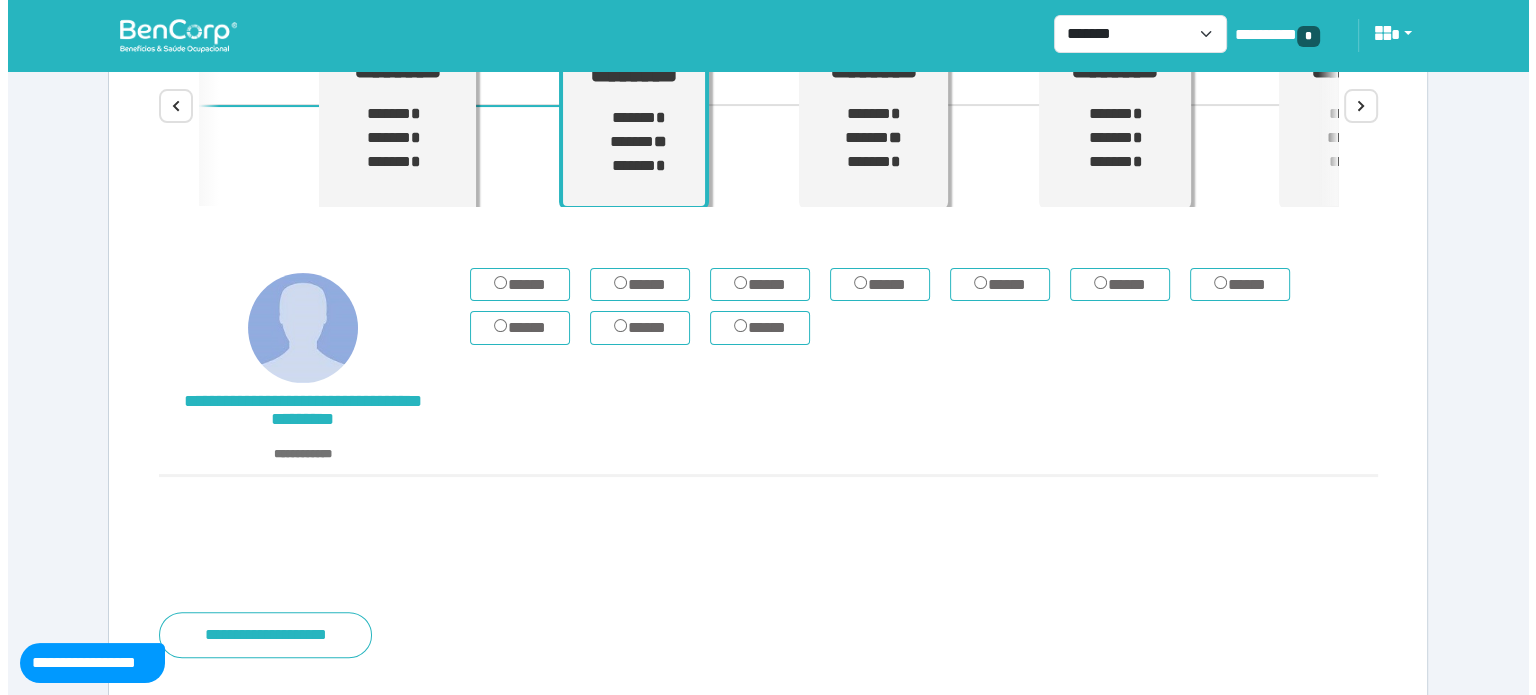 scroll, scrollTop: 428, scrollLeft: 0, axis: vertical 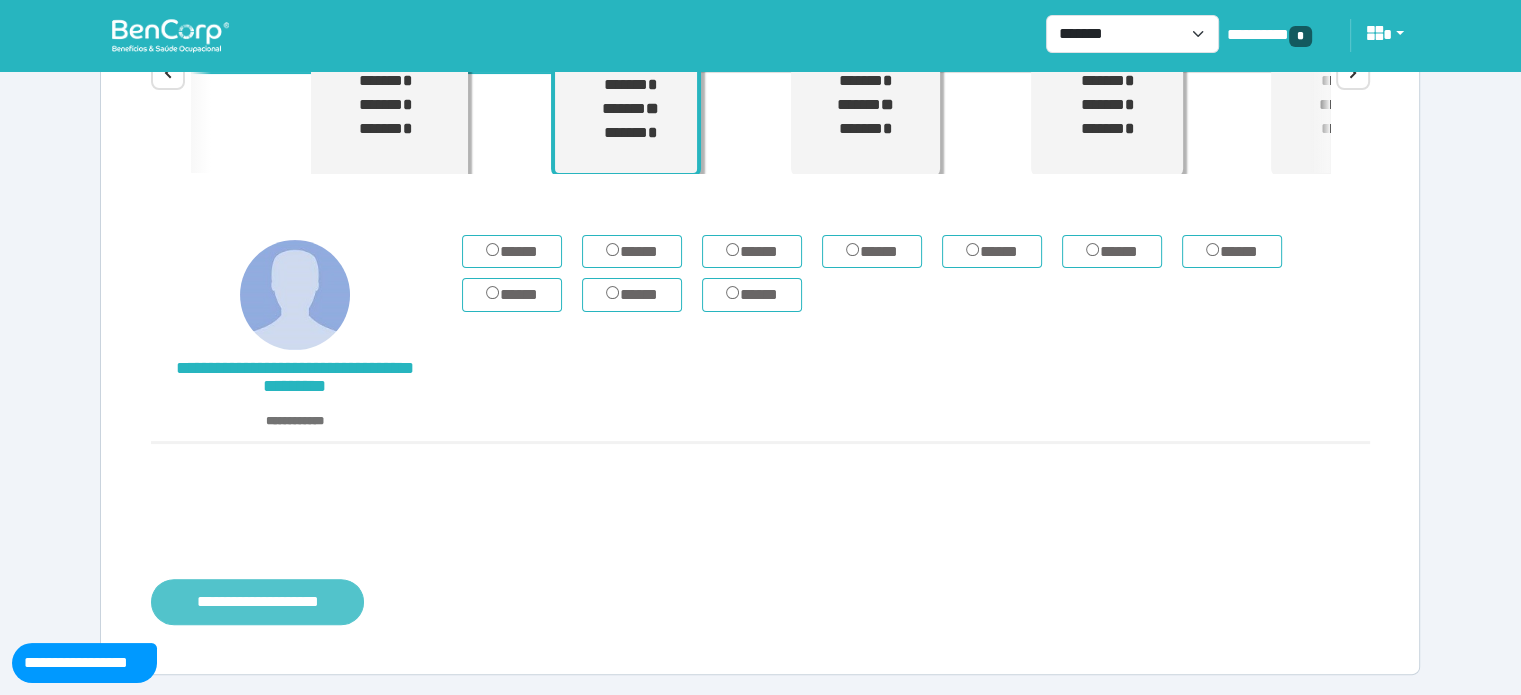 click on "**********" at bounding box center [257, 602] 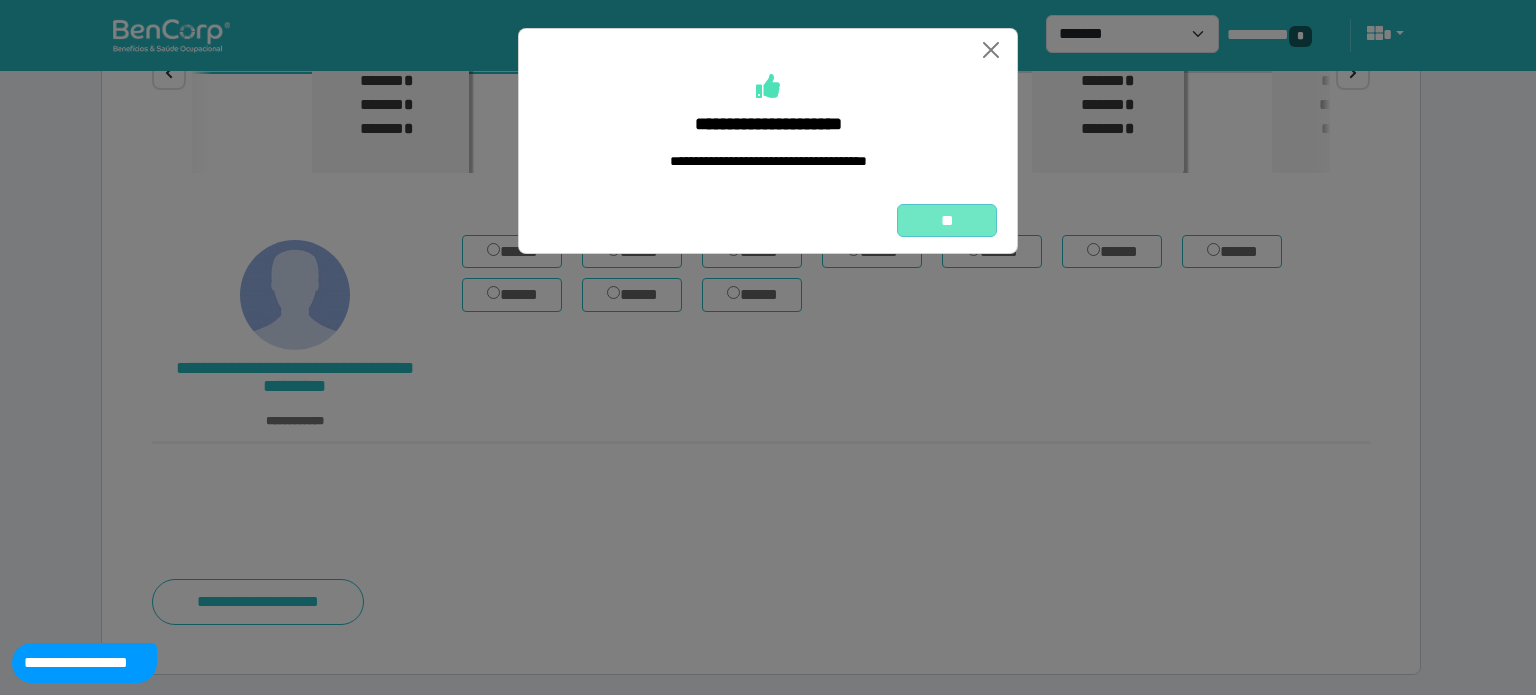 click on "**" at bounding box center [947, 221] 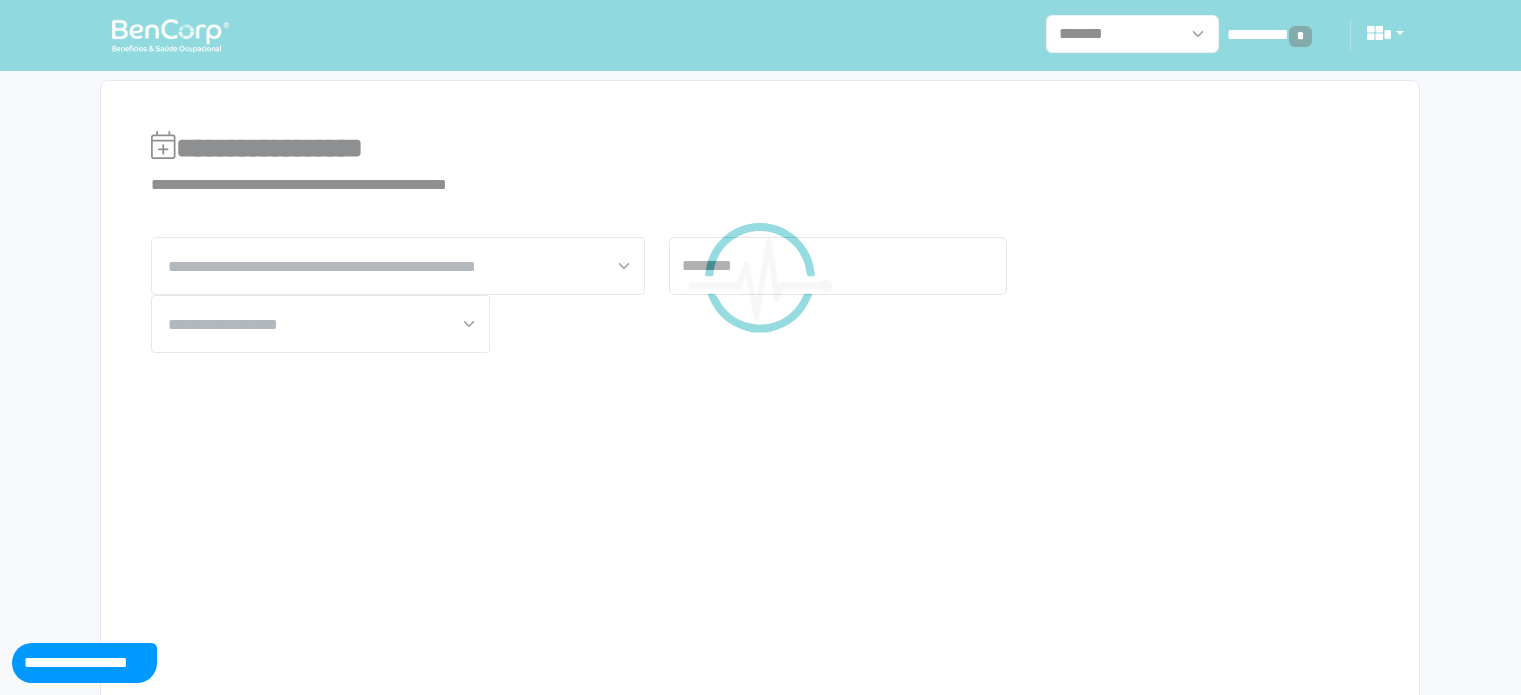 scroll, scrollTop: 0, scrollLeft: 0, axis: both 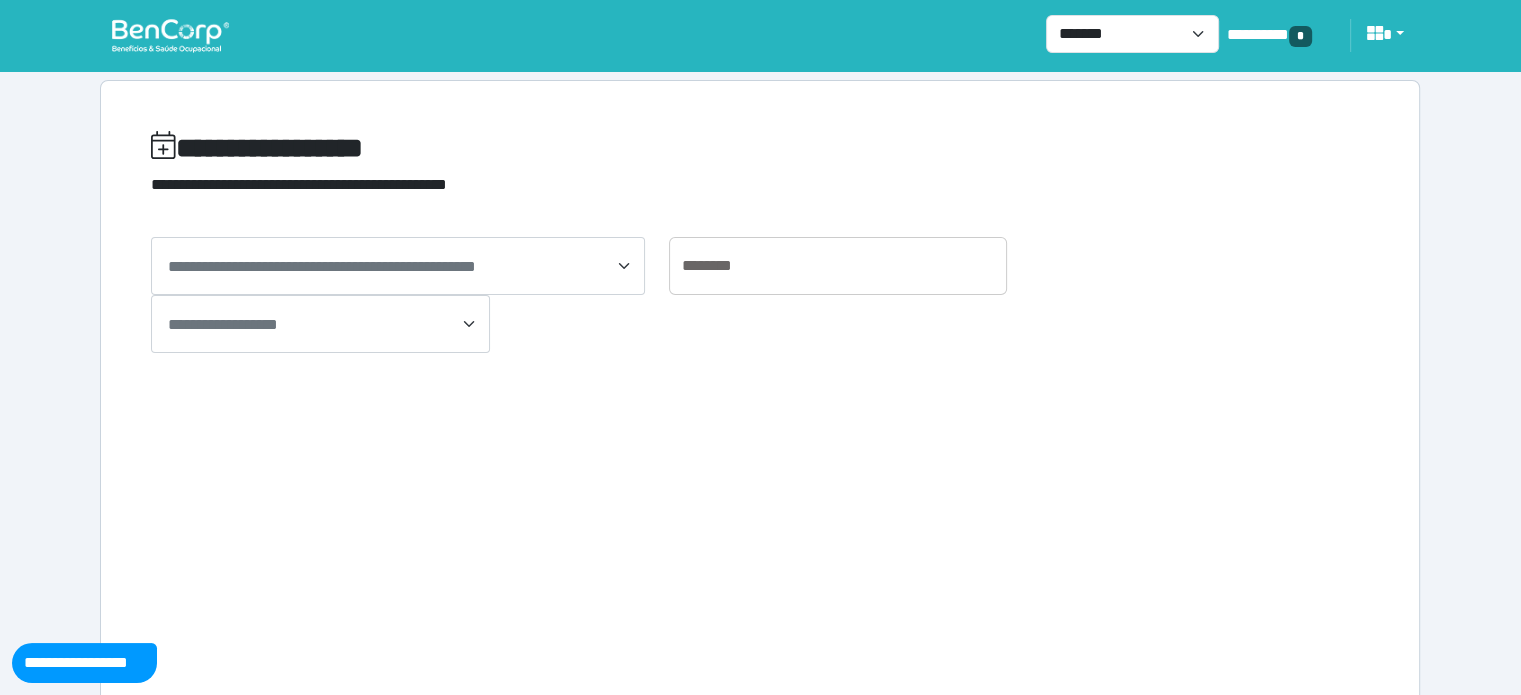 click at bounding box center [170, 35] 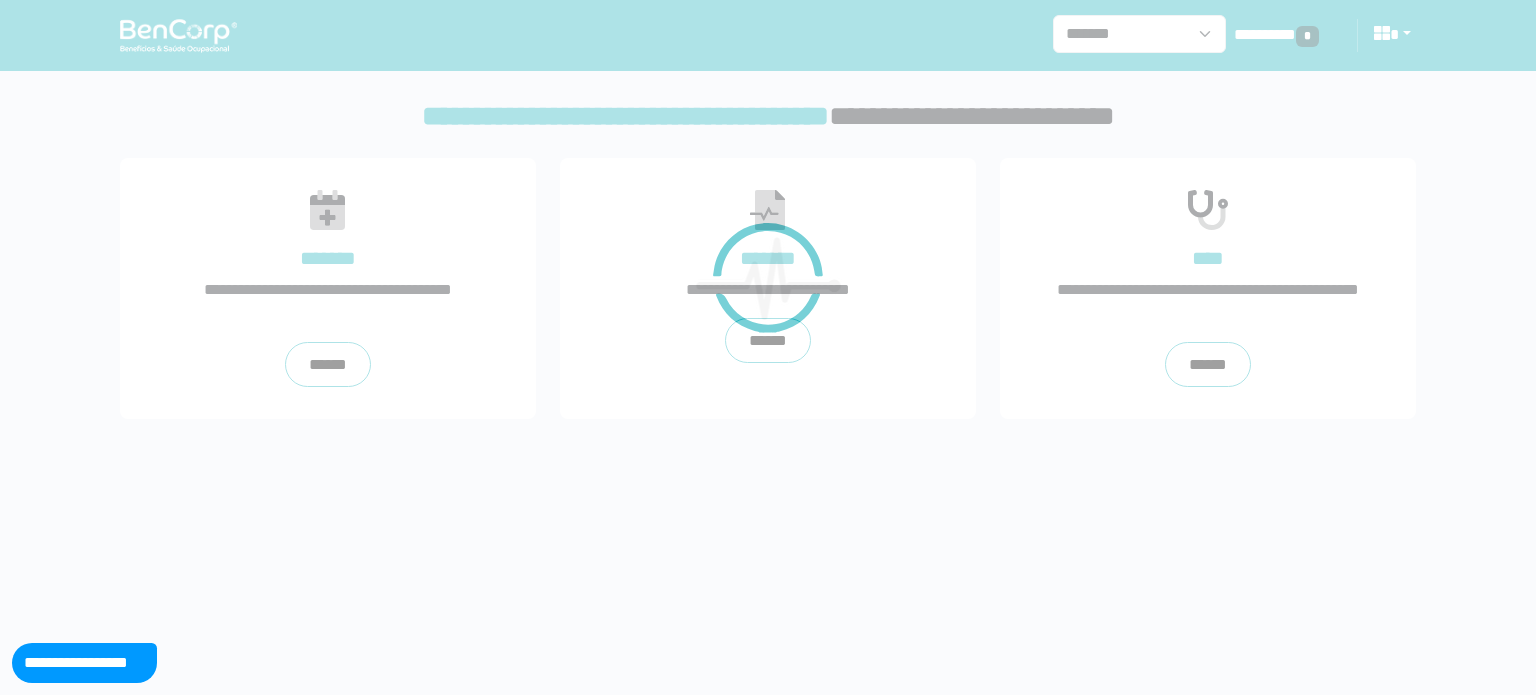 scroll, scrollTop: 0, scrollLeft: 0, axis: both 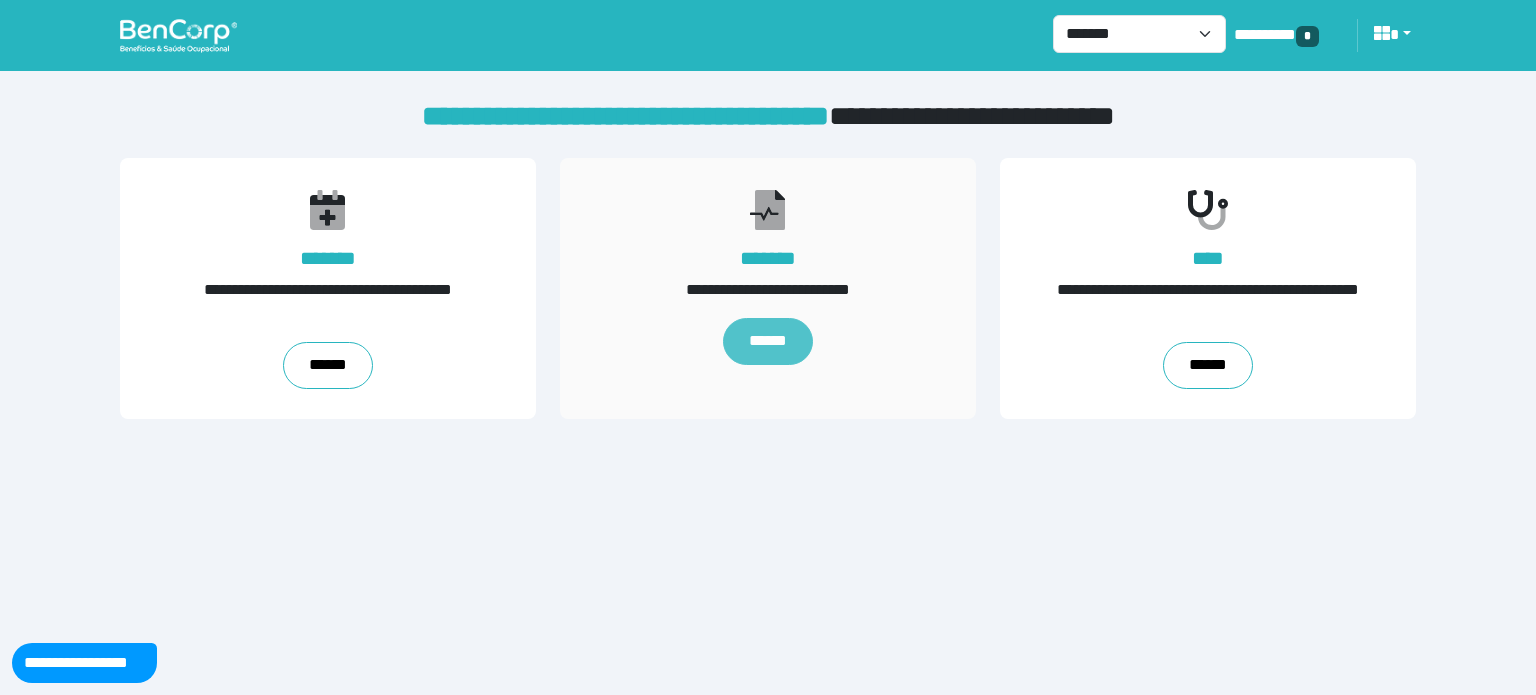 click on "******" at bounding box center (768, 342) 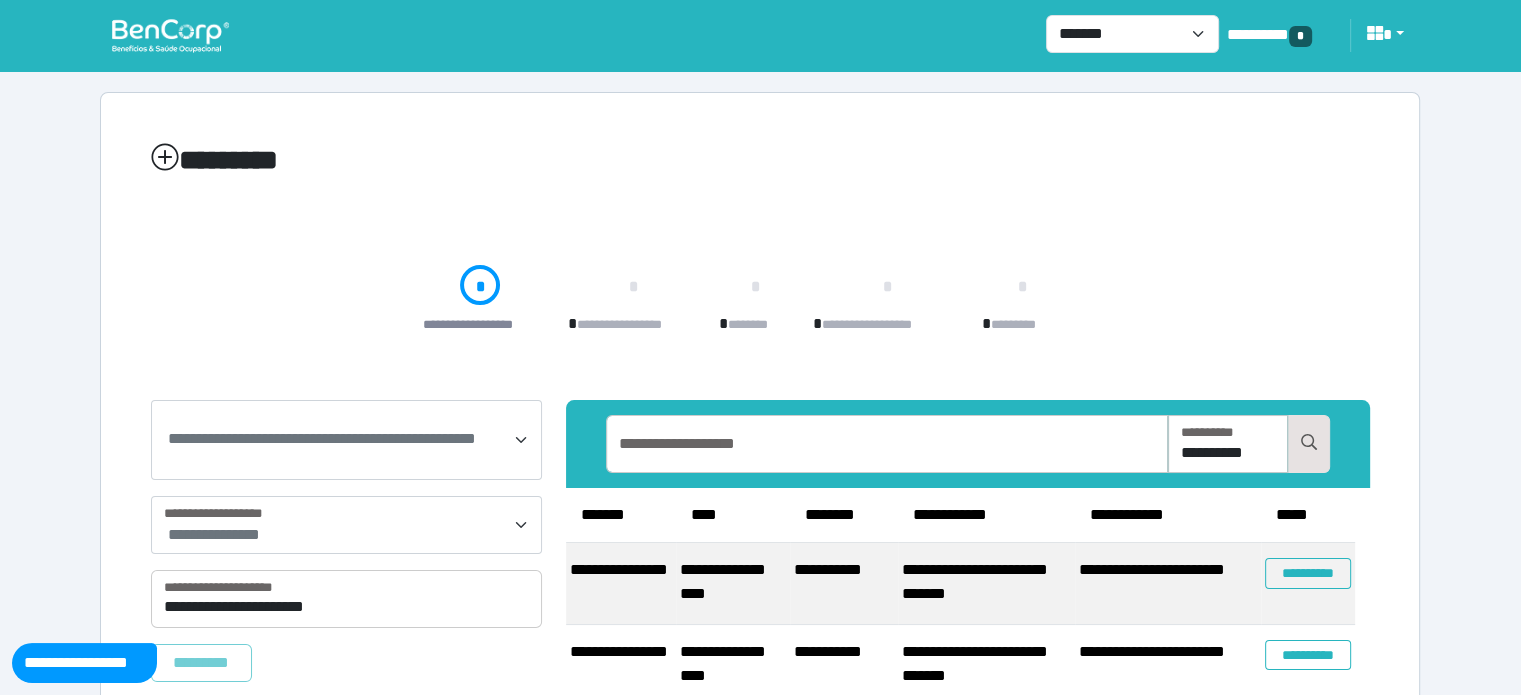 scroll, scrollTop: 200, scrollLeft: 0, axis: vertical 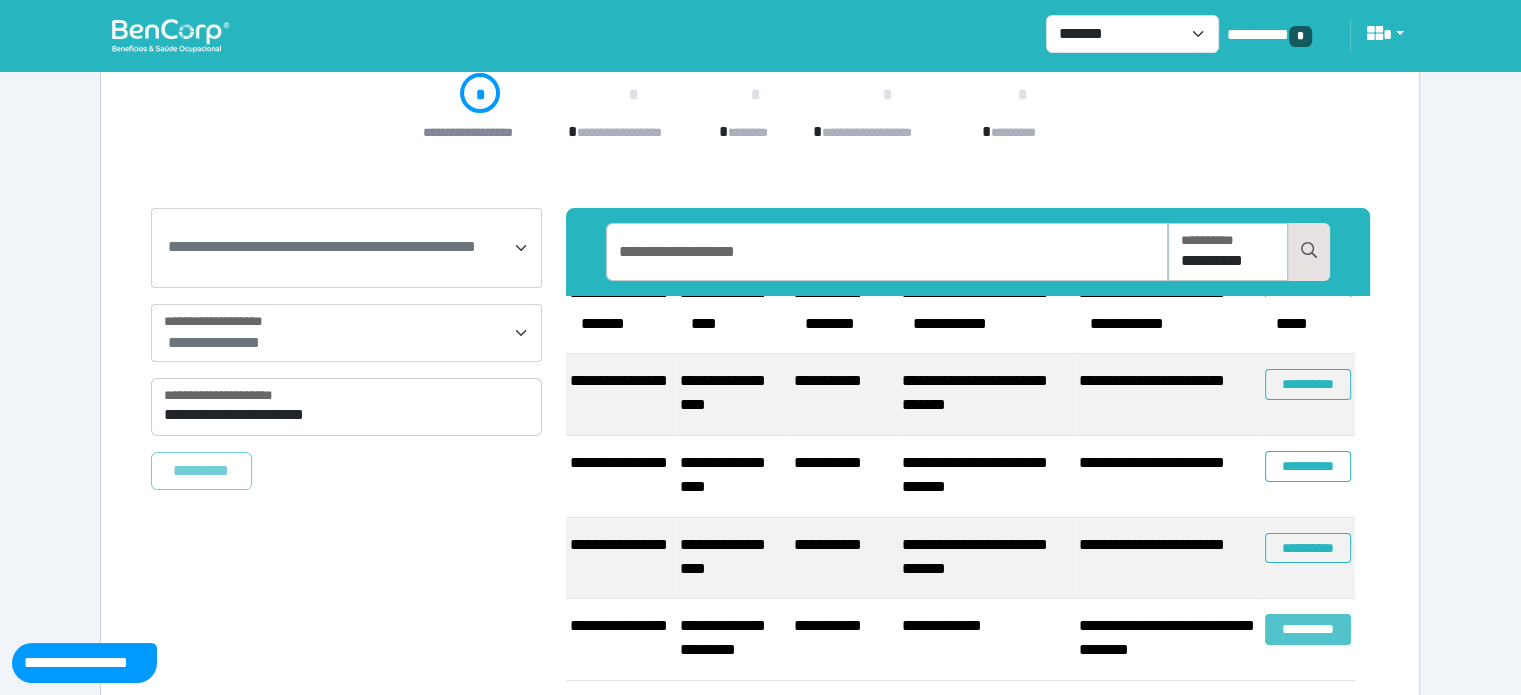 click on "**********" at bounding box center (1308, 629) 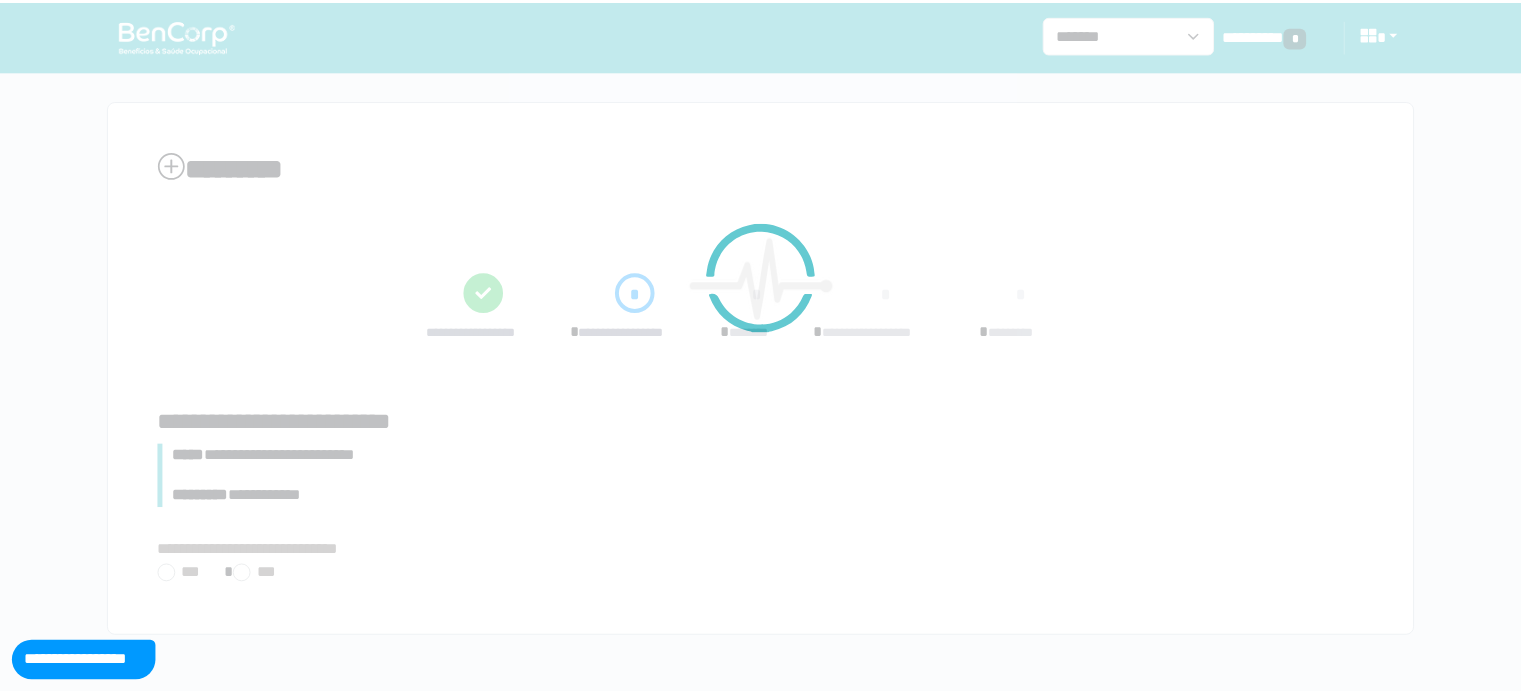 scroll, scrollTop: 0, scrollLeft: 0, axis: both 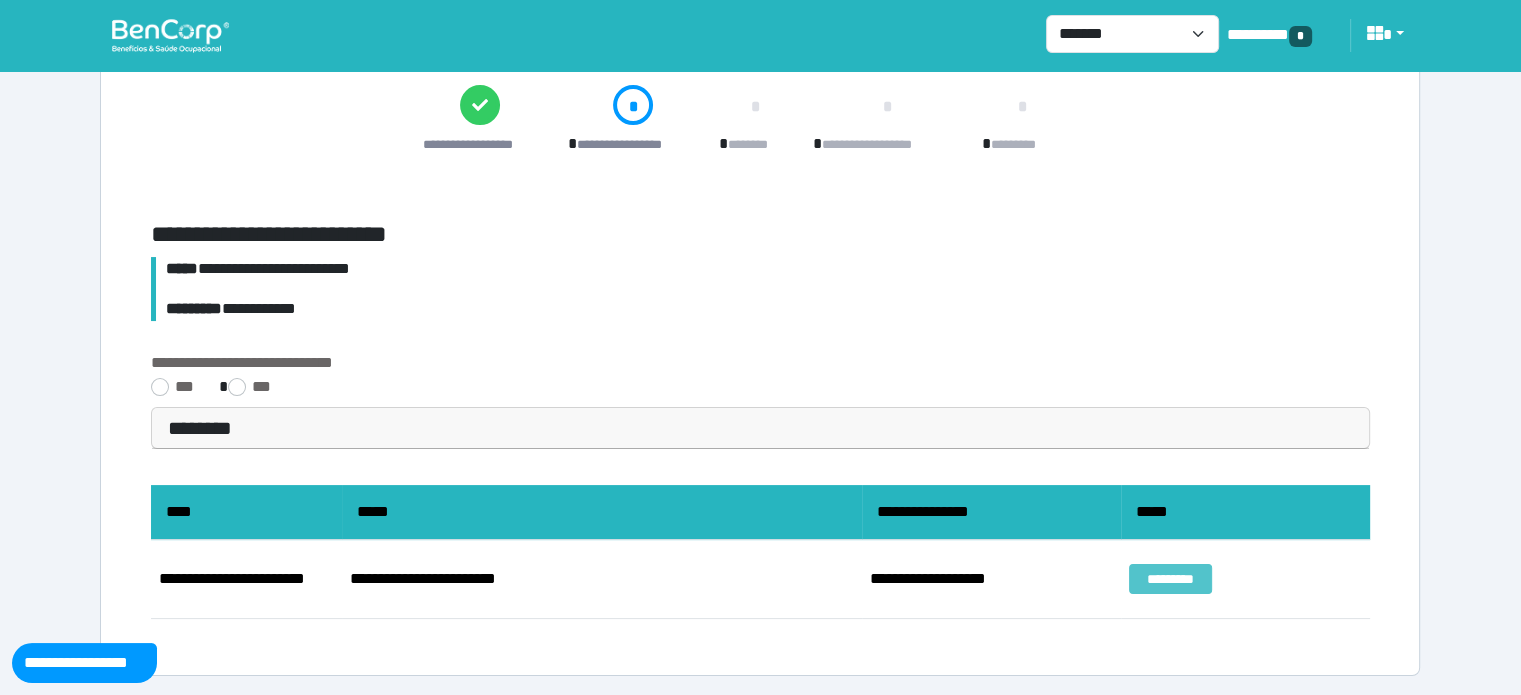 click on "*********" at bounding box center [1170, 579] 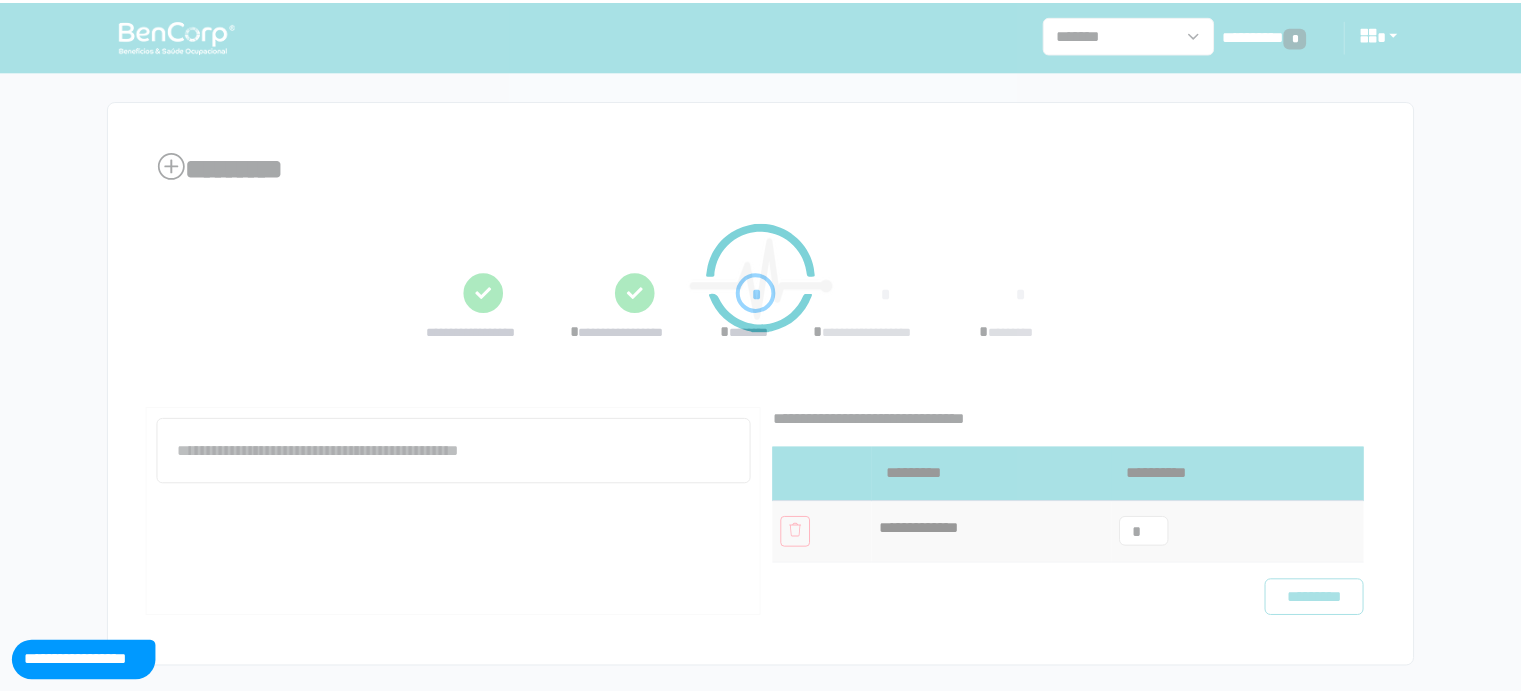 scroll, scrollTop: 0, scrollLeft: 0, axis: both 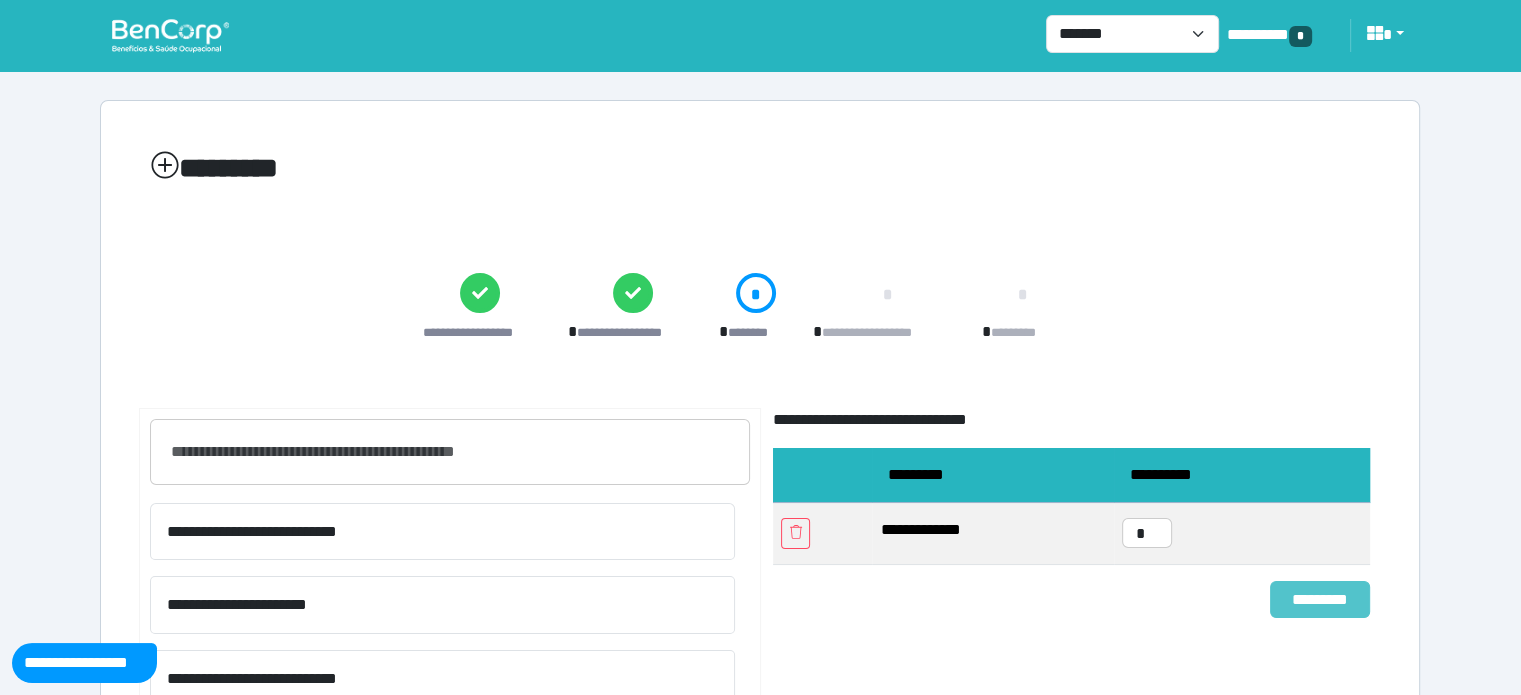 click on "*********" at bounding box center [1320, 600] 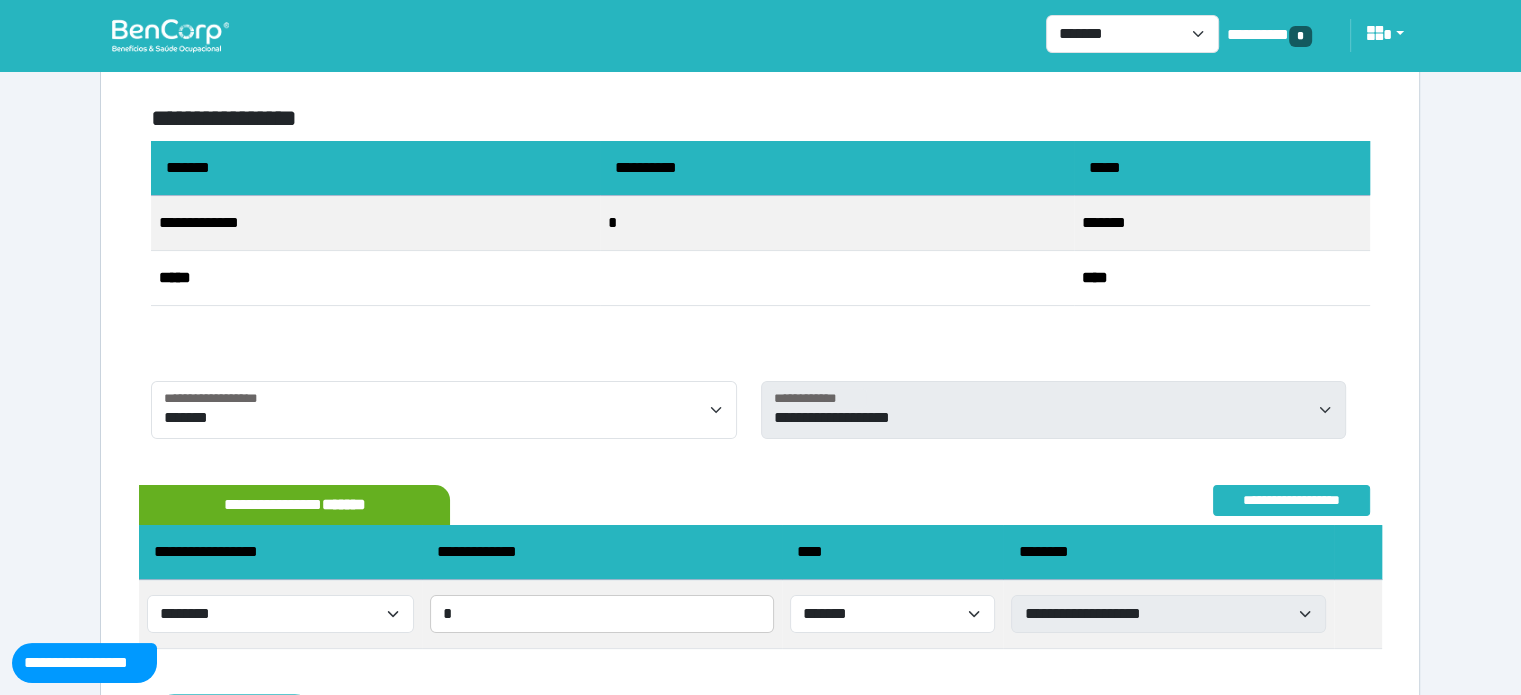 scroll, scrollTop: 419, scrollLeft: 0, axis: vertical 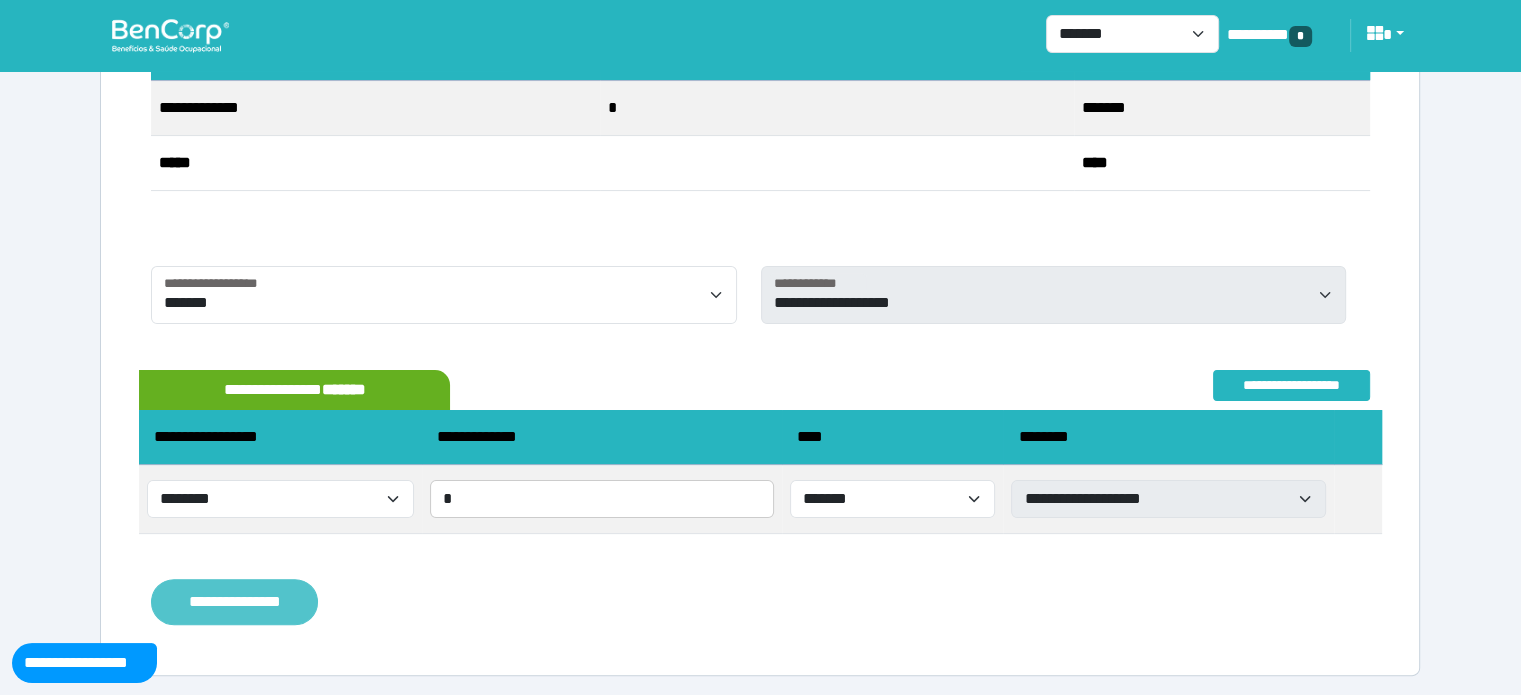 click on "**********" at bounding box center (234, 602) 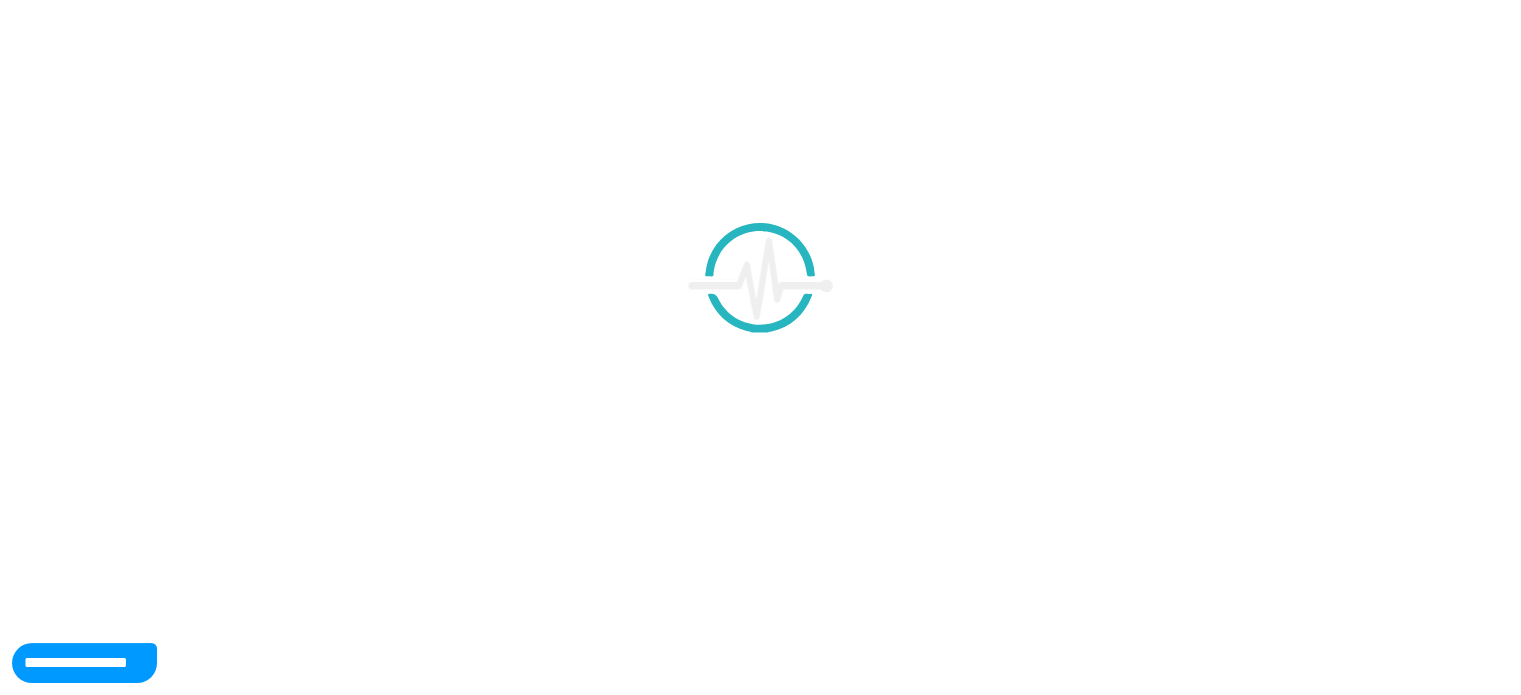 type 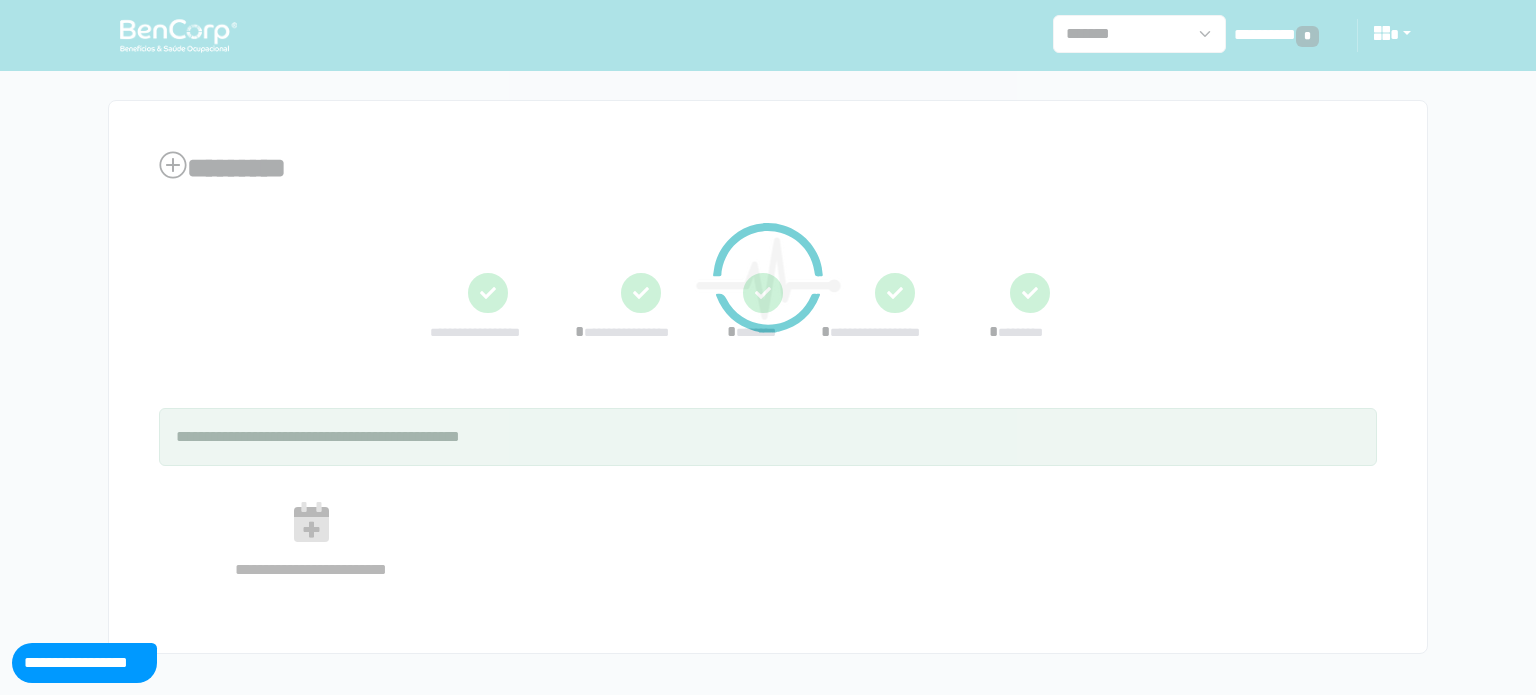 scroll, scrollTop: 0, scrollLeft: 0, axis: both 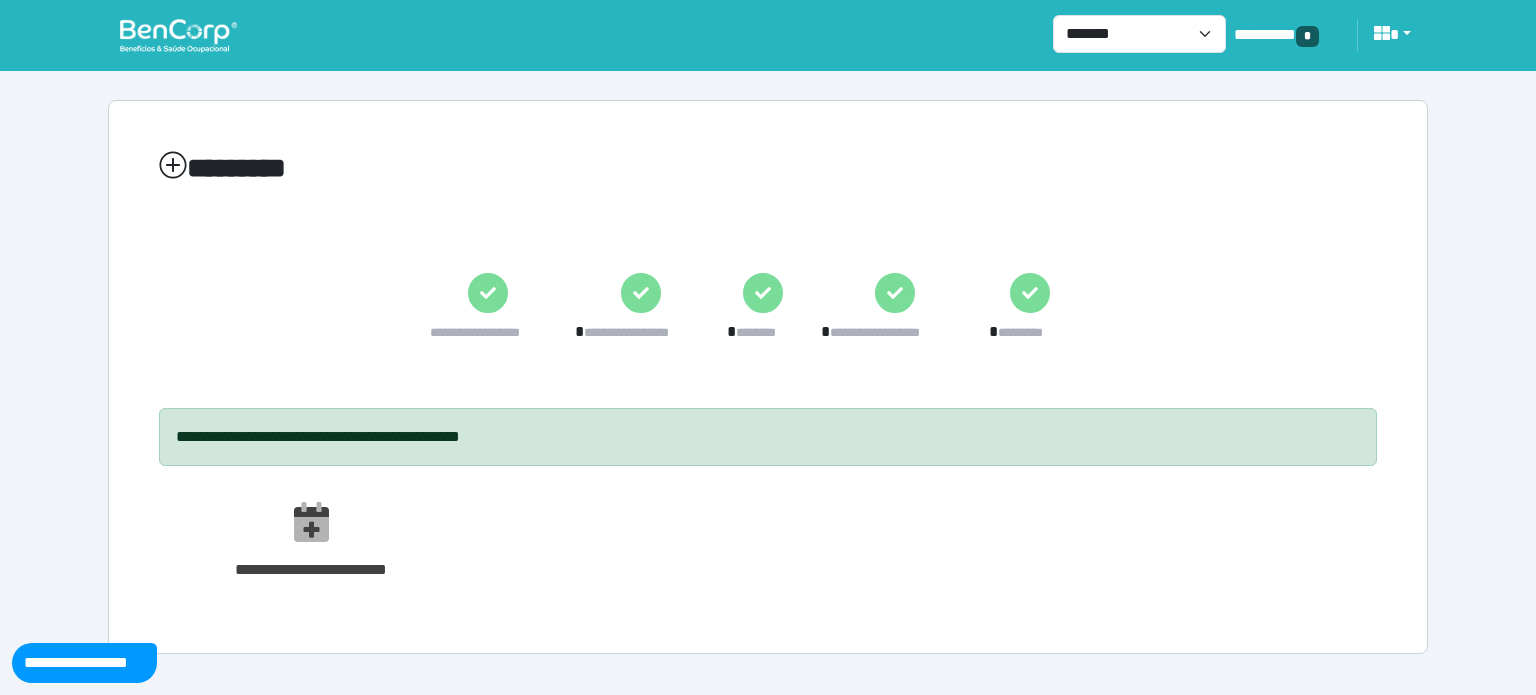 click at bounding box center [178, 35] 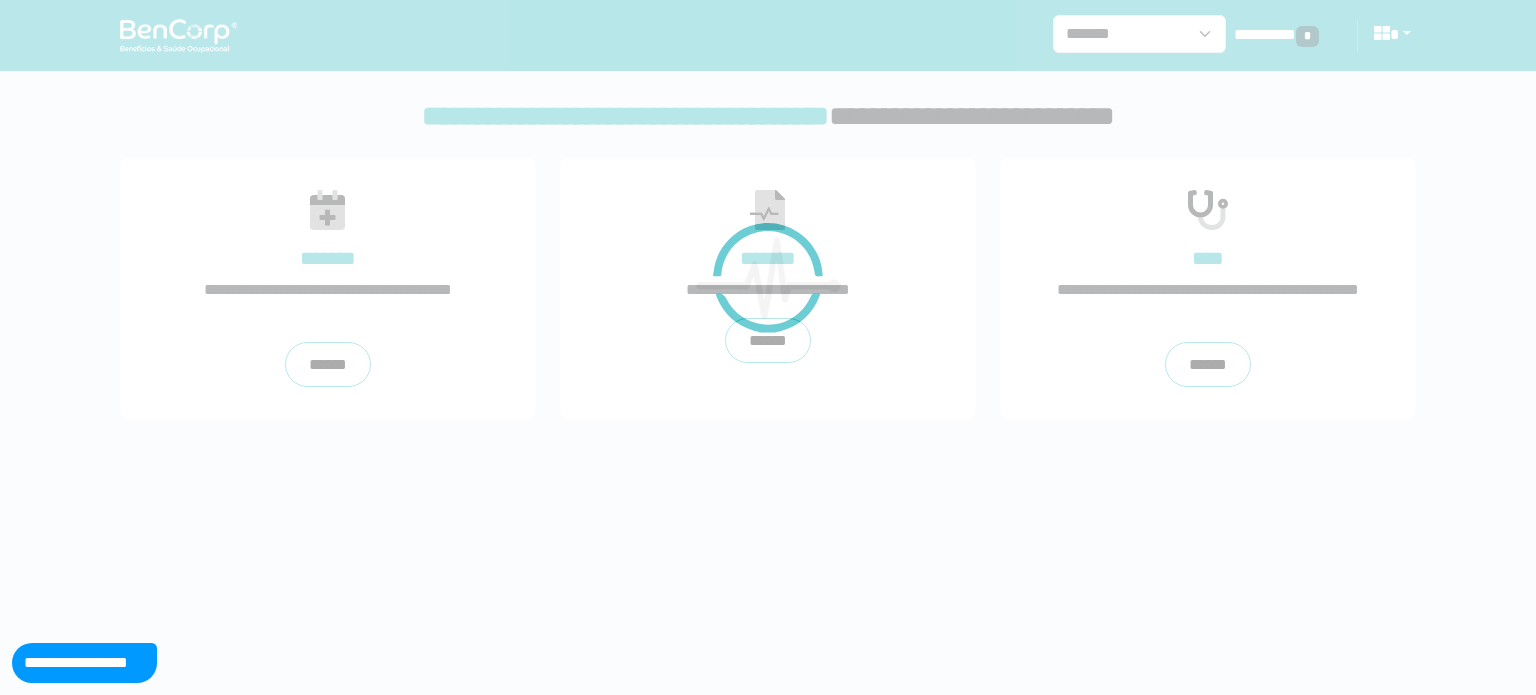 scroll, scrollTop: 0, scrollLeft: 0, axis: both 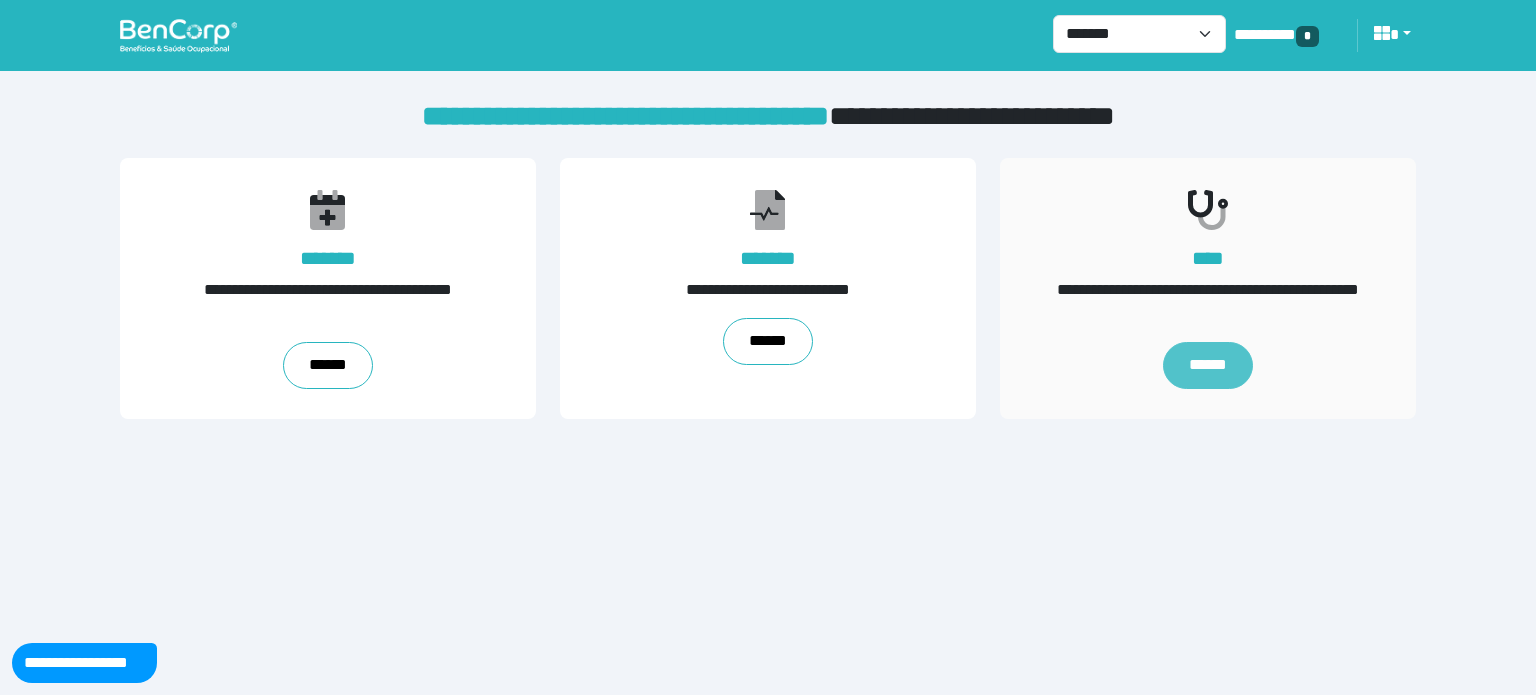 click on "******" at bounding box center [1208, 366] 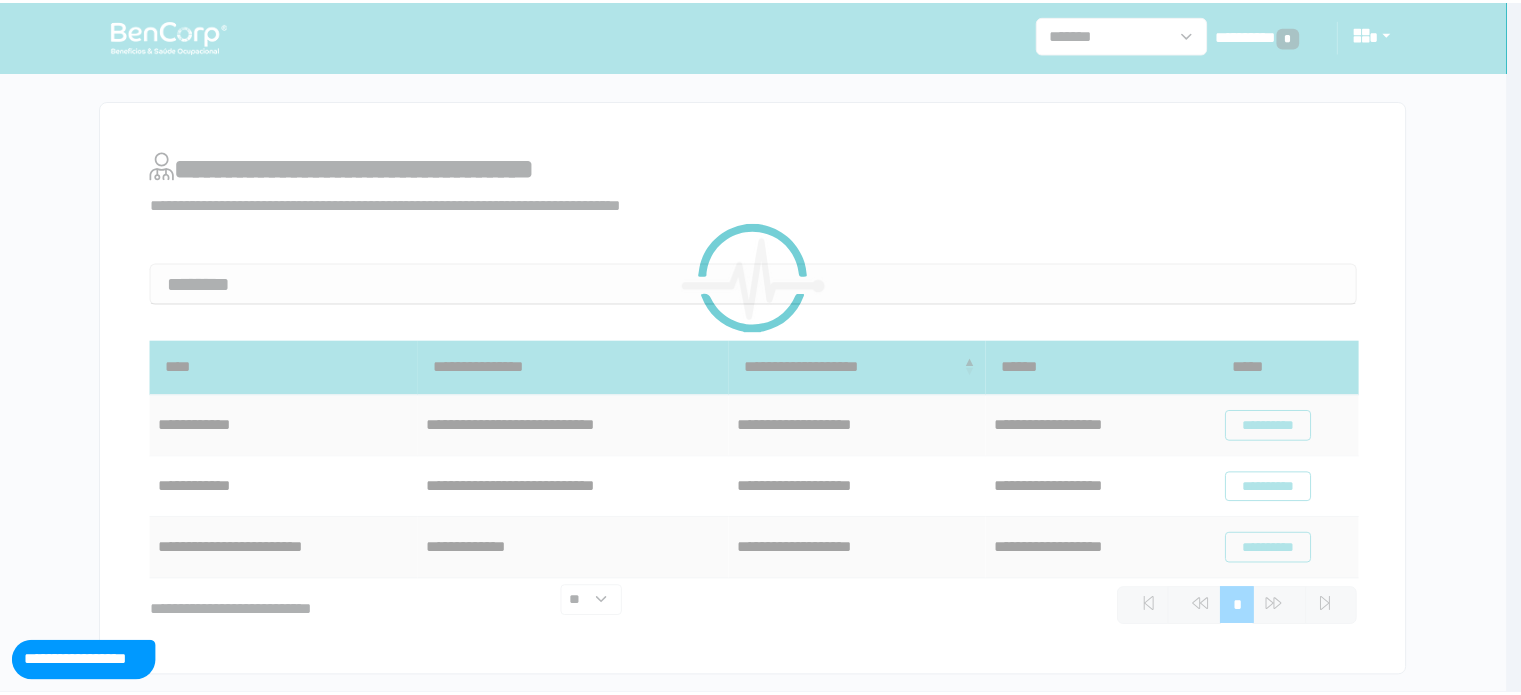 scroll, scrollTop: 0, scrollLeft: 0, axis: both 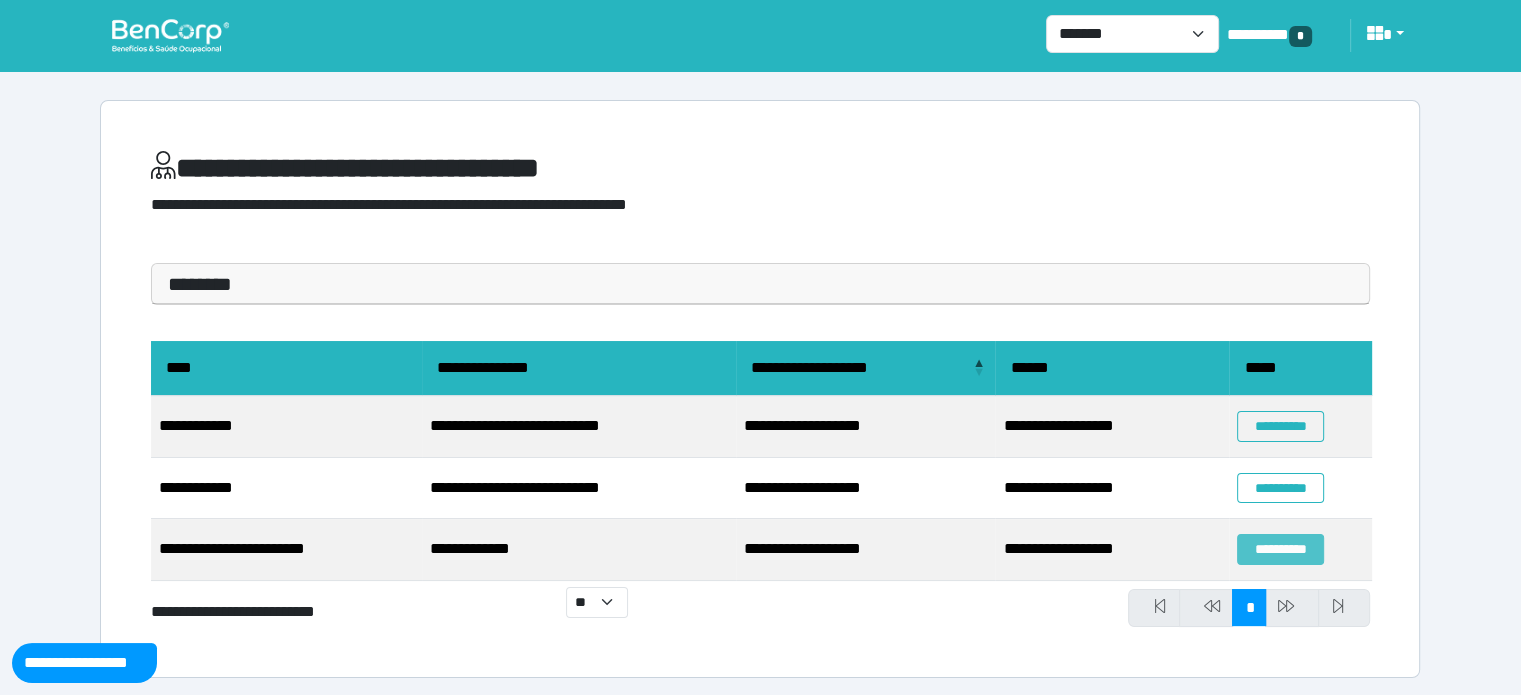 click on "**********" at bounding box center (1280, 549) 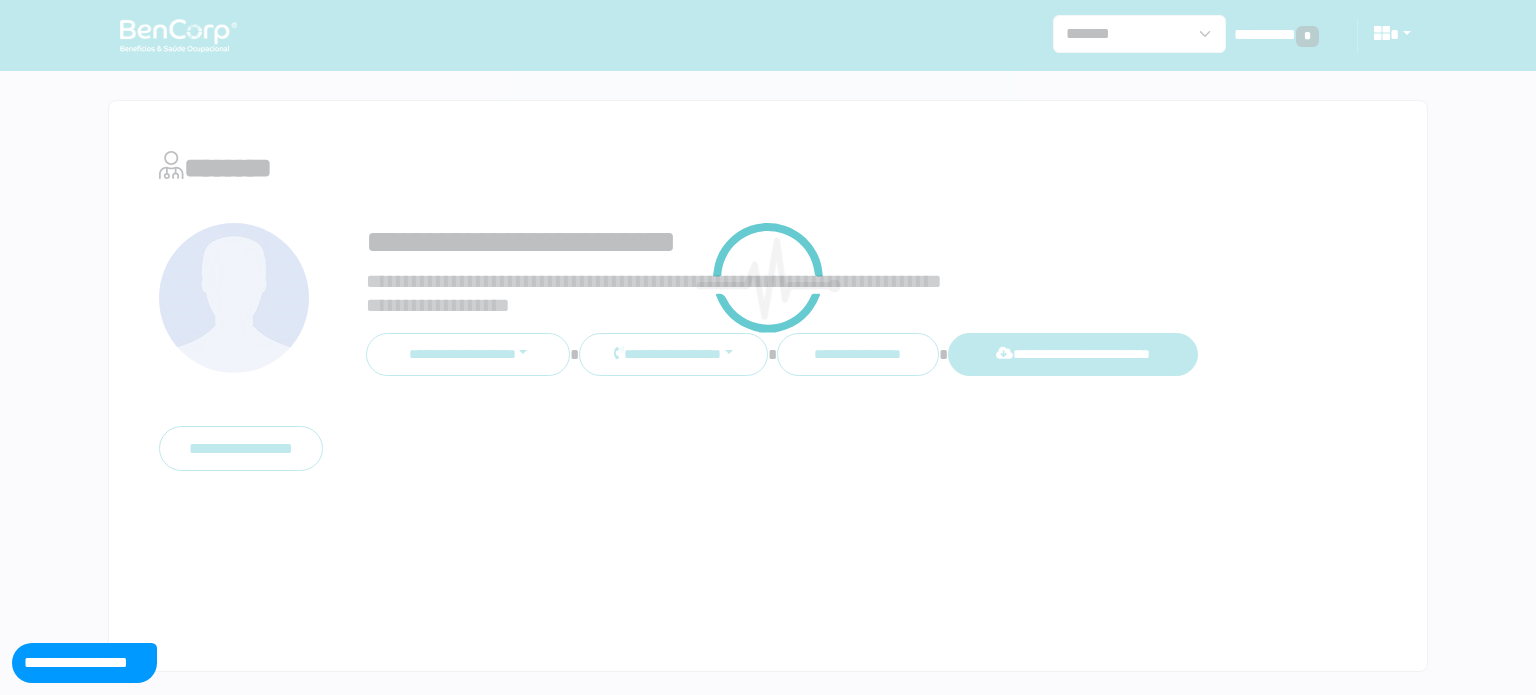 scroll, scrollTop: 0, scrollLeft: 0, axis: both 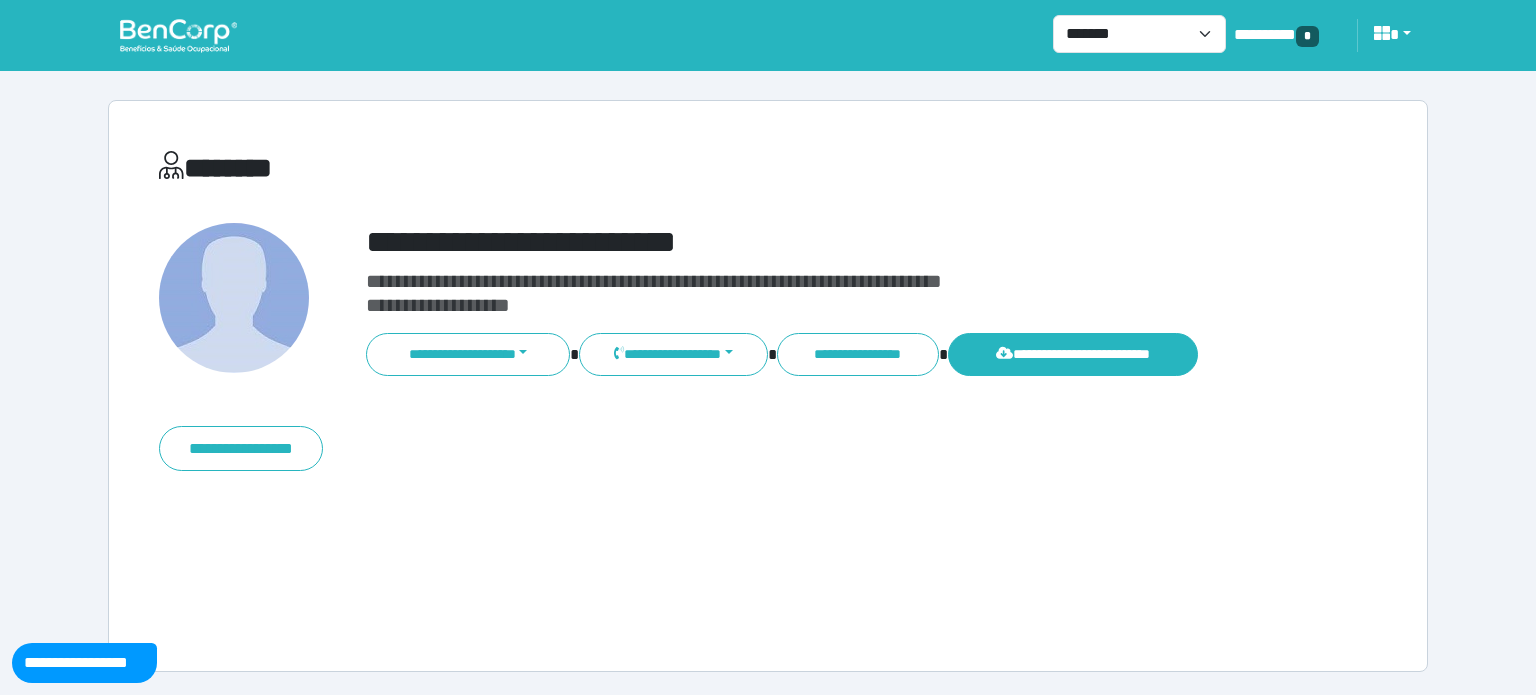 click on "**********" at bounding box center [768, 386] 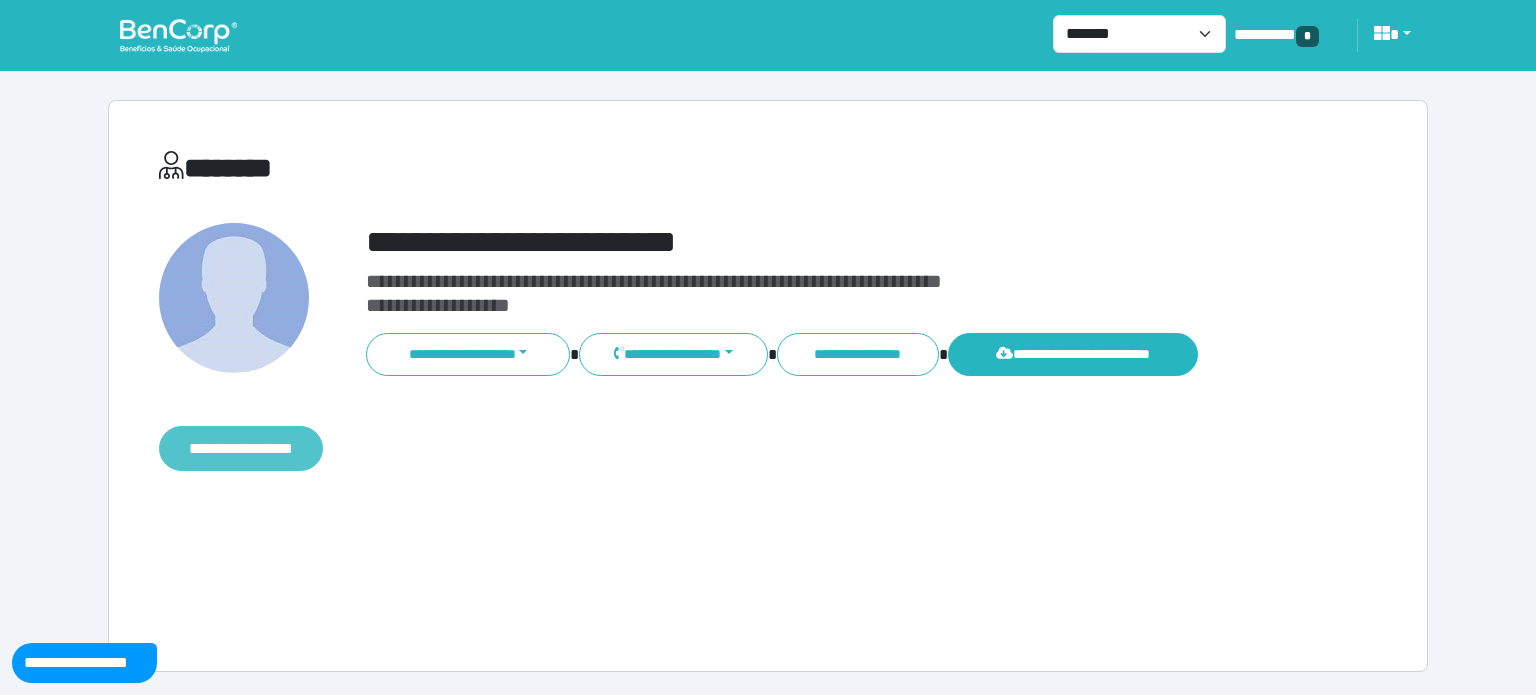 click on "**********" at bounding box center [241, 449] 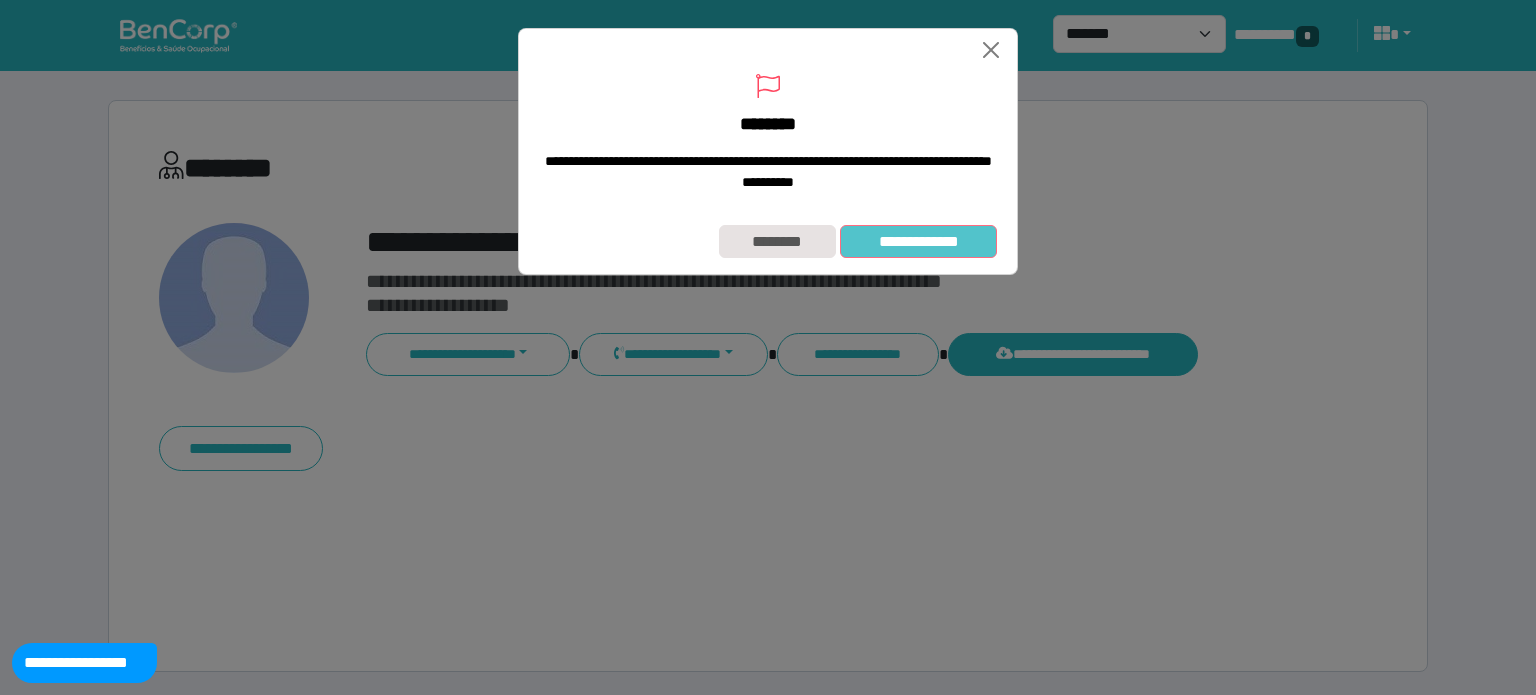 click on "**********" at bounding box center (918, 242) 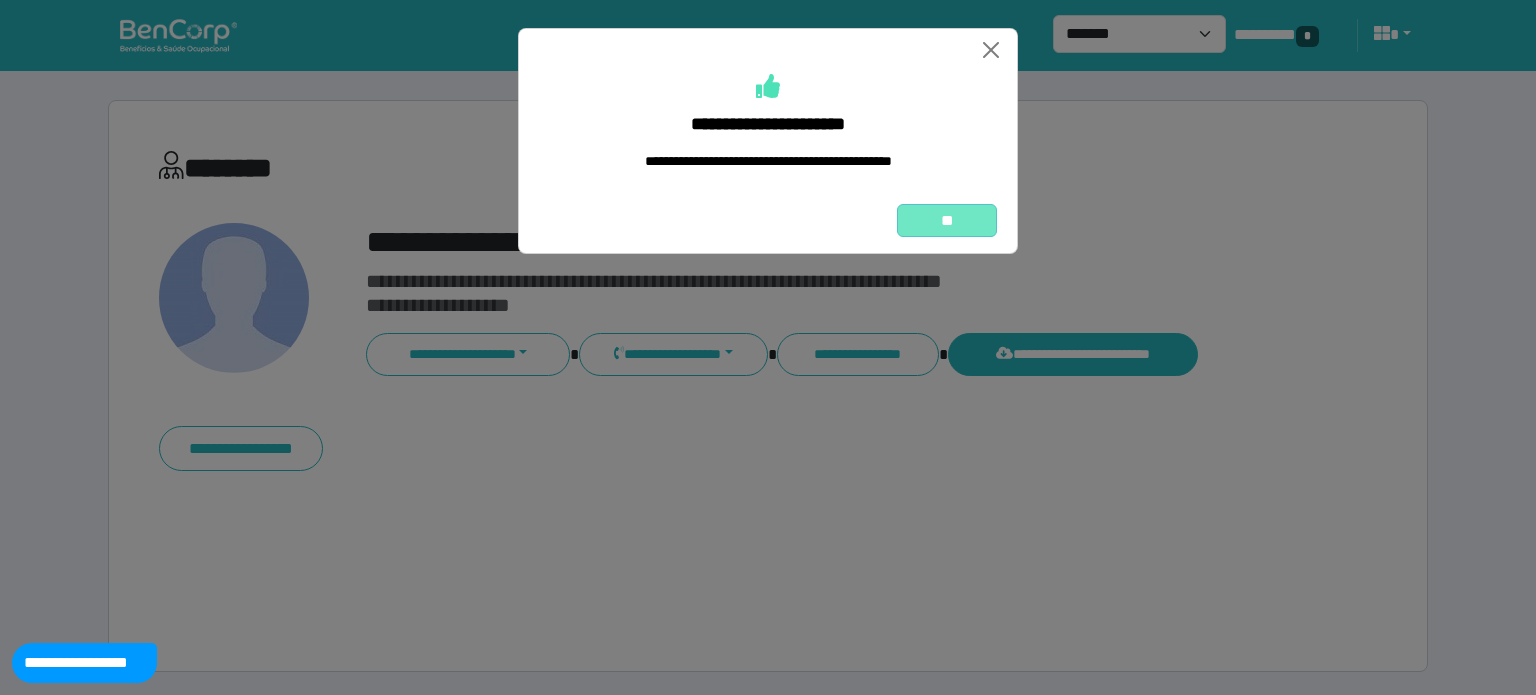 click on "**" at bounding box center [947, 221] 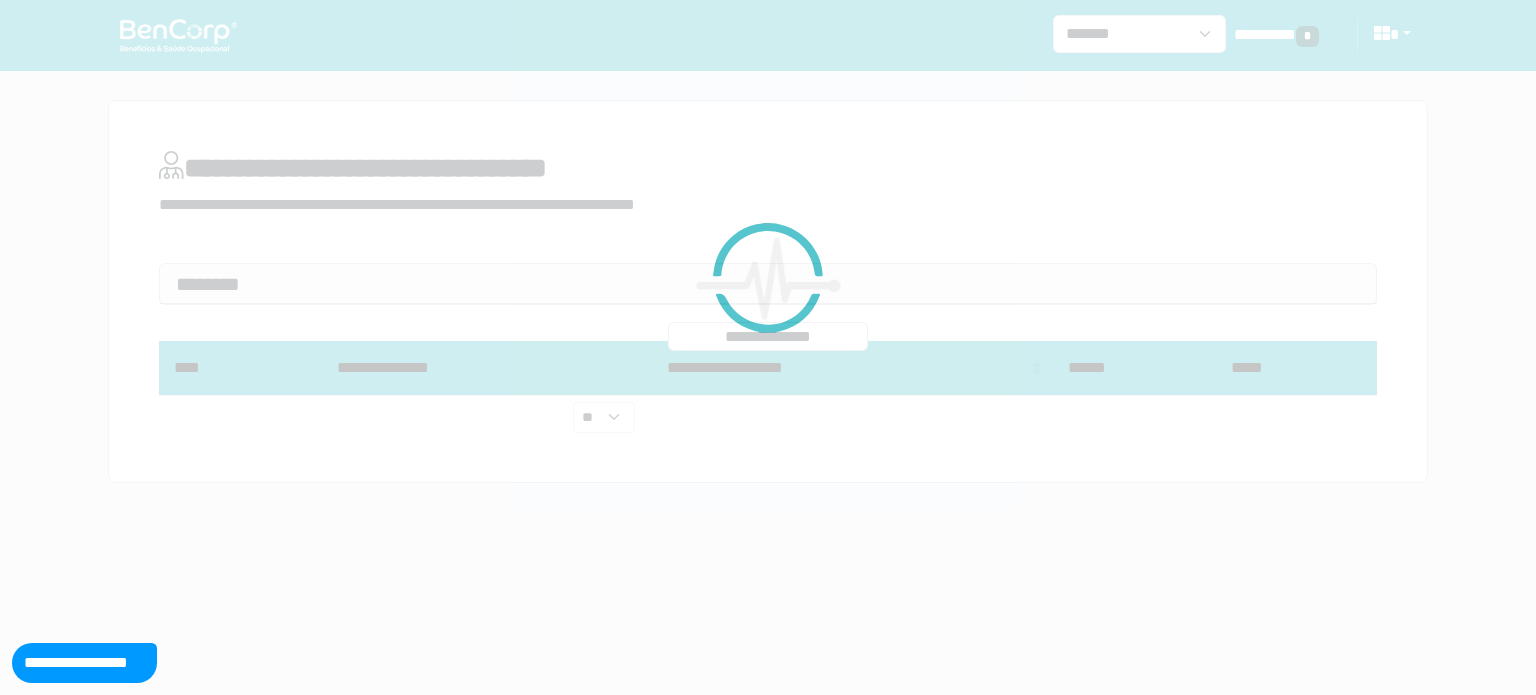 scroll, scrollTop: 0, scrollLeft: 0, axis: both 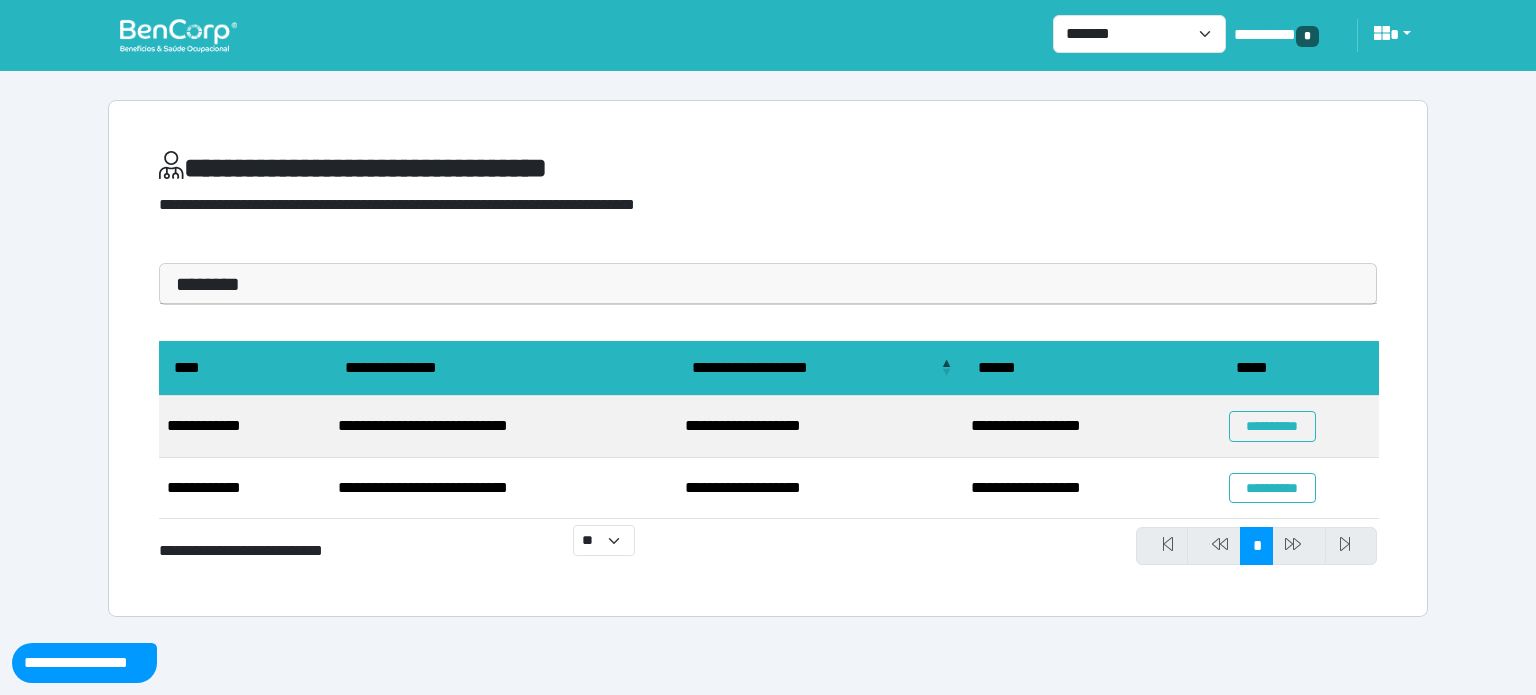 click at bounding box center [178, 35] 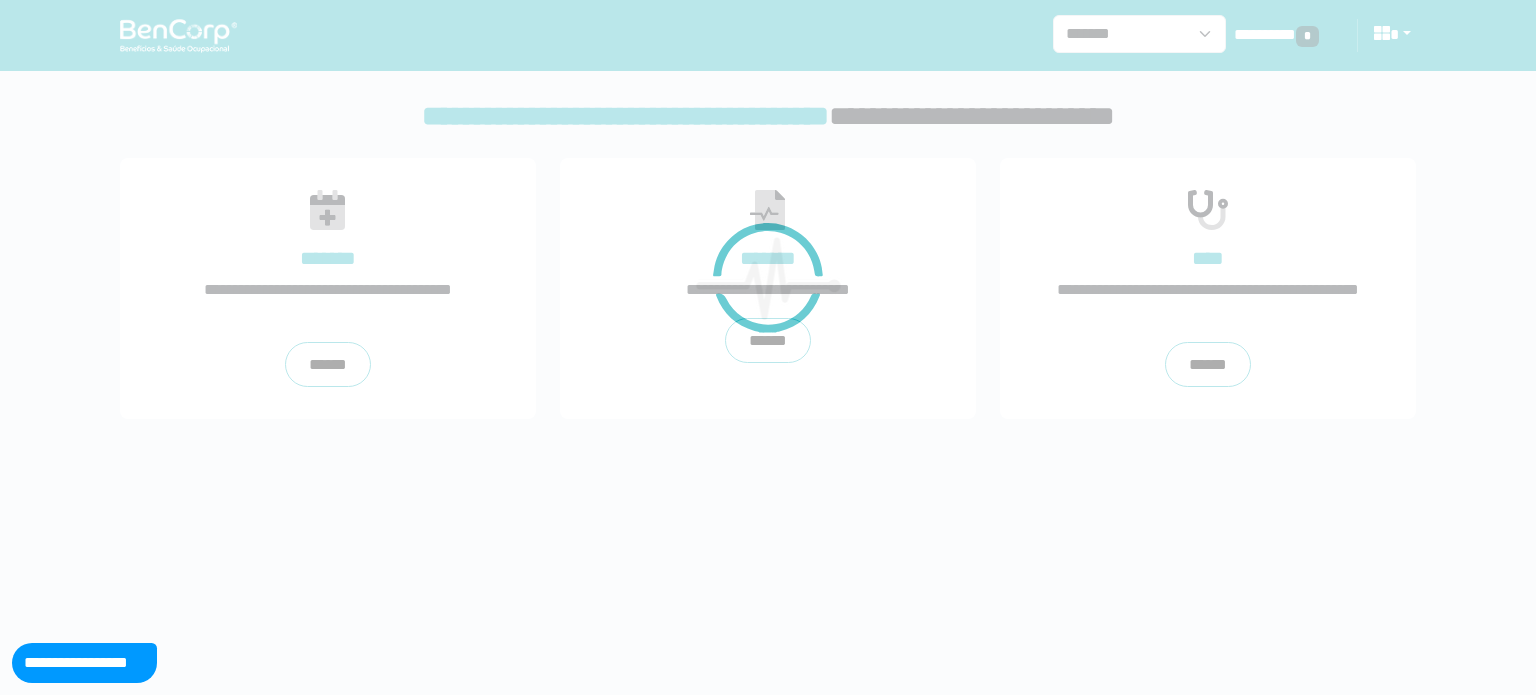 scroll, scrollTop: 0, scrollLeft: 0, axis: both 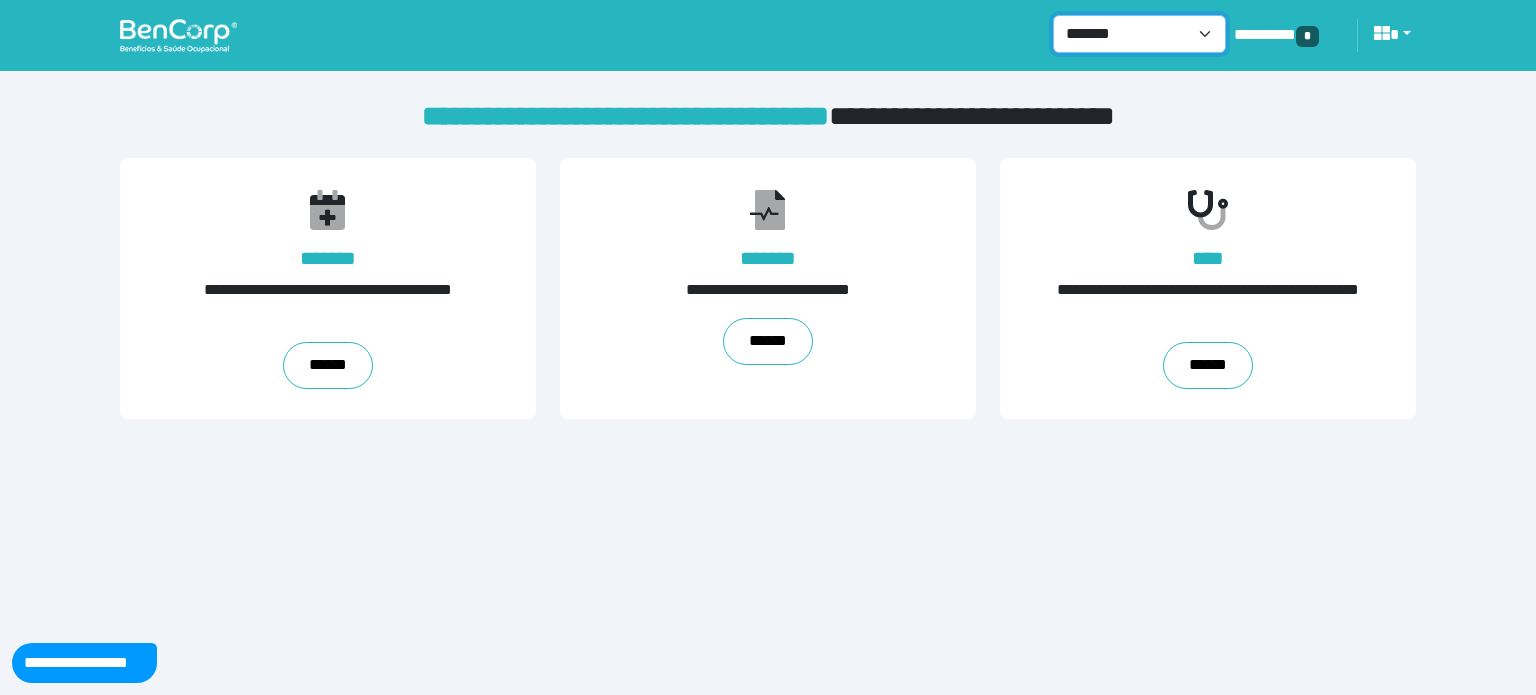 click on "**********" at bounding box center (1139, 34) 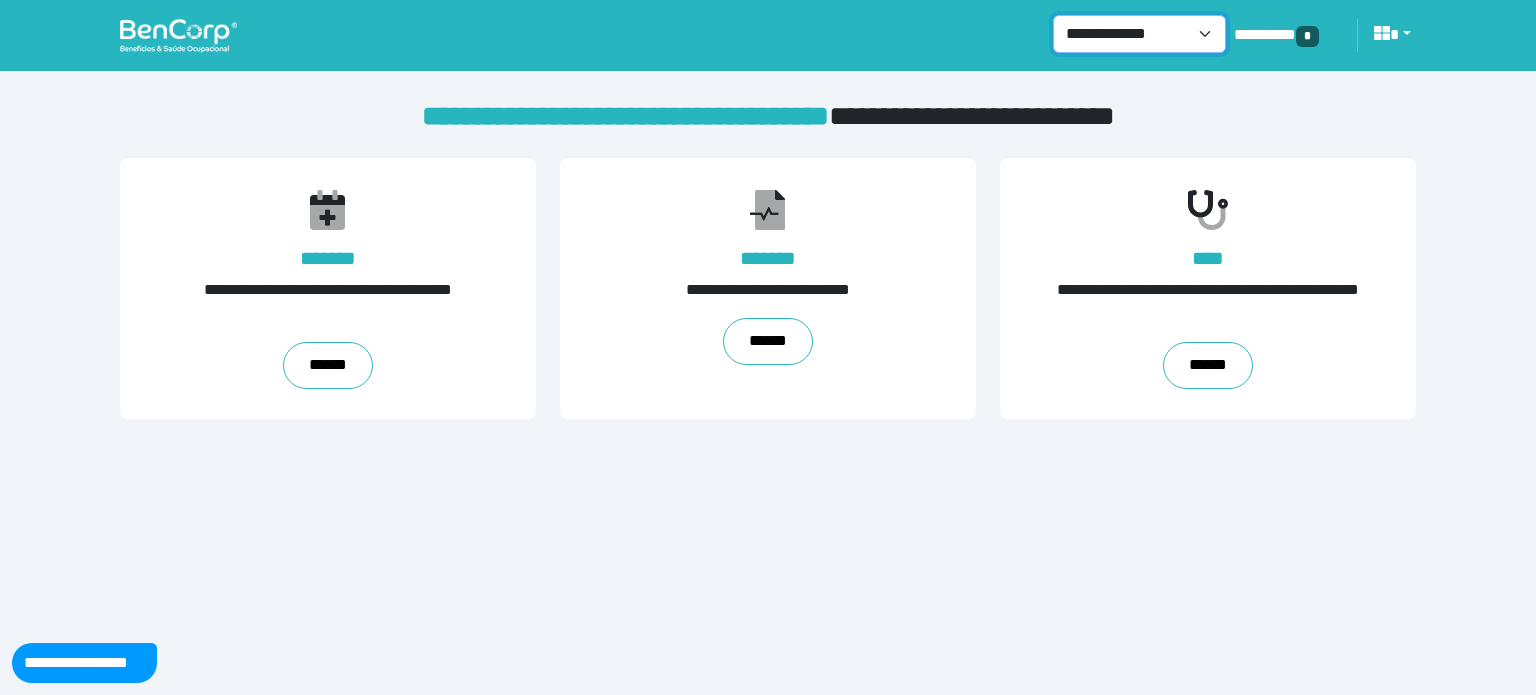 click on "**********" at bounding box center (1139, 34) 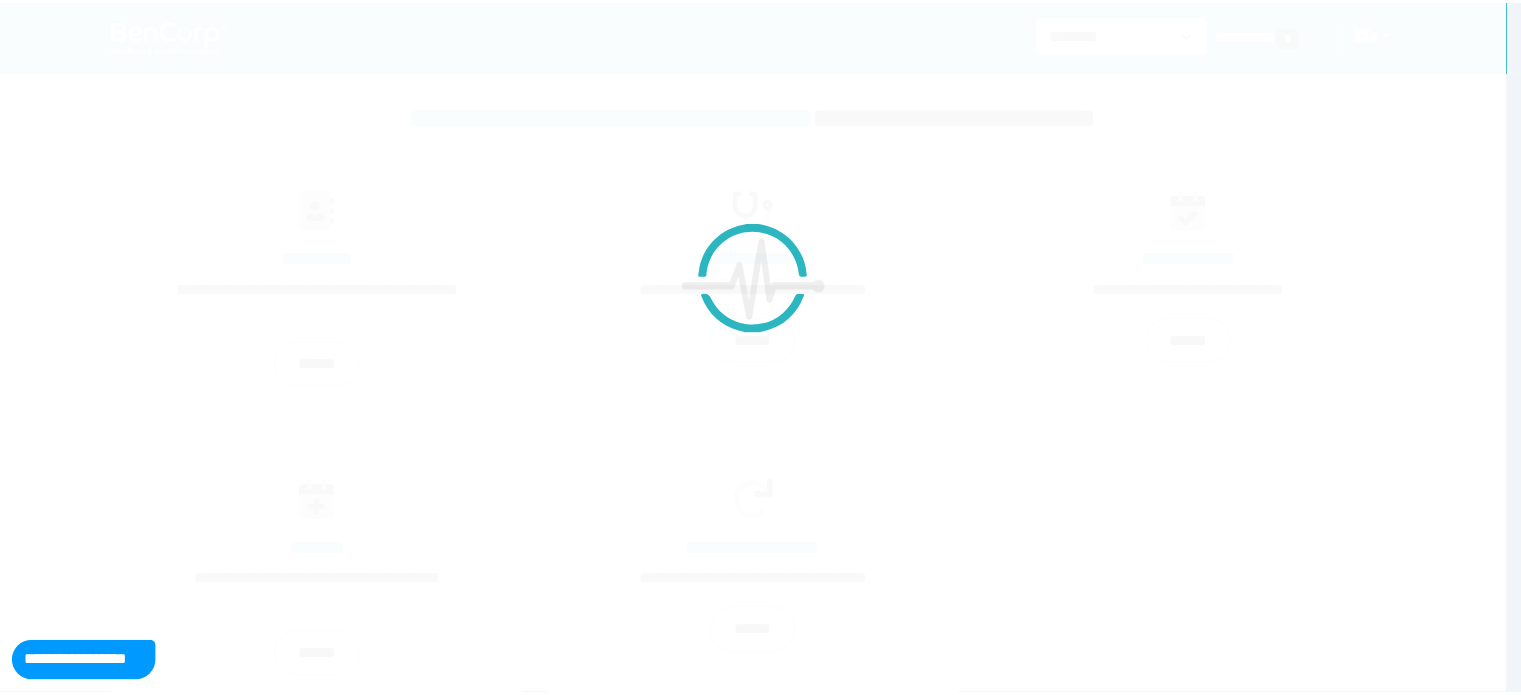 scroll, scrollTop: 0, scrollLeft: 0, axis: both 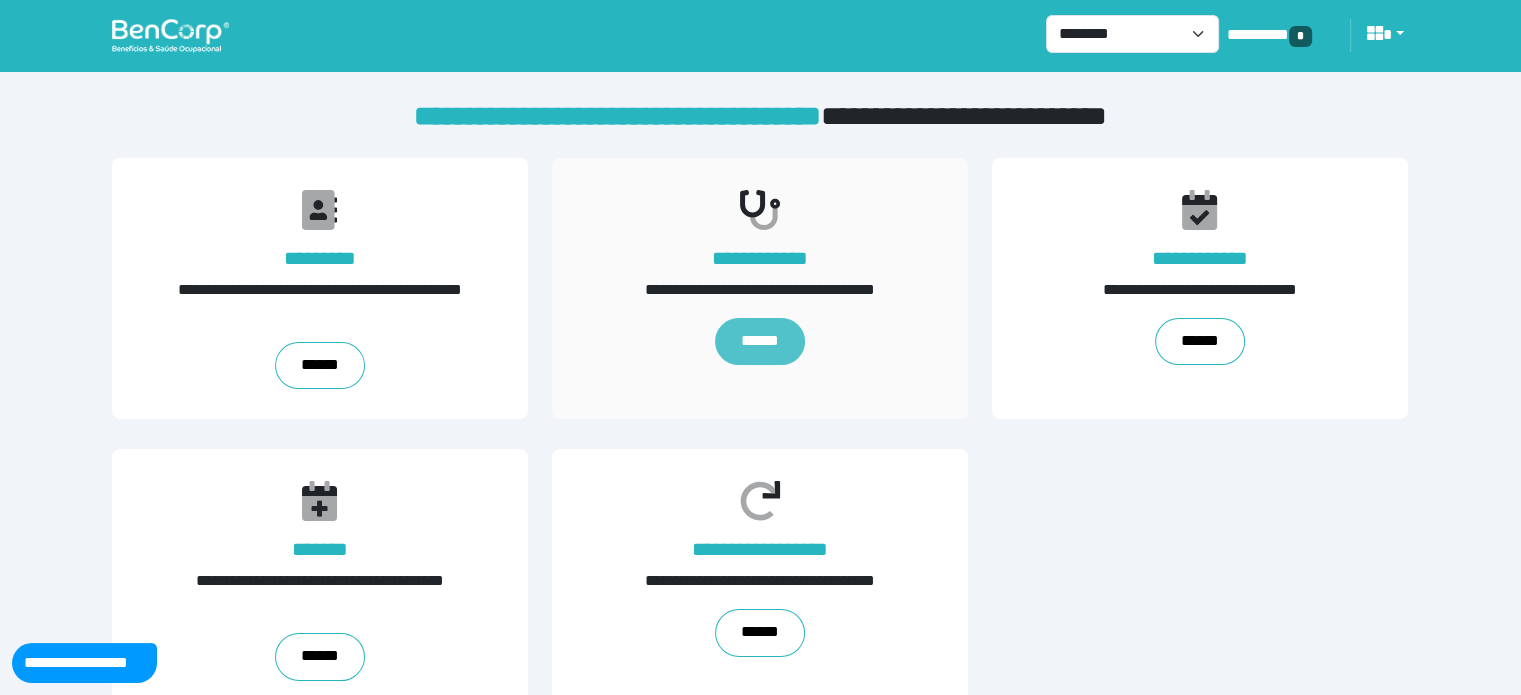 click on "******" at bounding box center (760, 342) 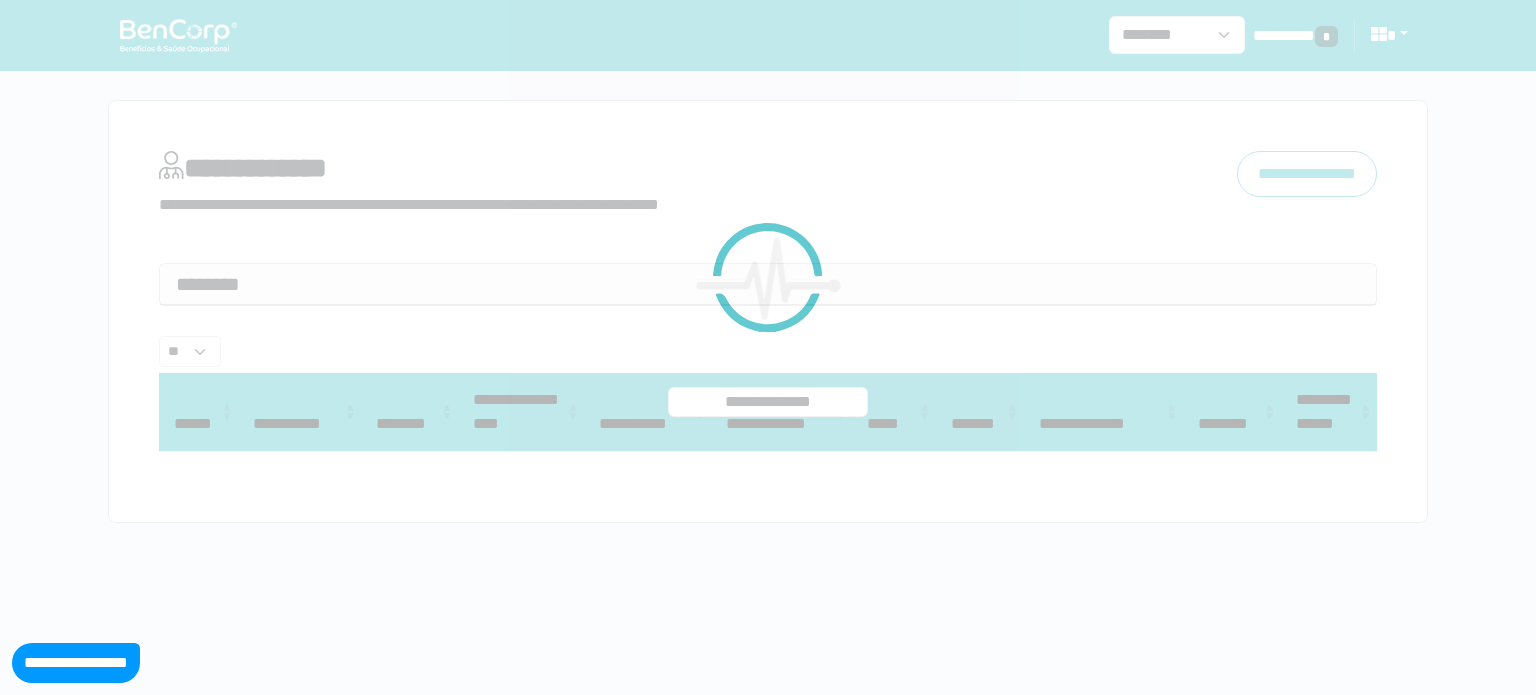 select on "**" 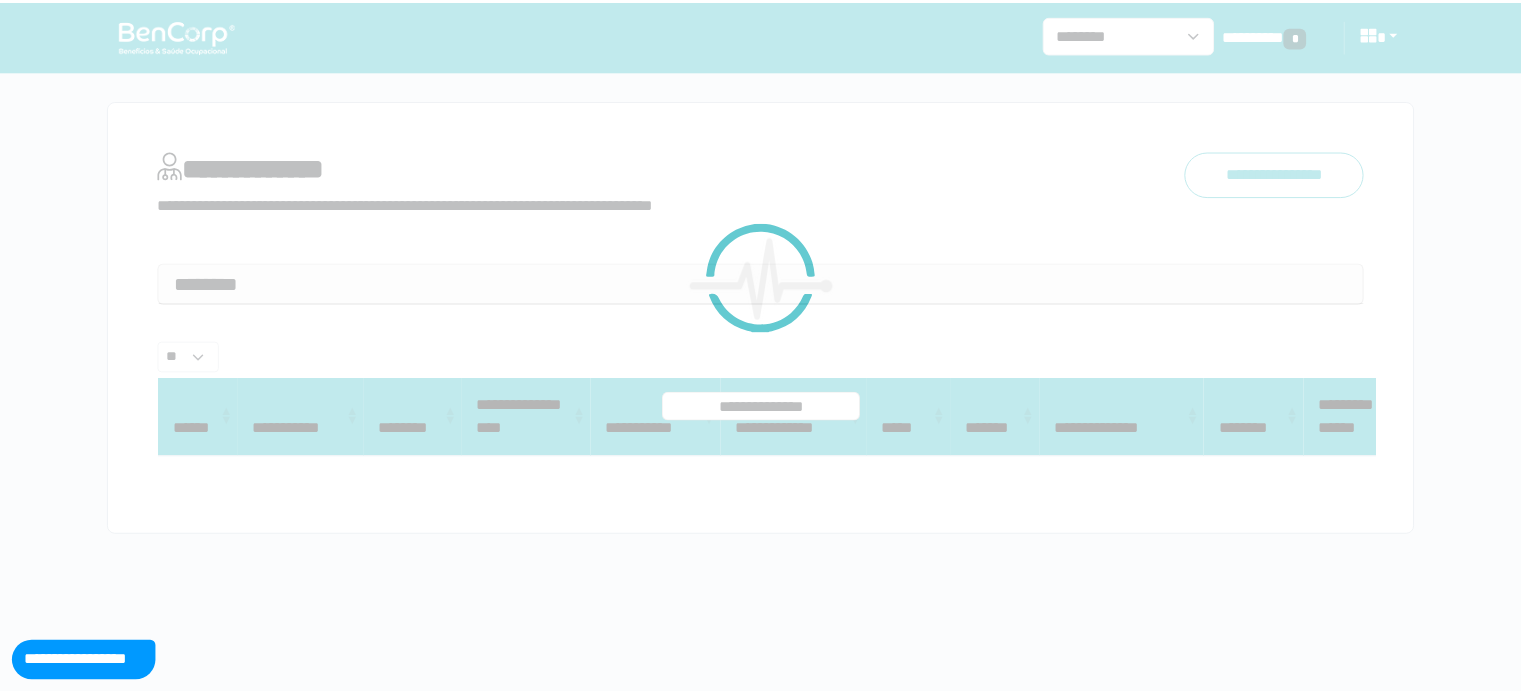 scroll, scrollTop: 0, scrollLeft: 0, axis: both 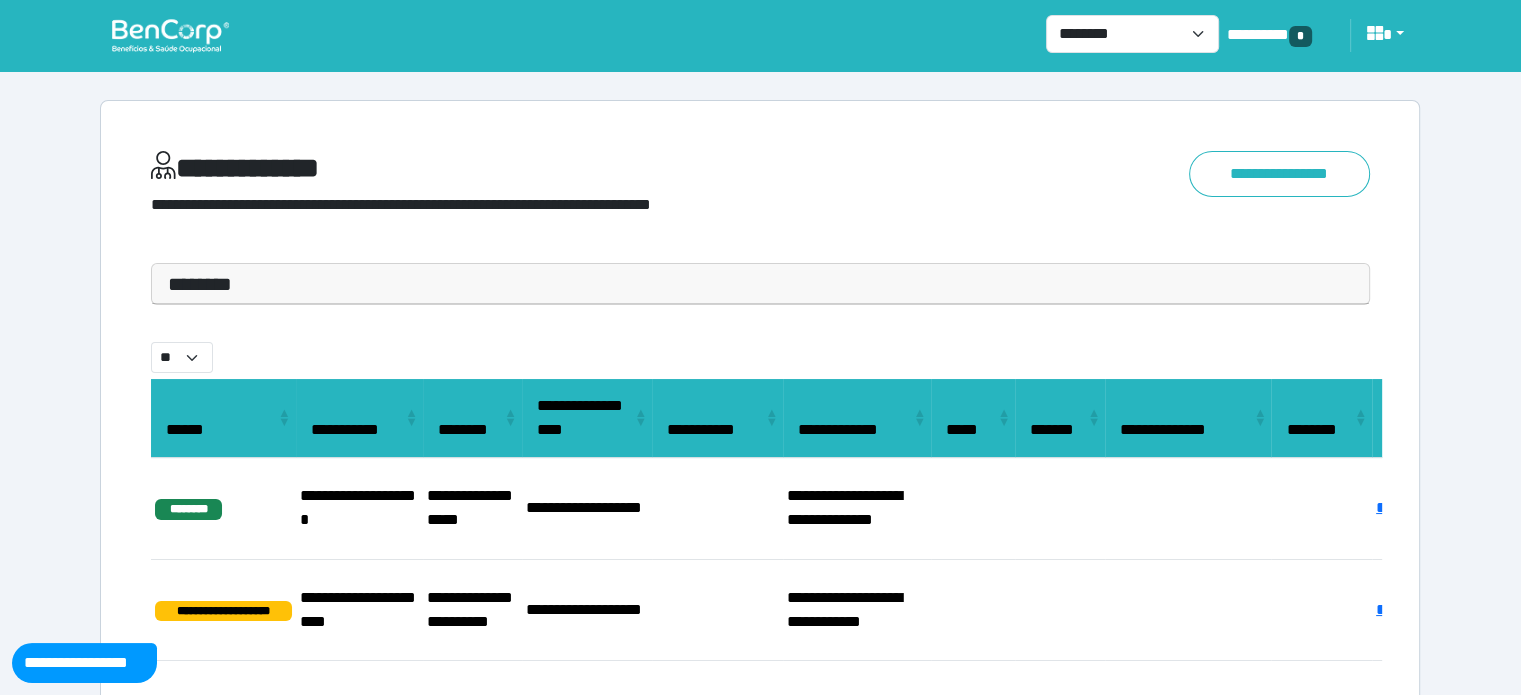 click on "********" at bounding box center [760, 284] 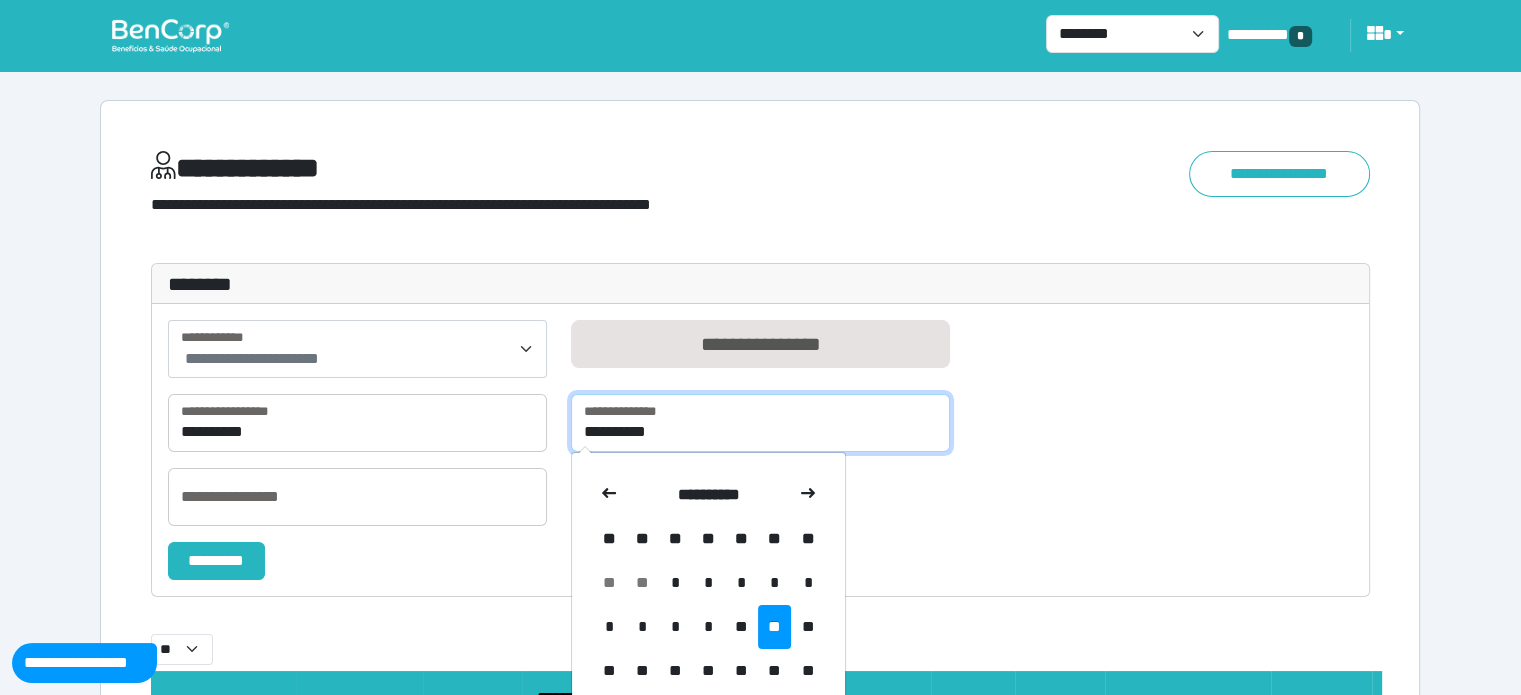 click on "**********" at bounding box center (760, 423) 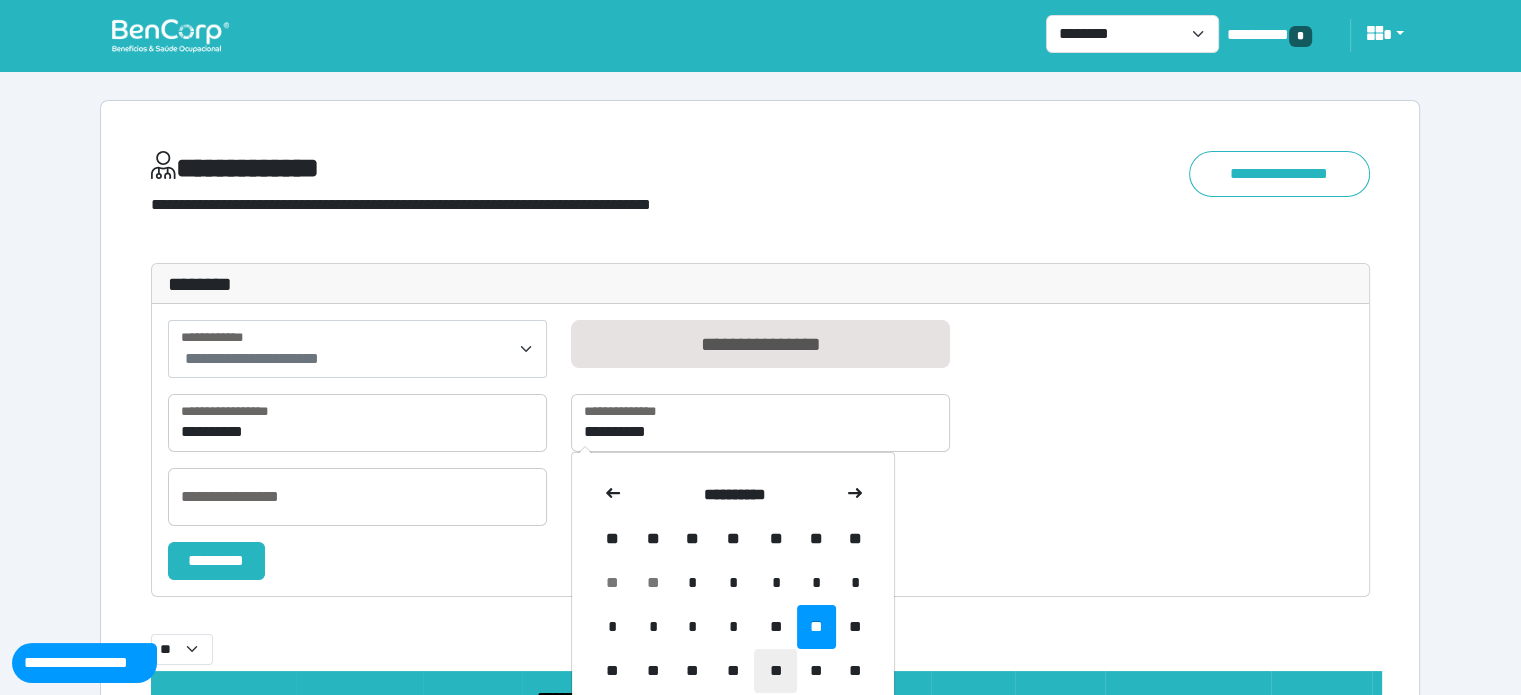 click on "**" at bounding box center (775, 671) 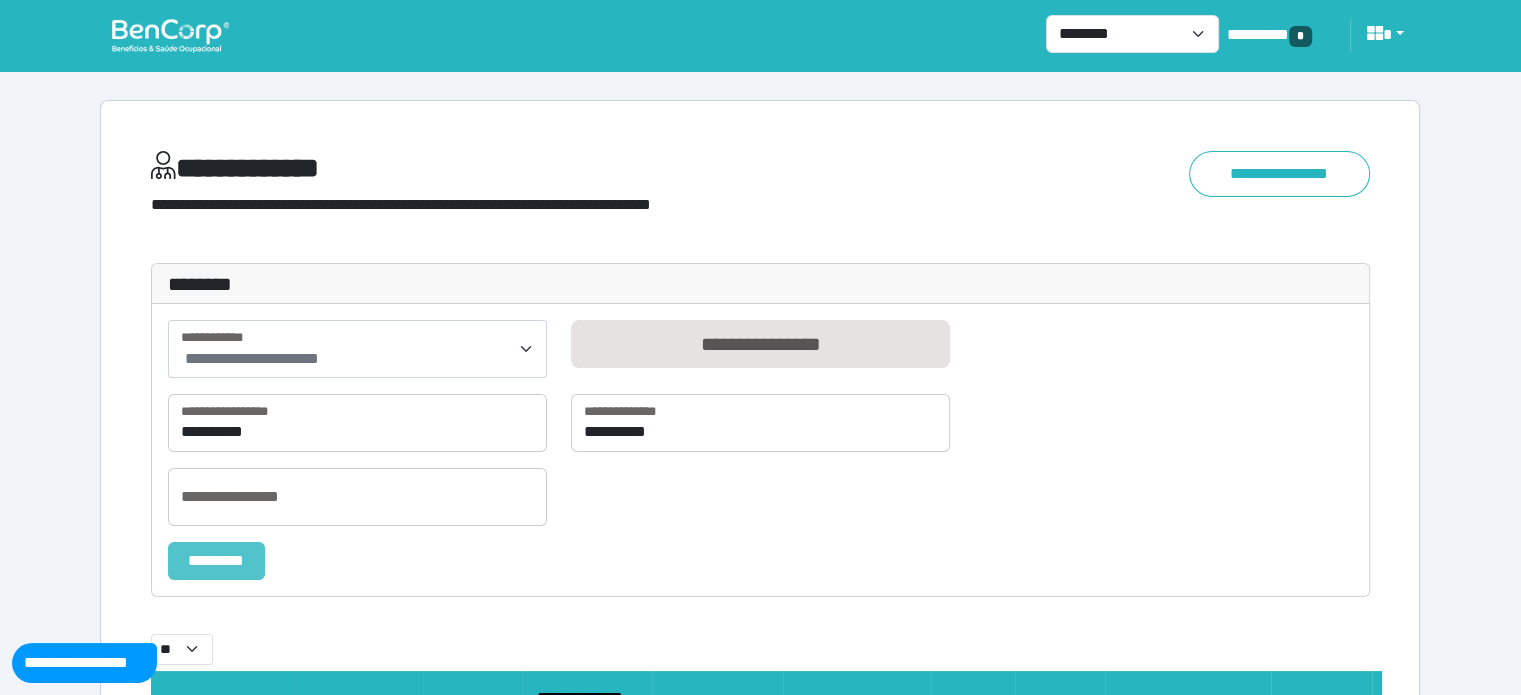 click on "*********" at bounding box center (216, 561) 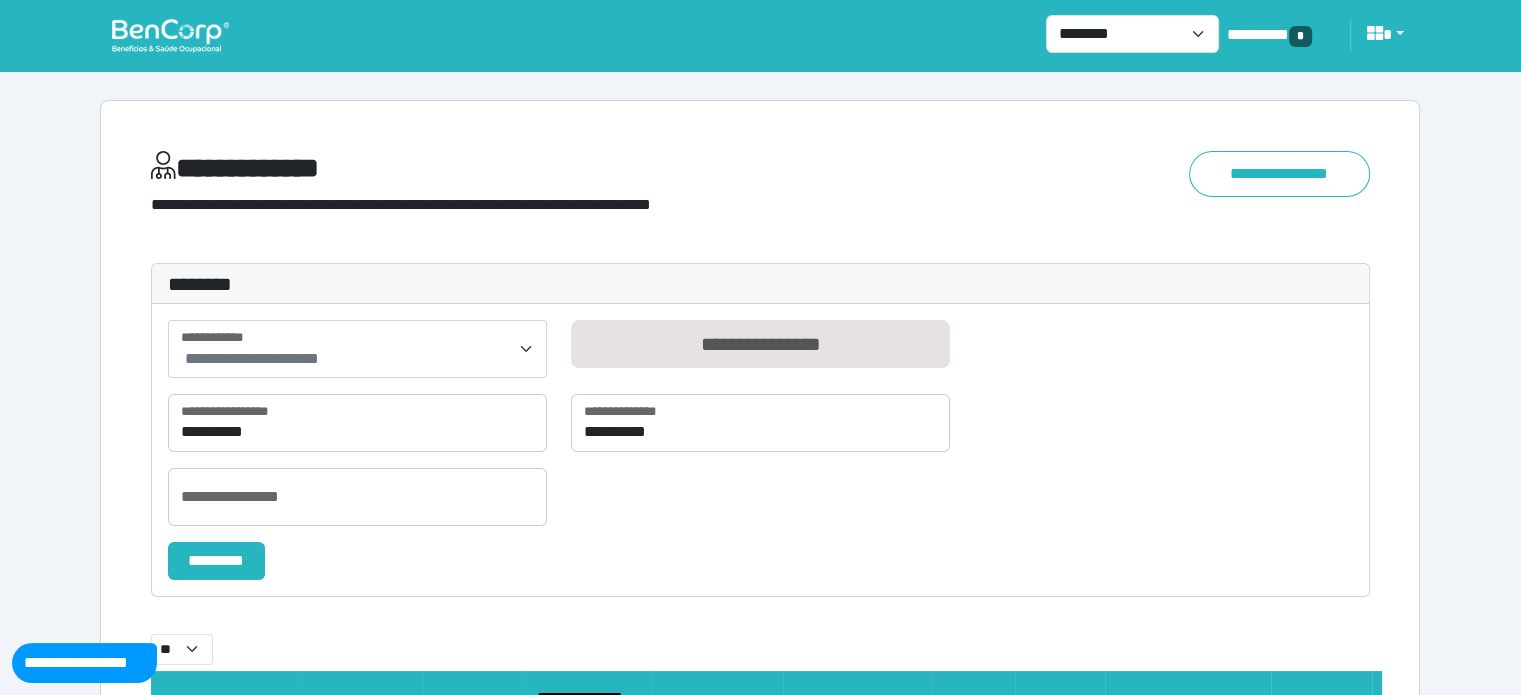 select on "**" 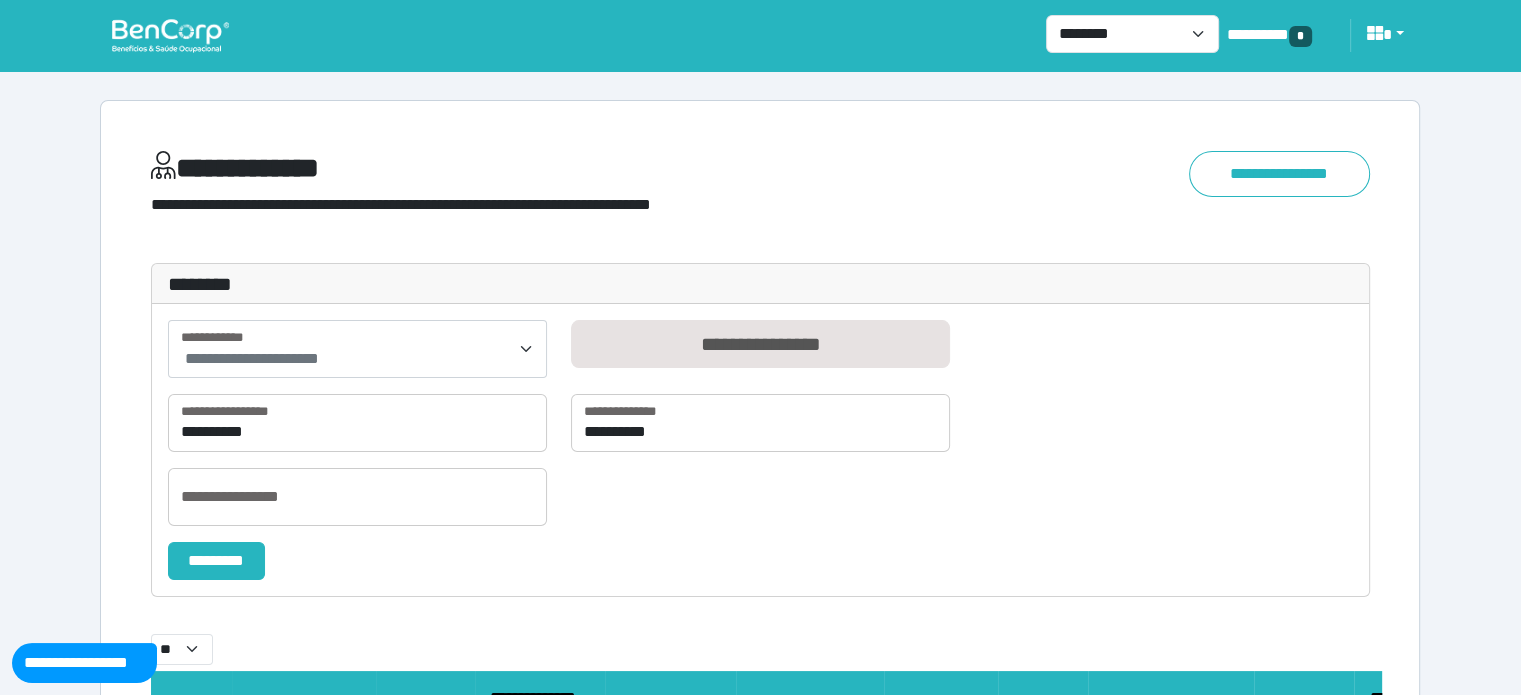 click on "**********" at bounding box center (760, 450) 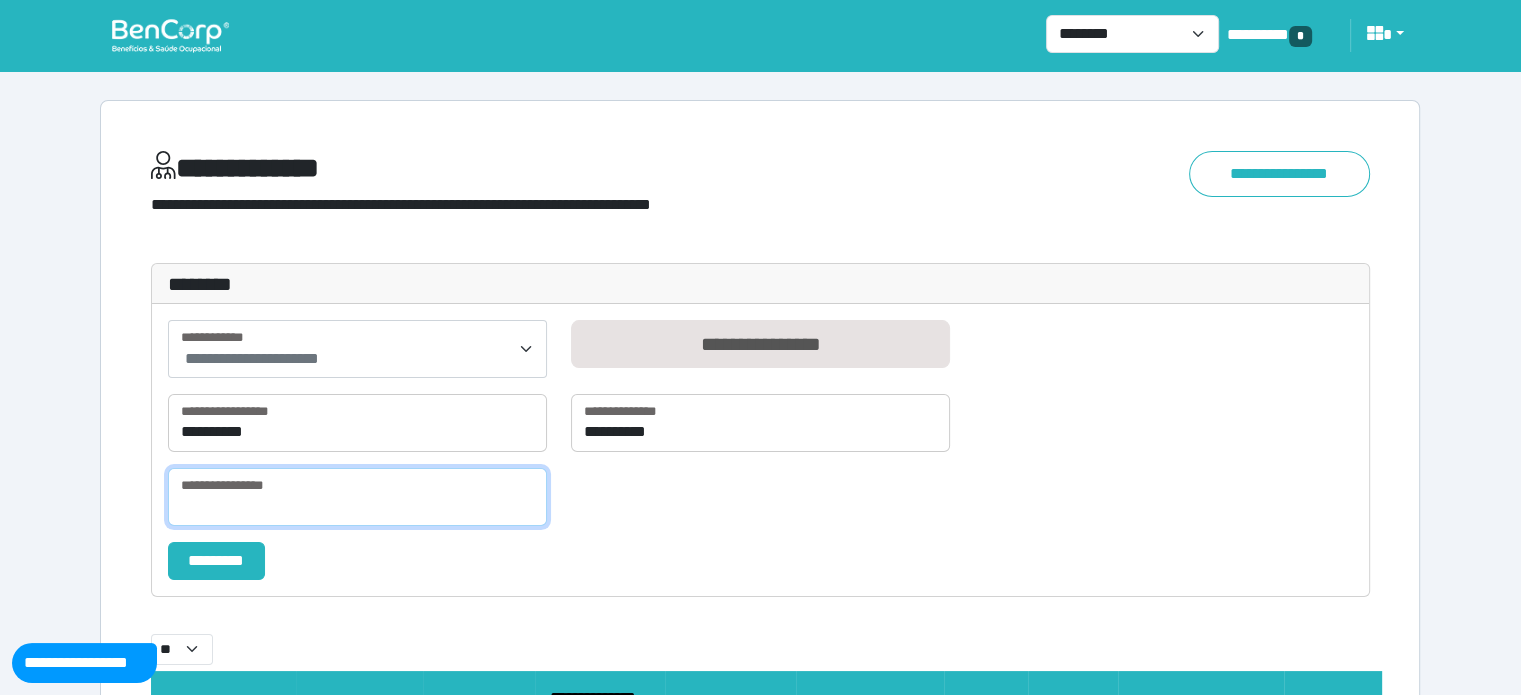 click at bounding box center [357, 497] 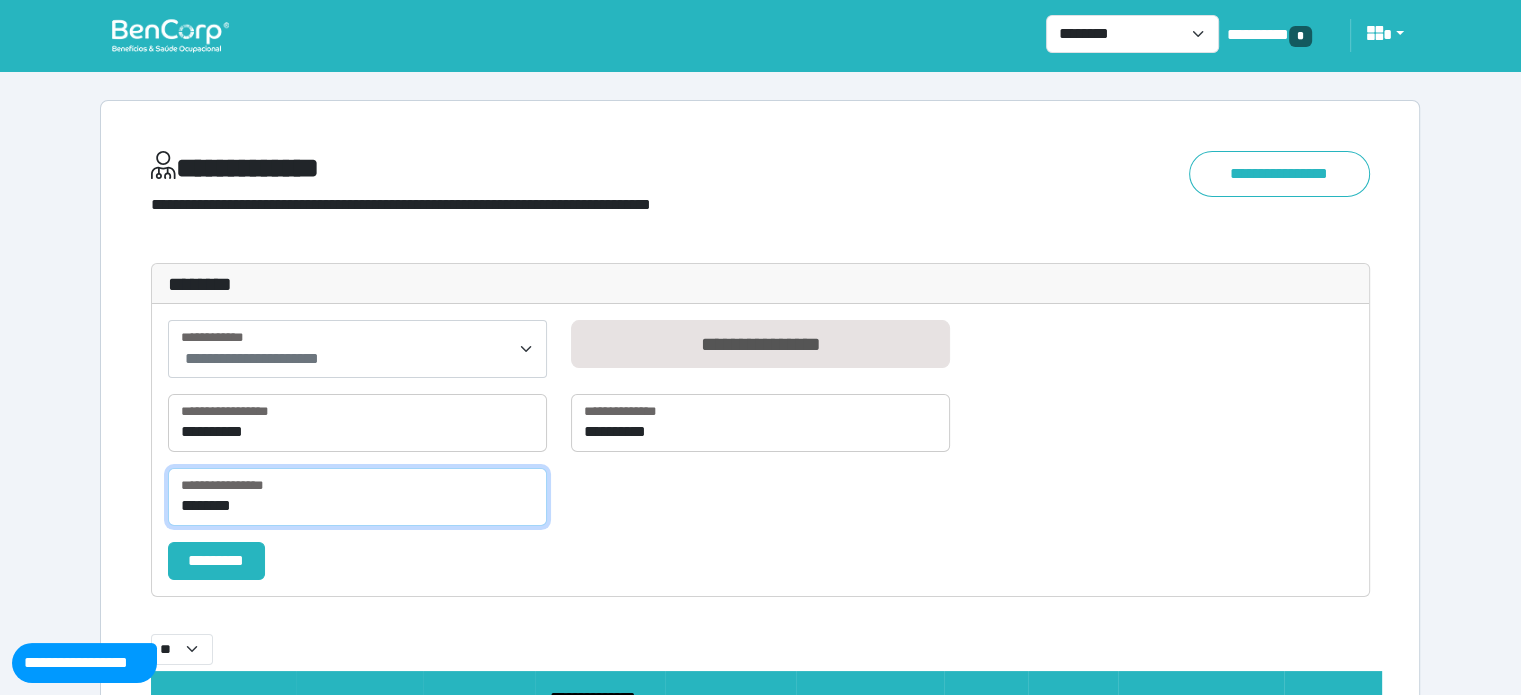 type on "********" 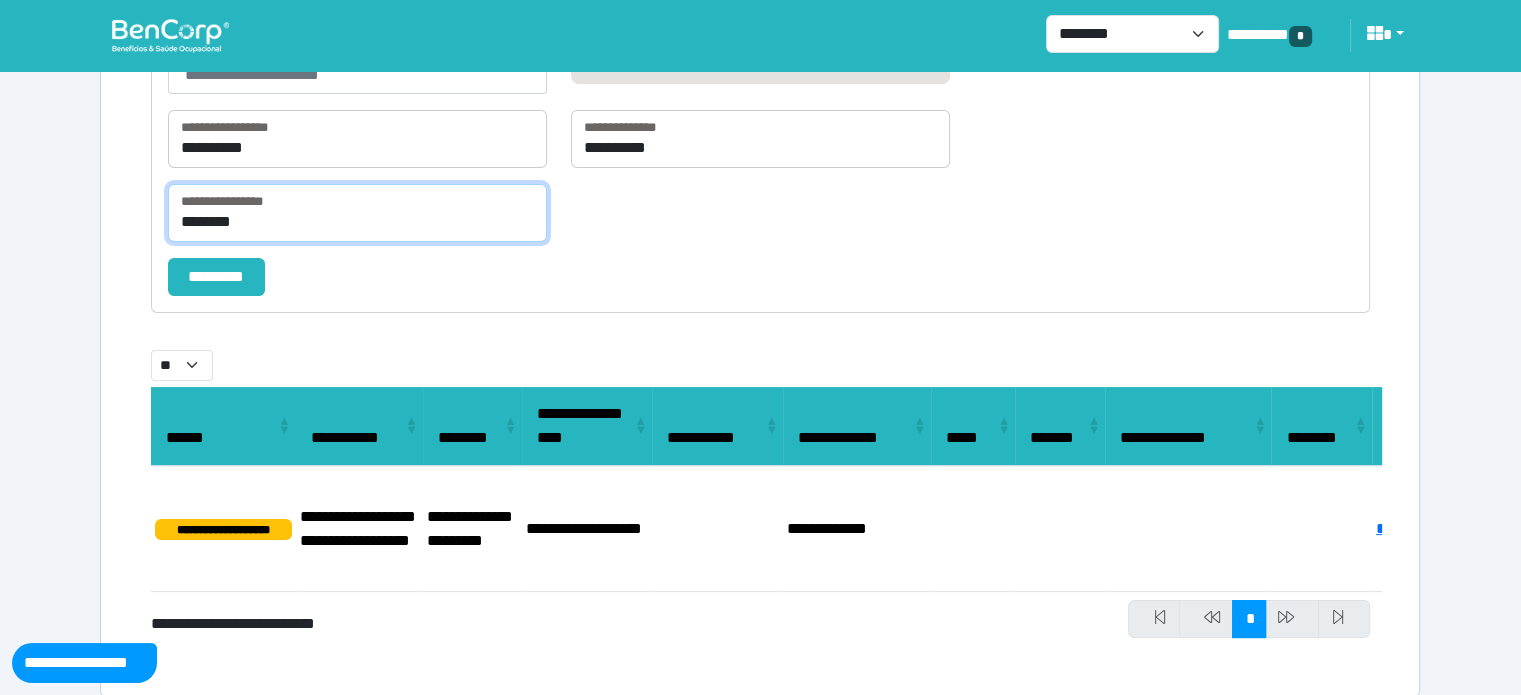 scroll, scrollTop: 300, scrollLeft: 0, axis: vertical 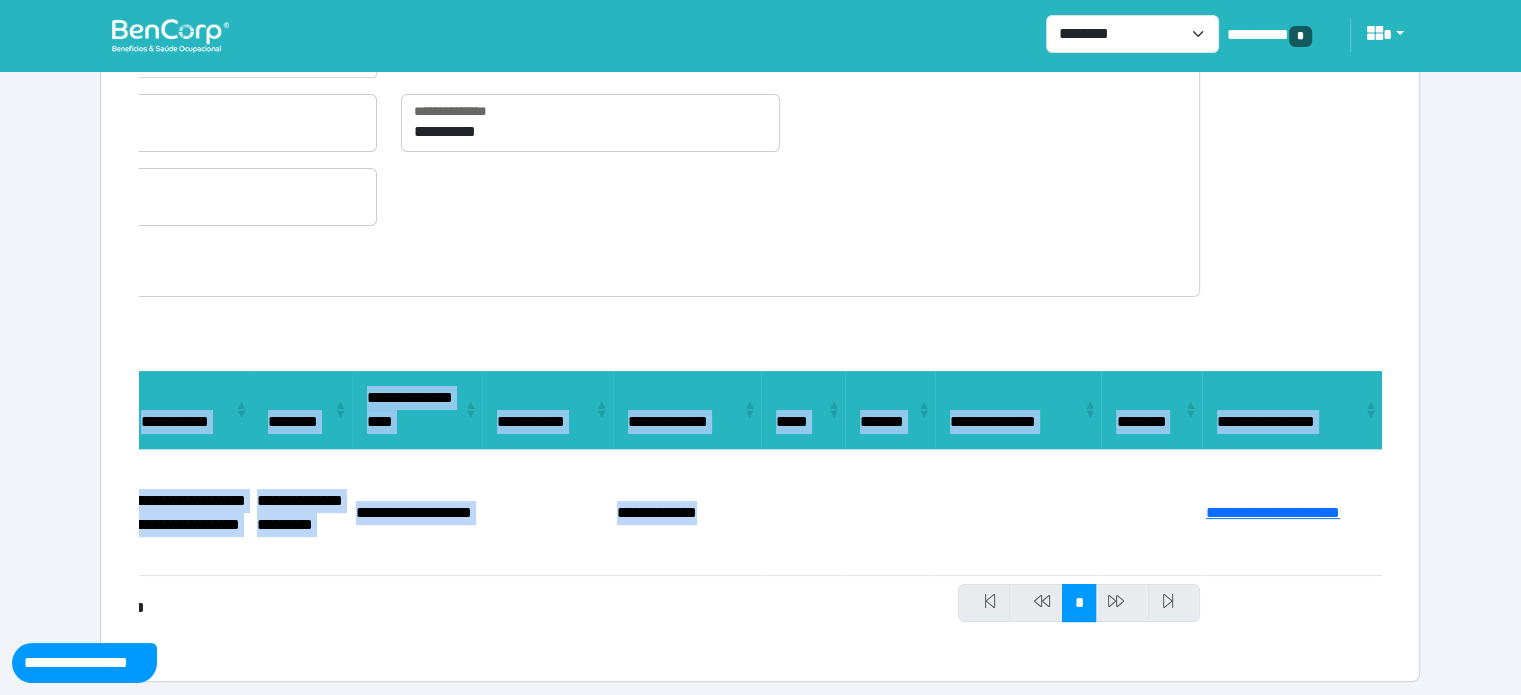 drag, startPoint x: 1240, startPoint y: 505, endPoint x: 1464, endPoint y: 517, distance: 224.3212 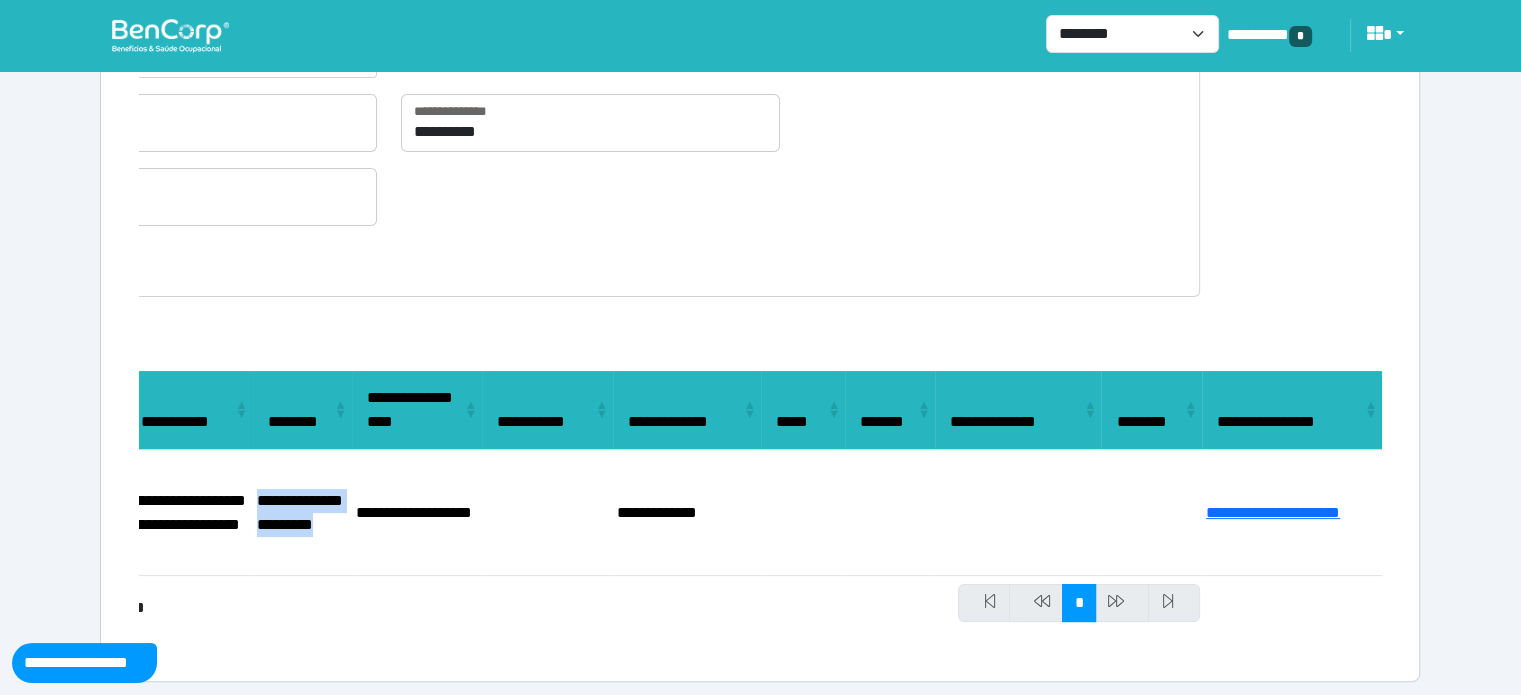 drag, startPoint x: 335, startPoint y: 545, endPoint x: 255, endPoint y: 474, distance: 106.96261 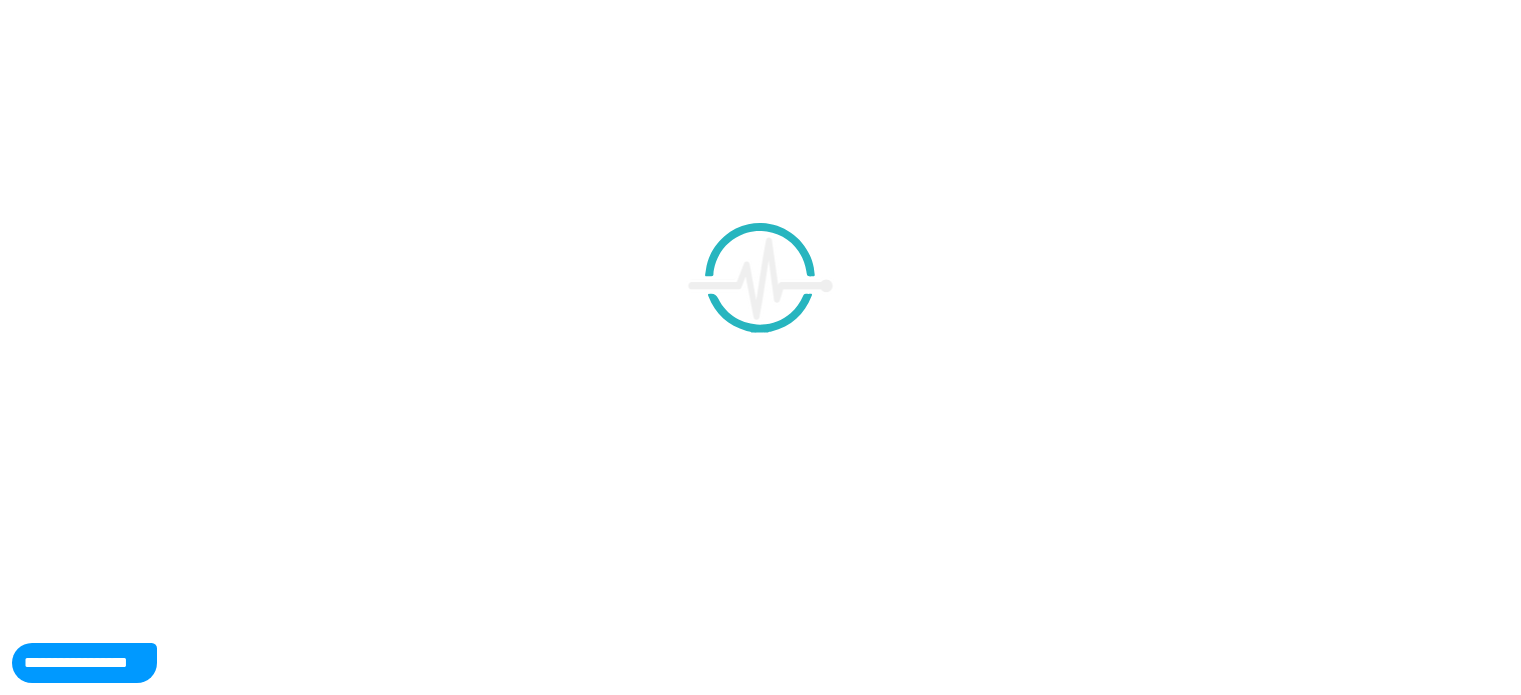 scroll, scrollTop: 0, scrollLeft: 0, axis: both 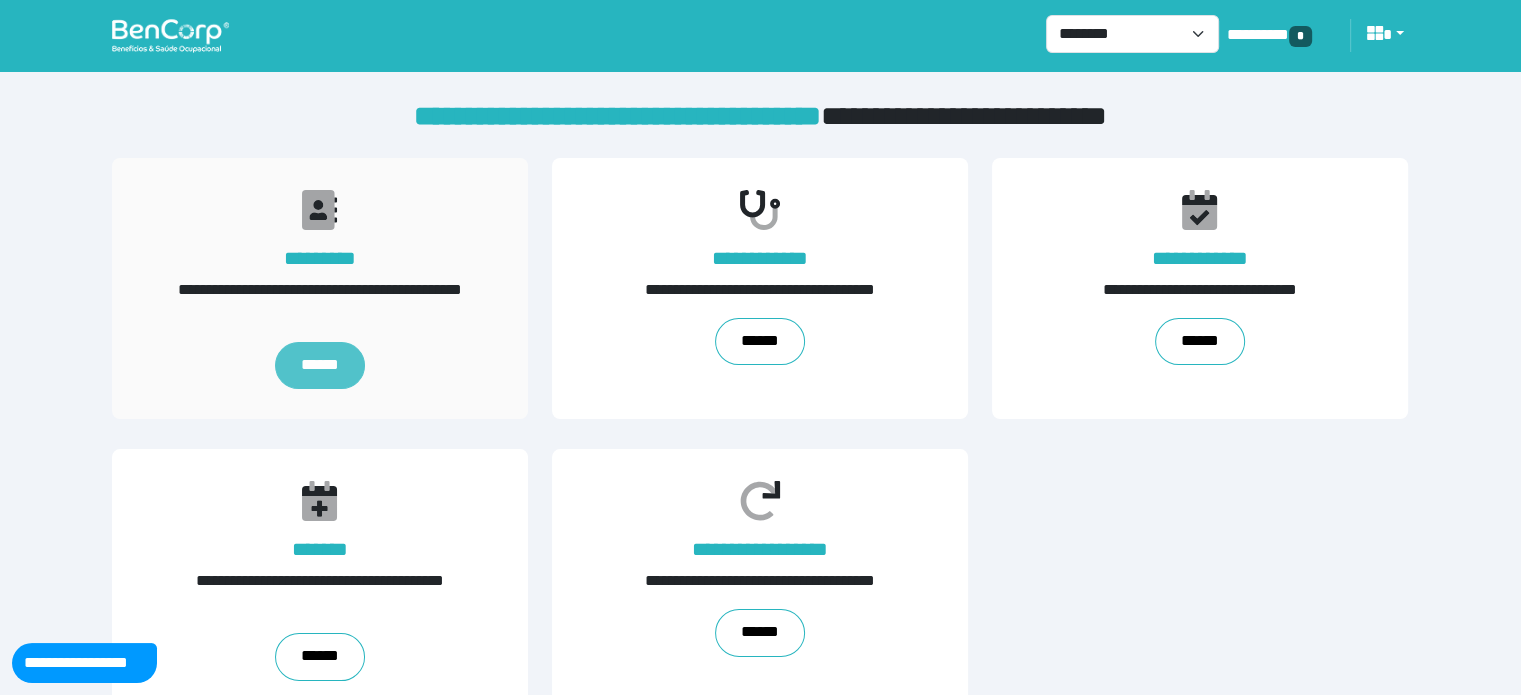click on "******" at bounding box center [320, 366] 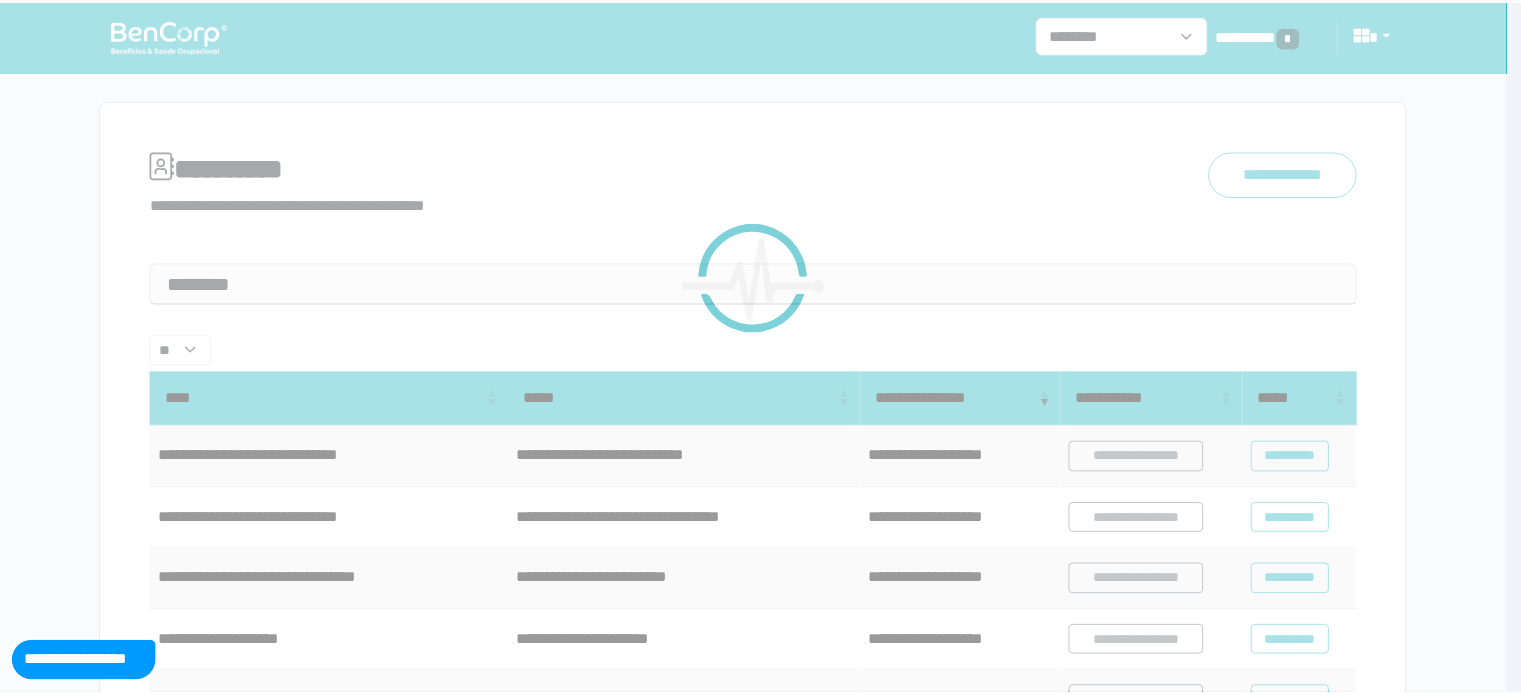 scroll, scrollTop: 0, scrollLeft: 0, axis: both 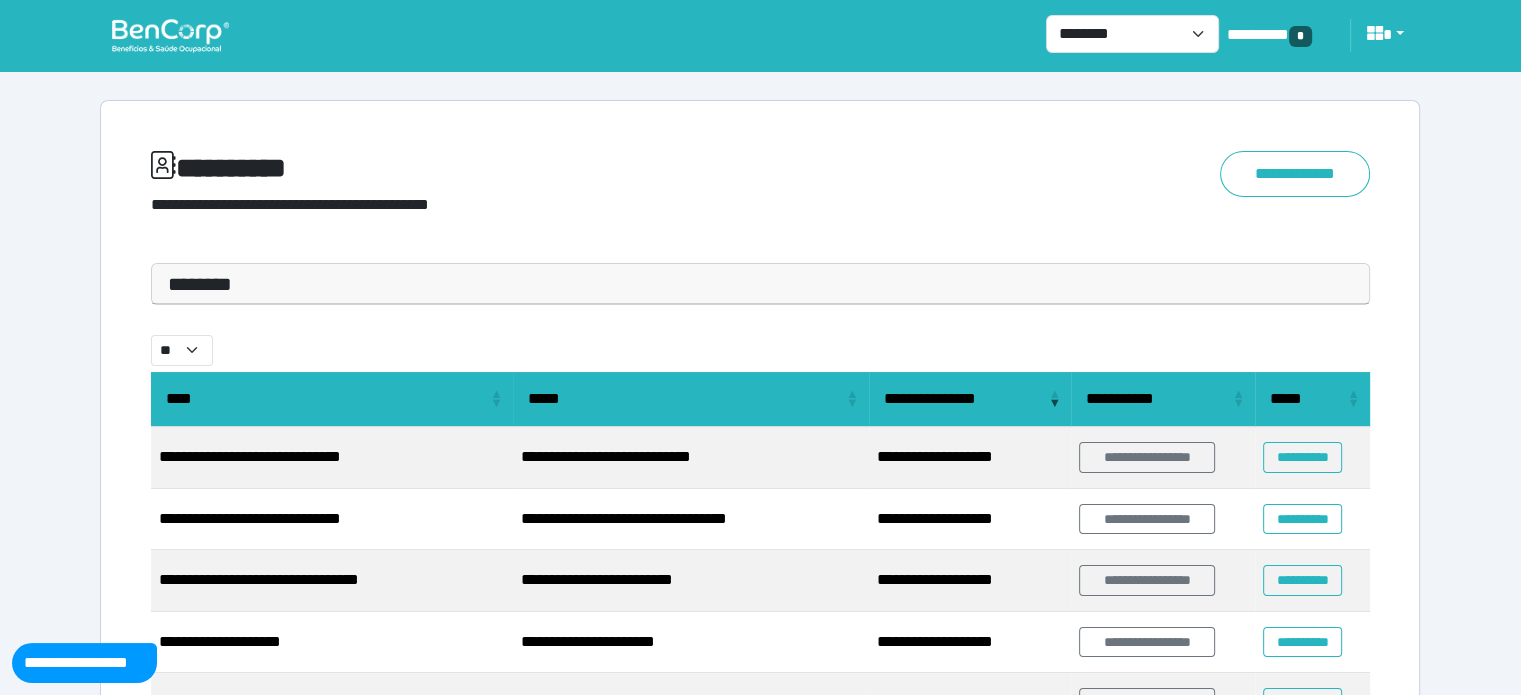 click on "********" at bounding box center (760, 284) 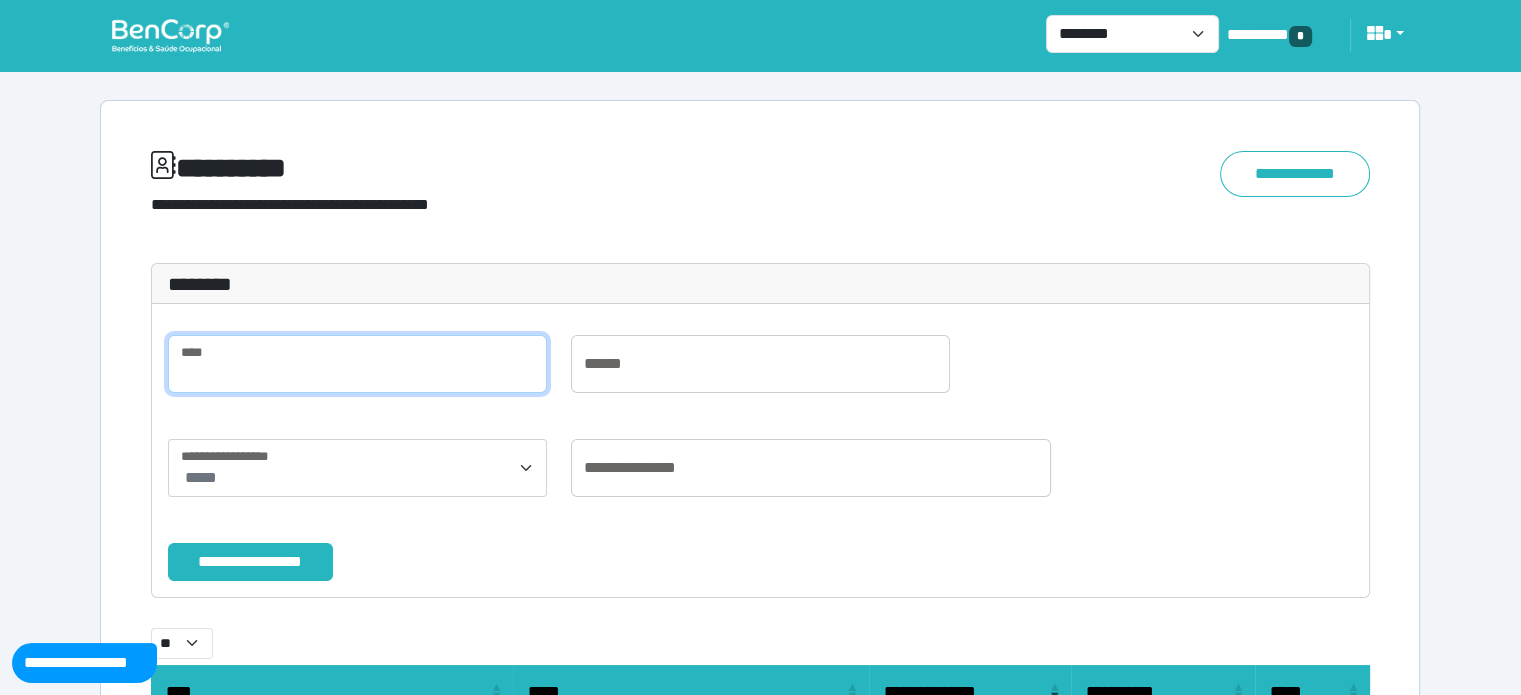 click at bounding box center (357, 364) 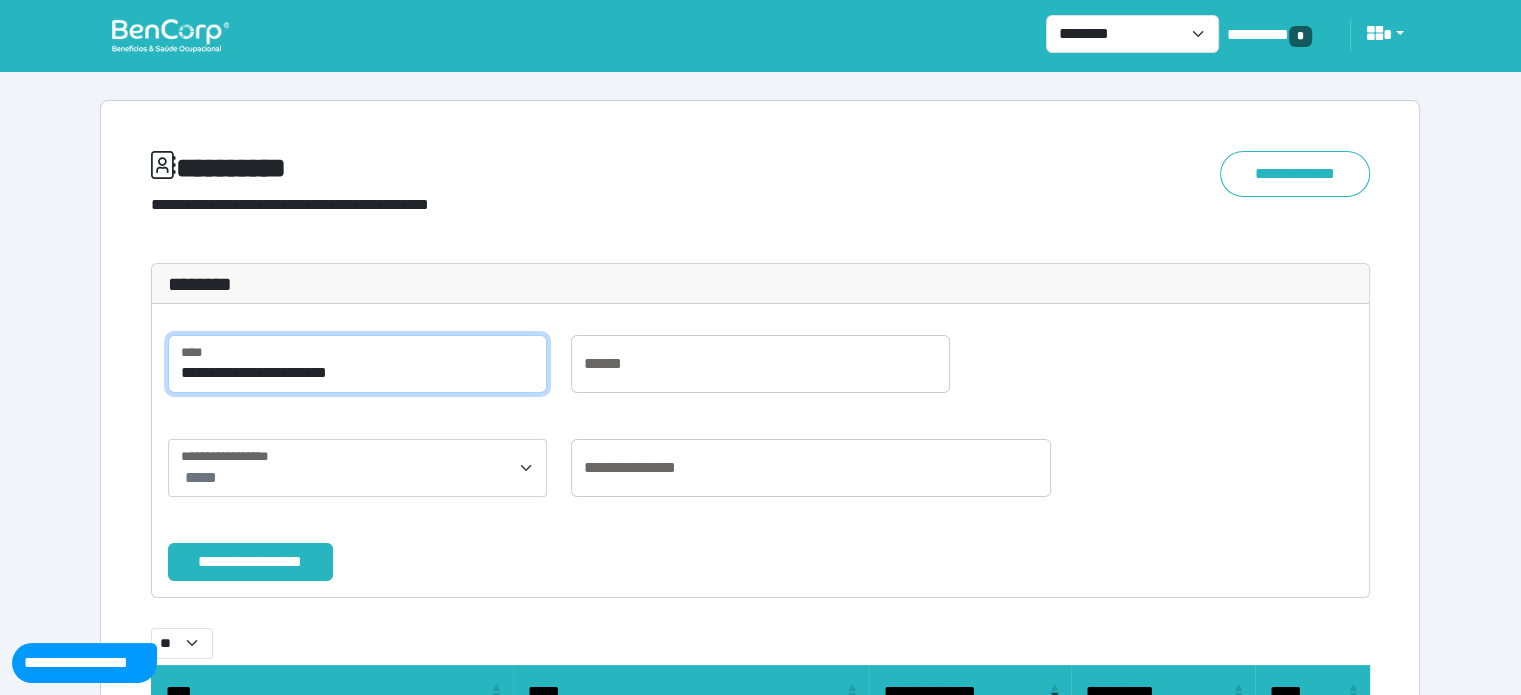 type on "**********" 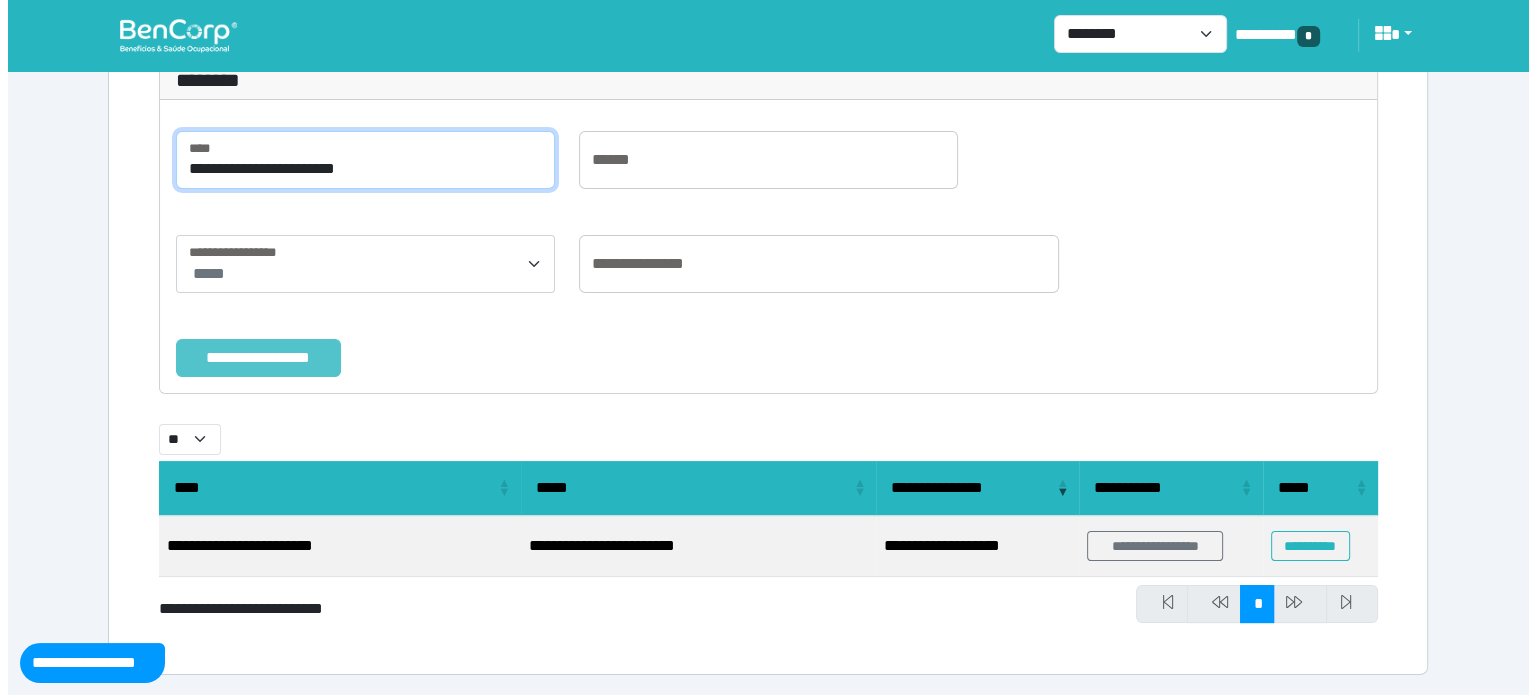 scroll, scrollTop: 203, scrollLeft: 0, axis: vertical 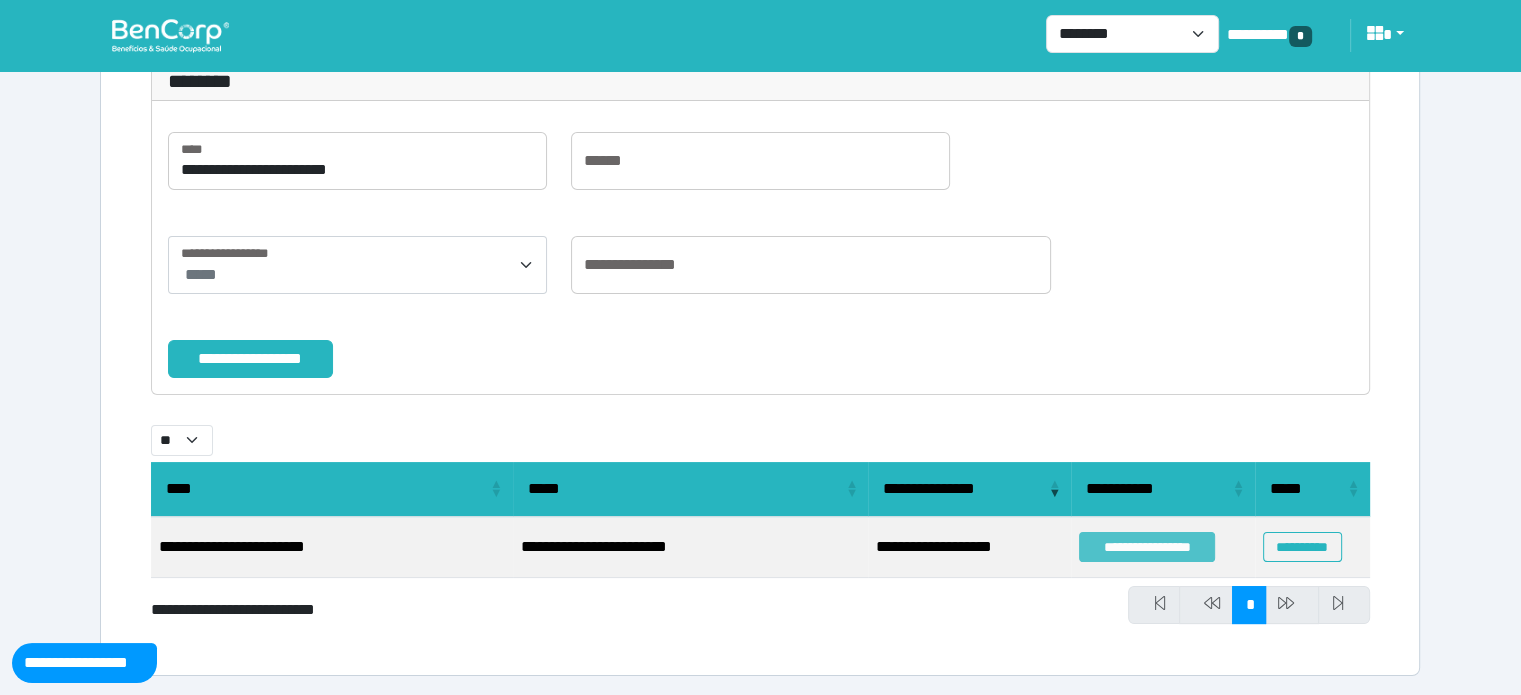 click on "**********" at bounding box center [1147, 547] 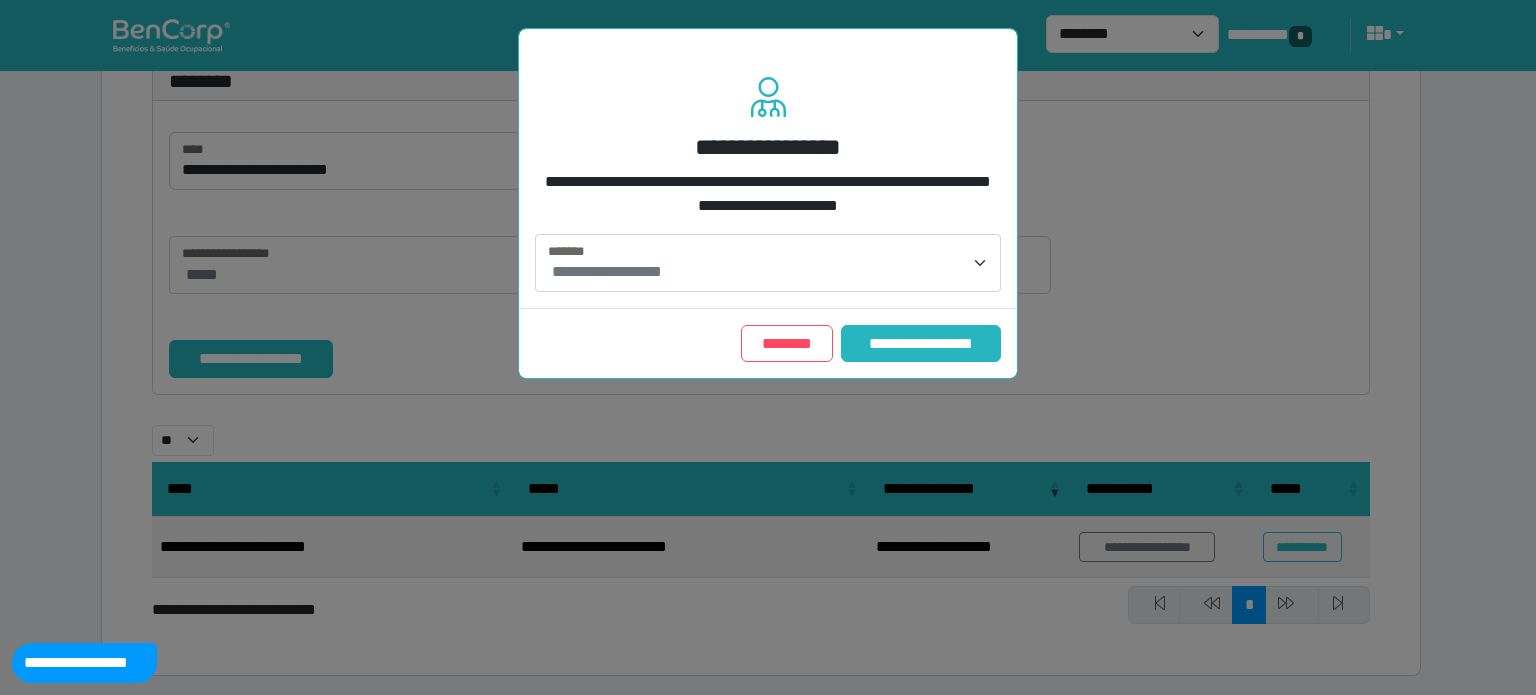 click on "**********" at bounding box center [770, 272] 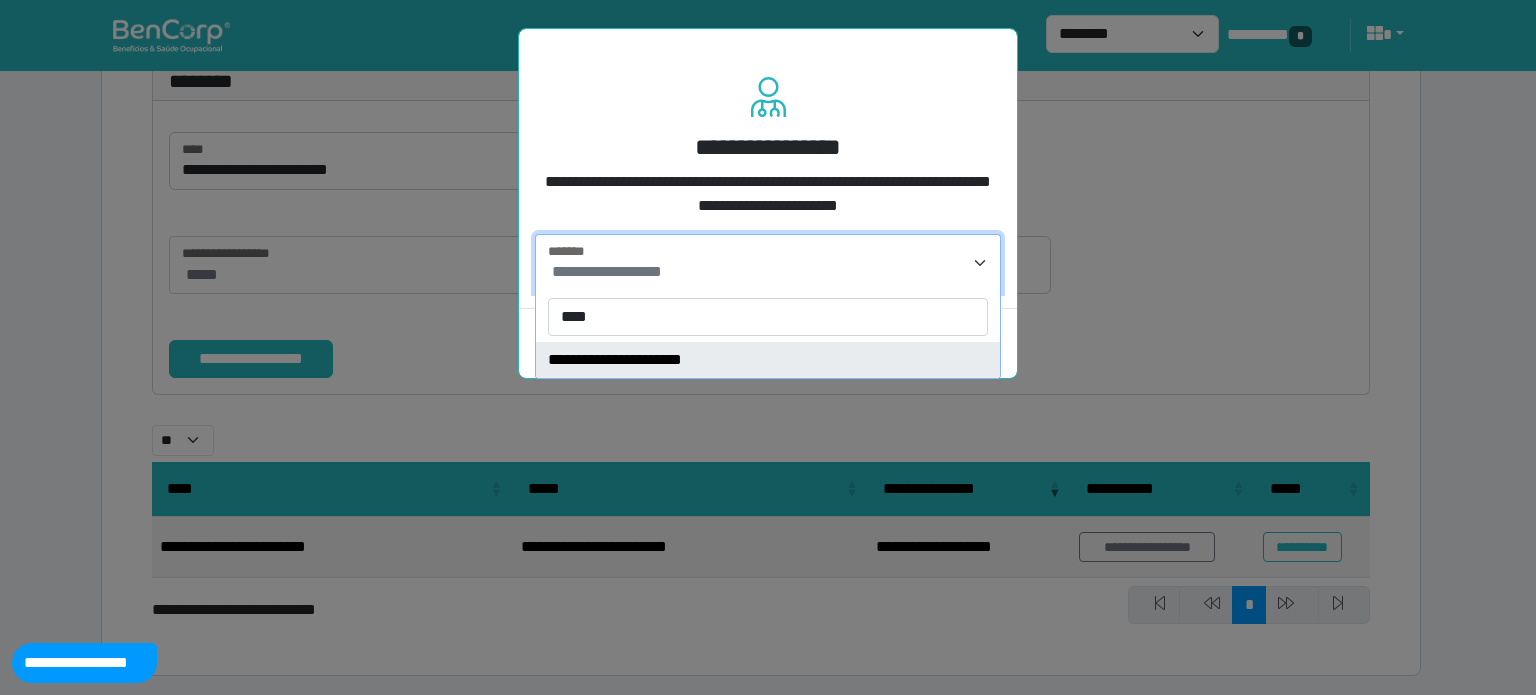 type on "****" 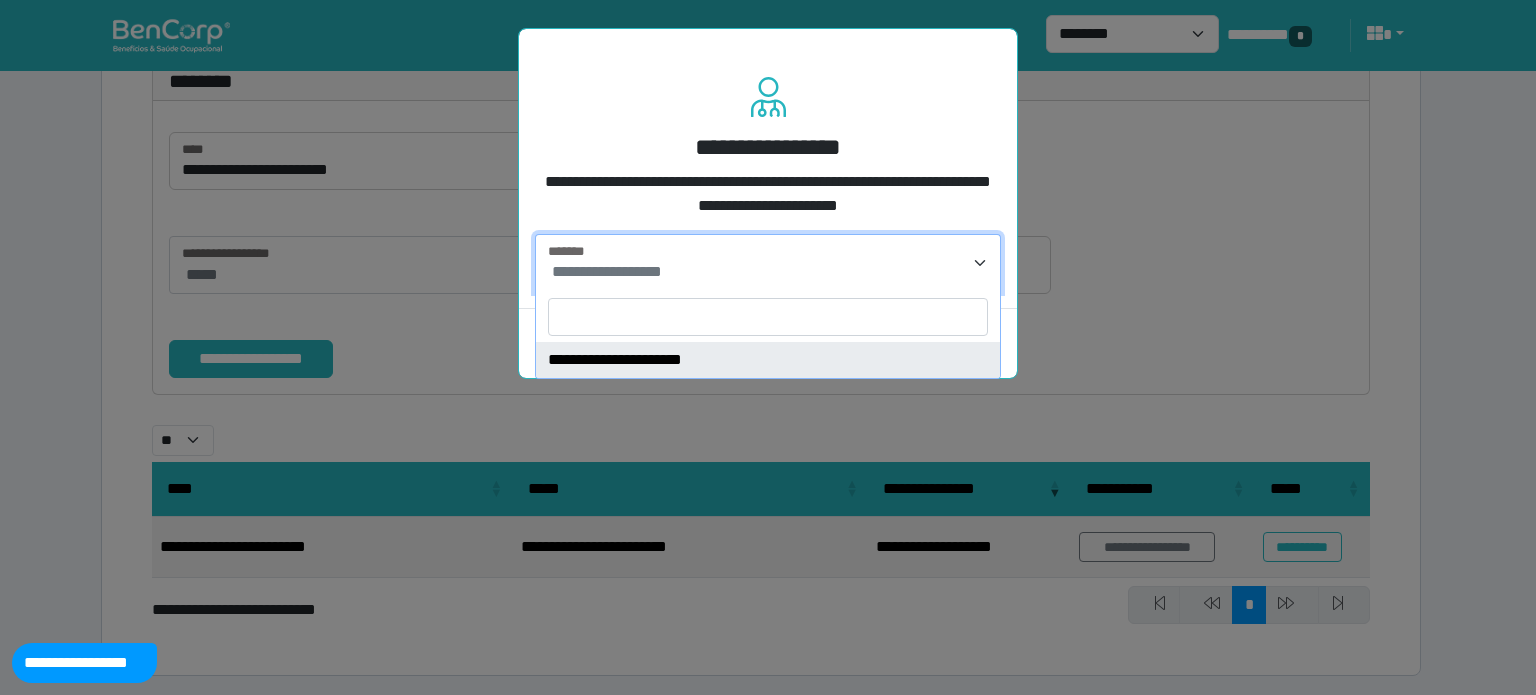 select on "****" 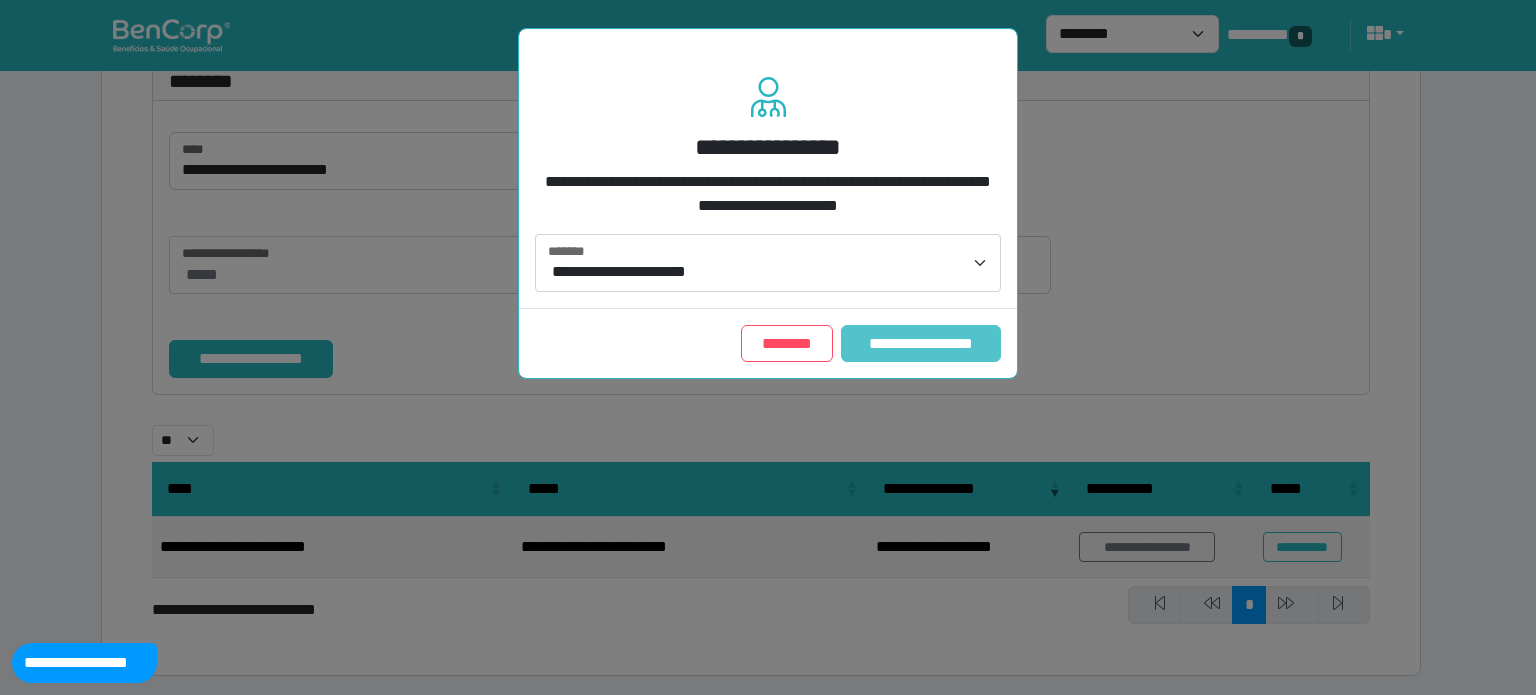 click on "**********" at bounding box center (921, 344) 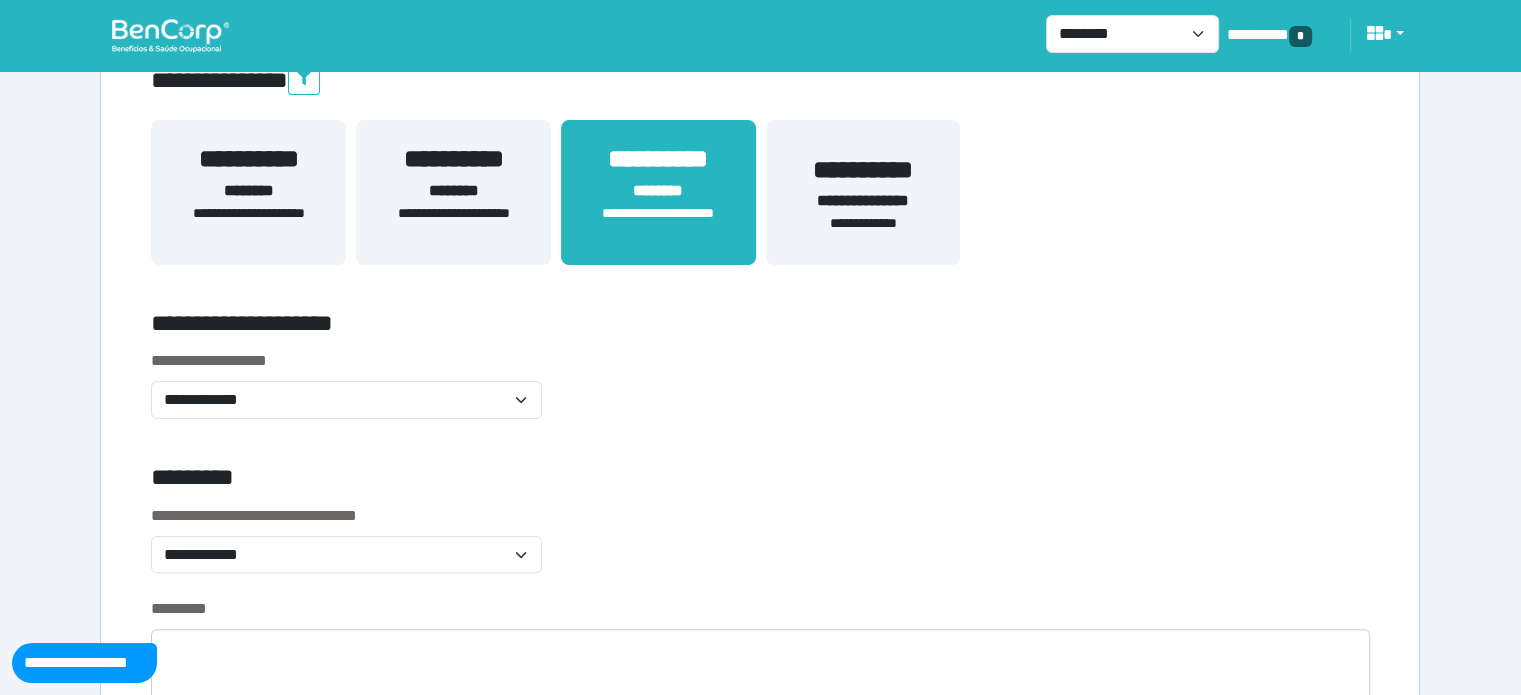 scroll, scrollTop: 400, scrollLeft: 0, axis: vertical 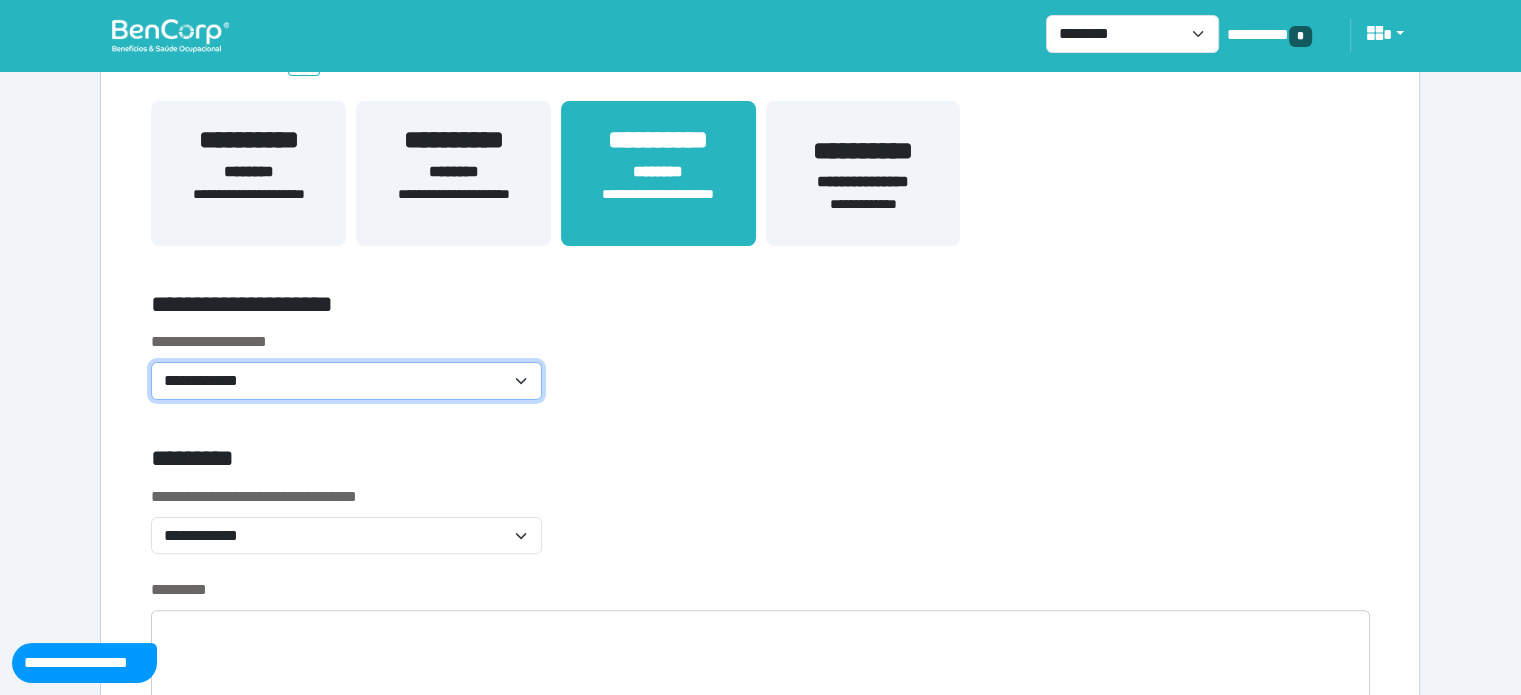 click on "**********" at bounding box center (346, 381) 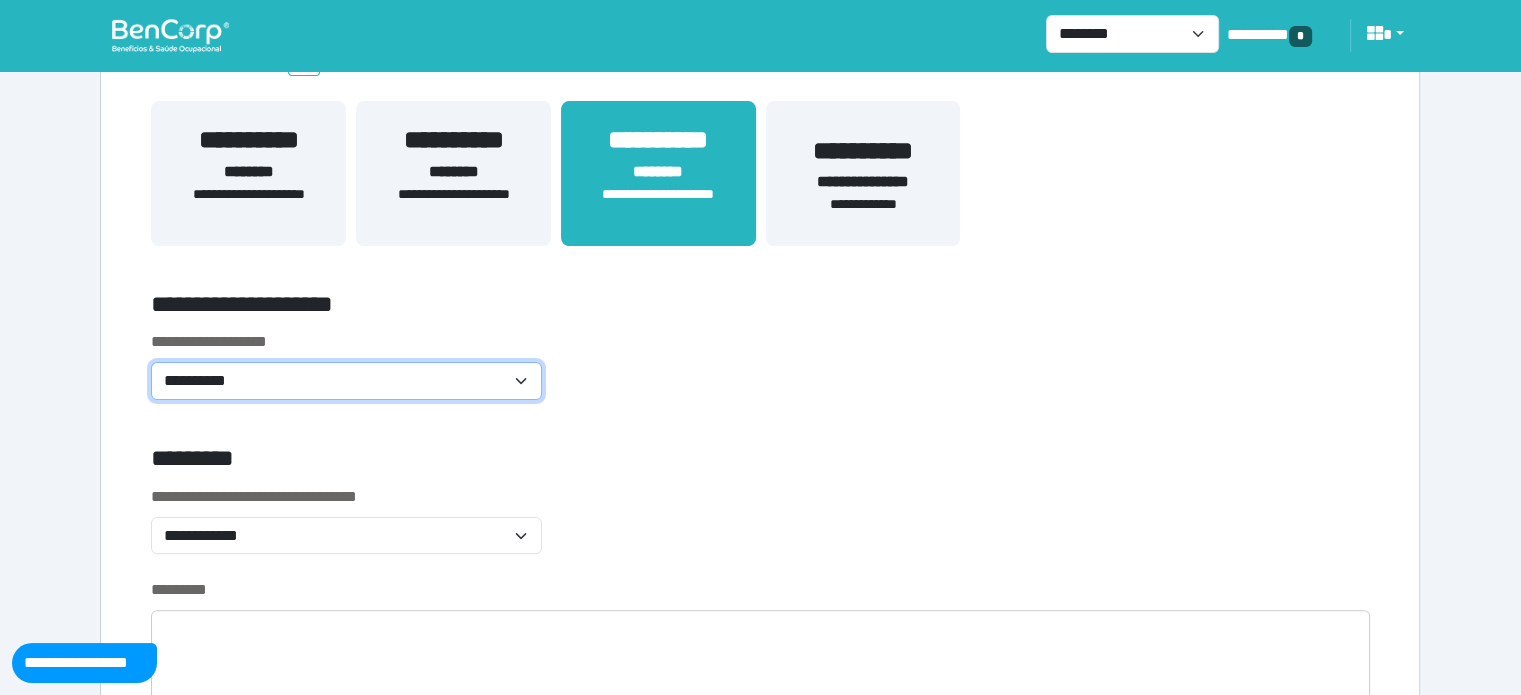 click on "**********" at bounding box center (346, 381) 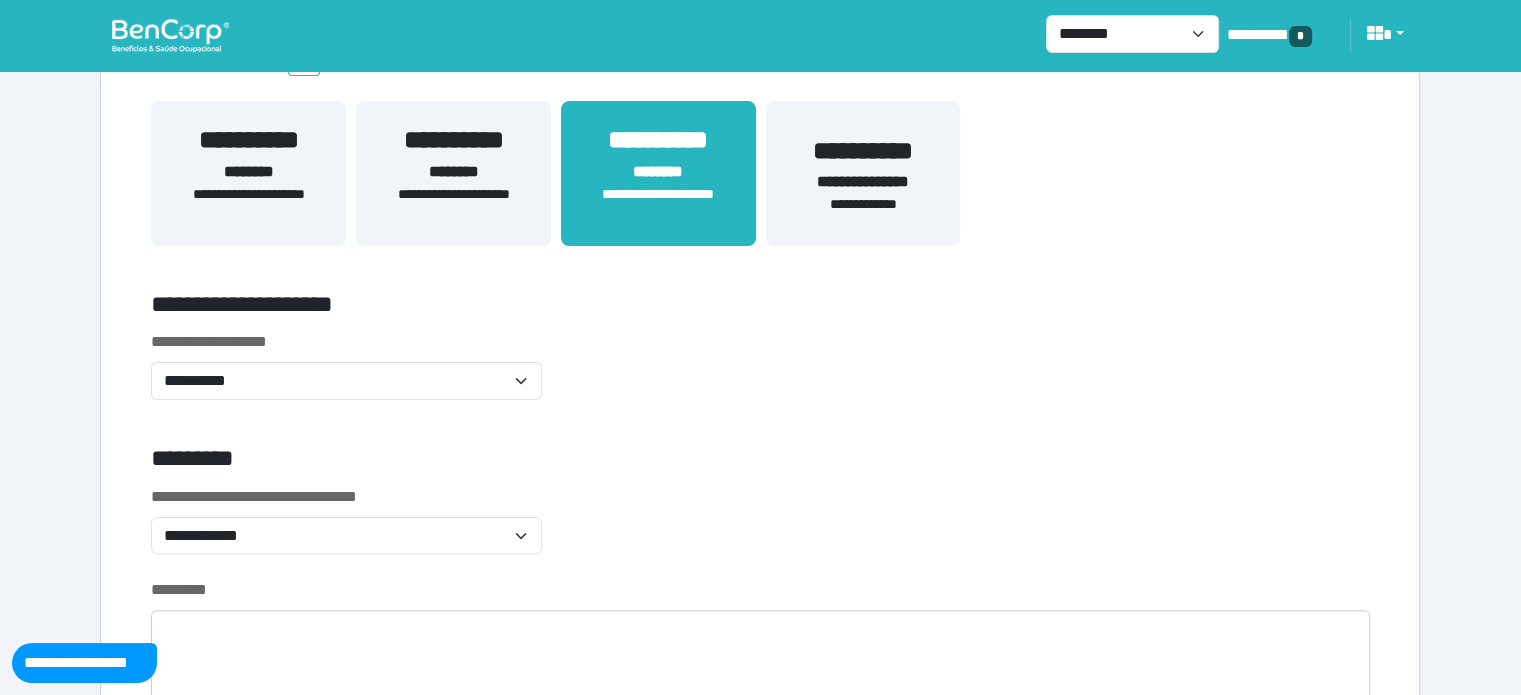 click on "**********" at bounding box center (760, 4061) 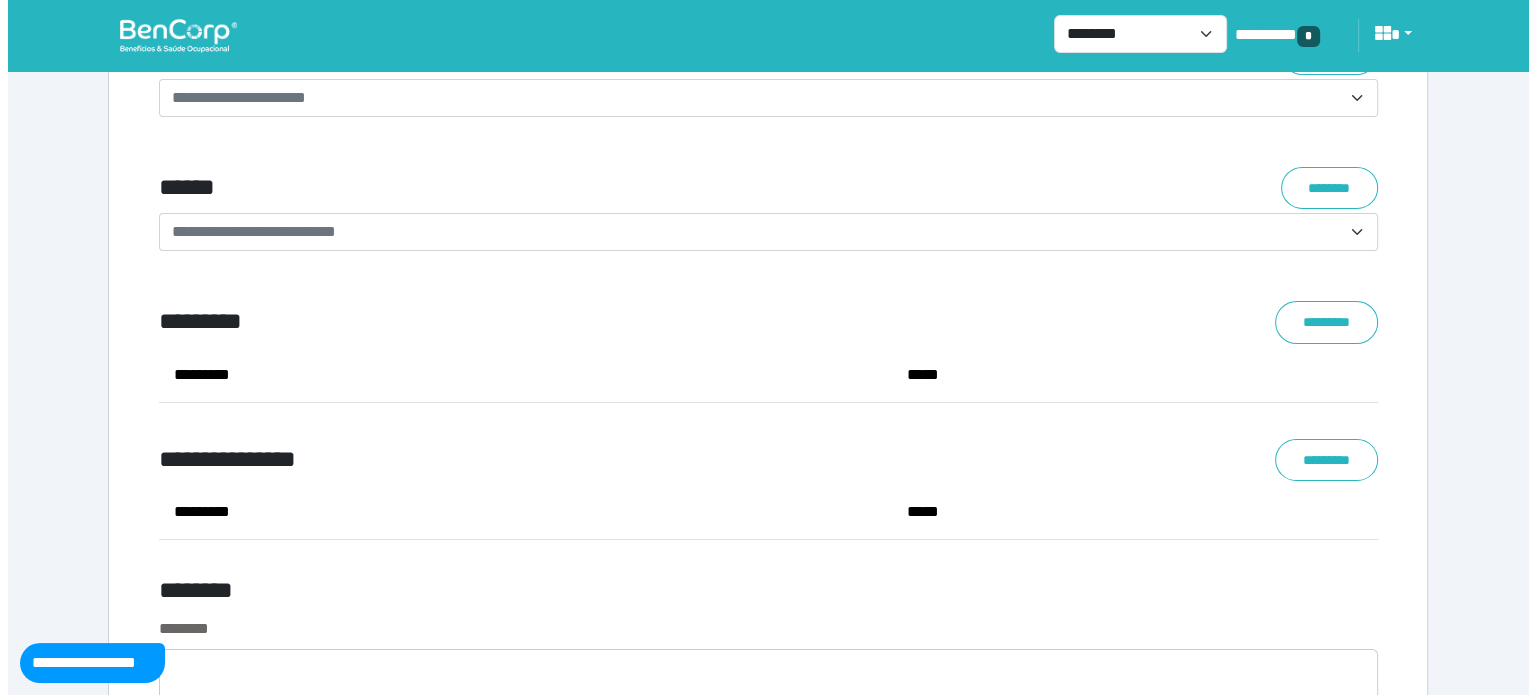 scroll, scrollTop: 7600, scrollLeft: 0, axis: vertical 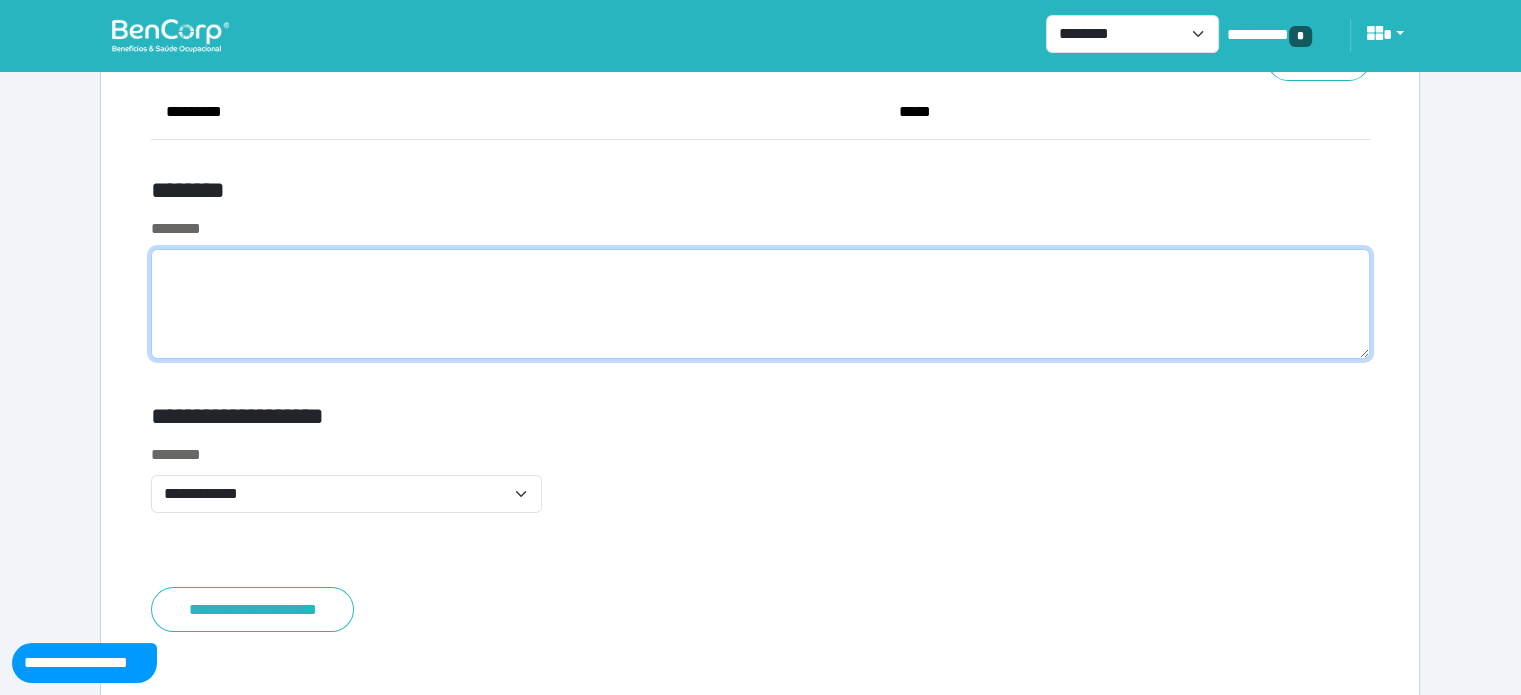 click at bounding box center [760, 304] 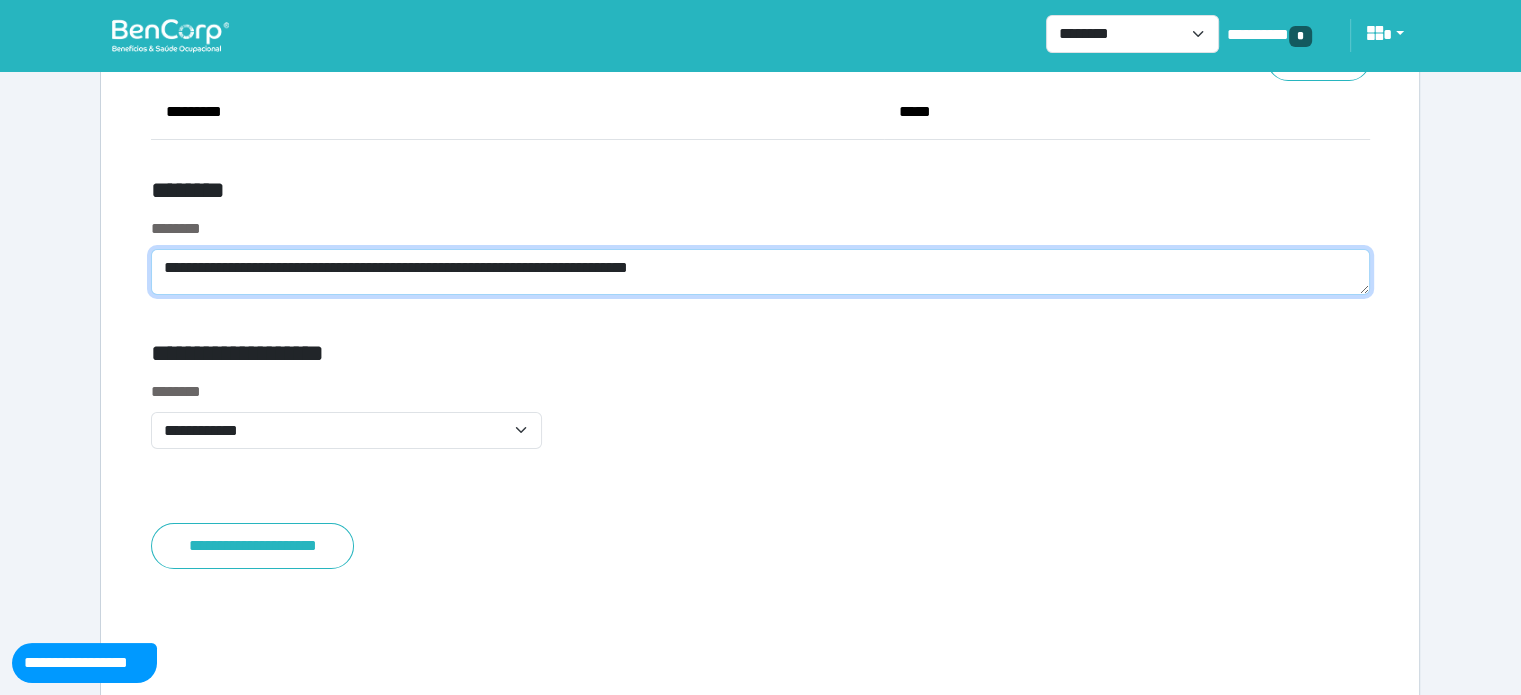 type on "**********" 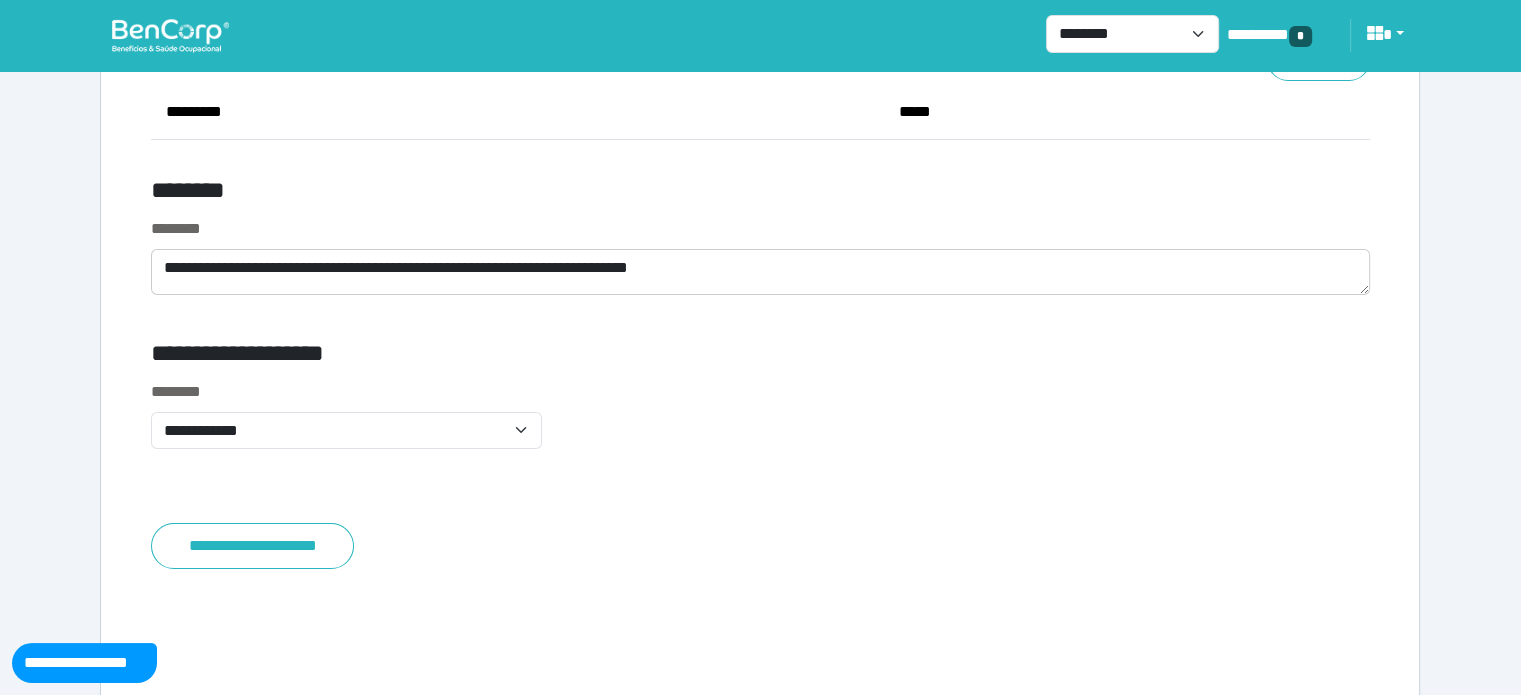 click on "**********" at bounding box center (346, 427) 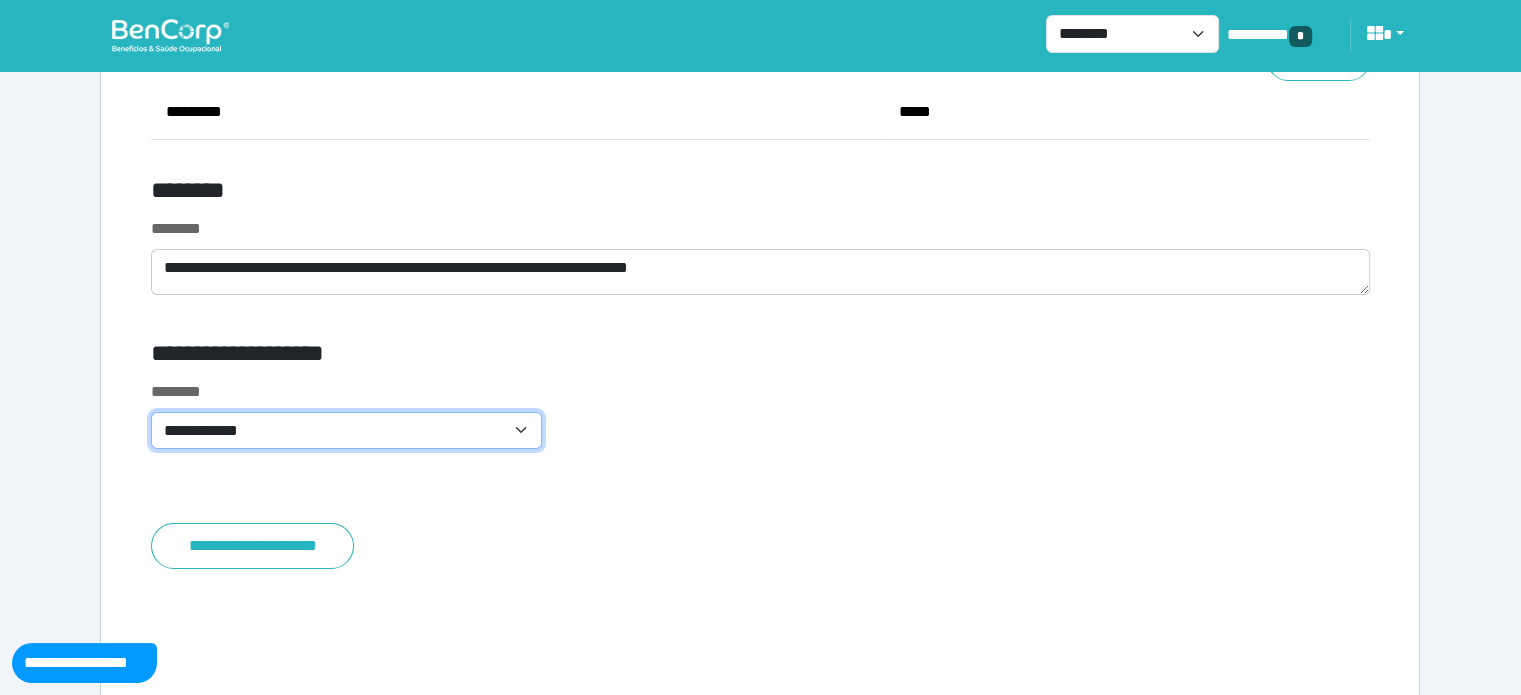 click on "**********" at bounding box center [346, 431] 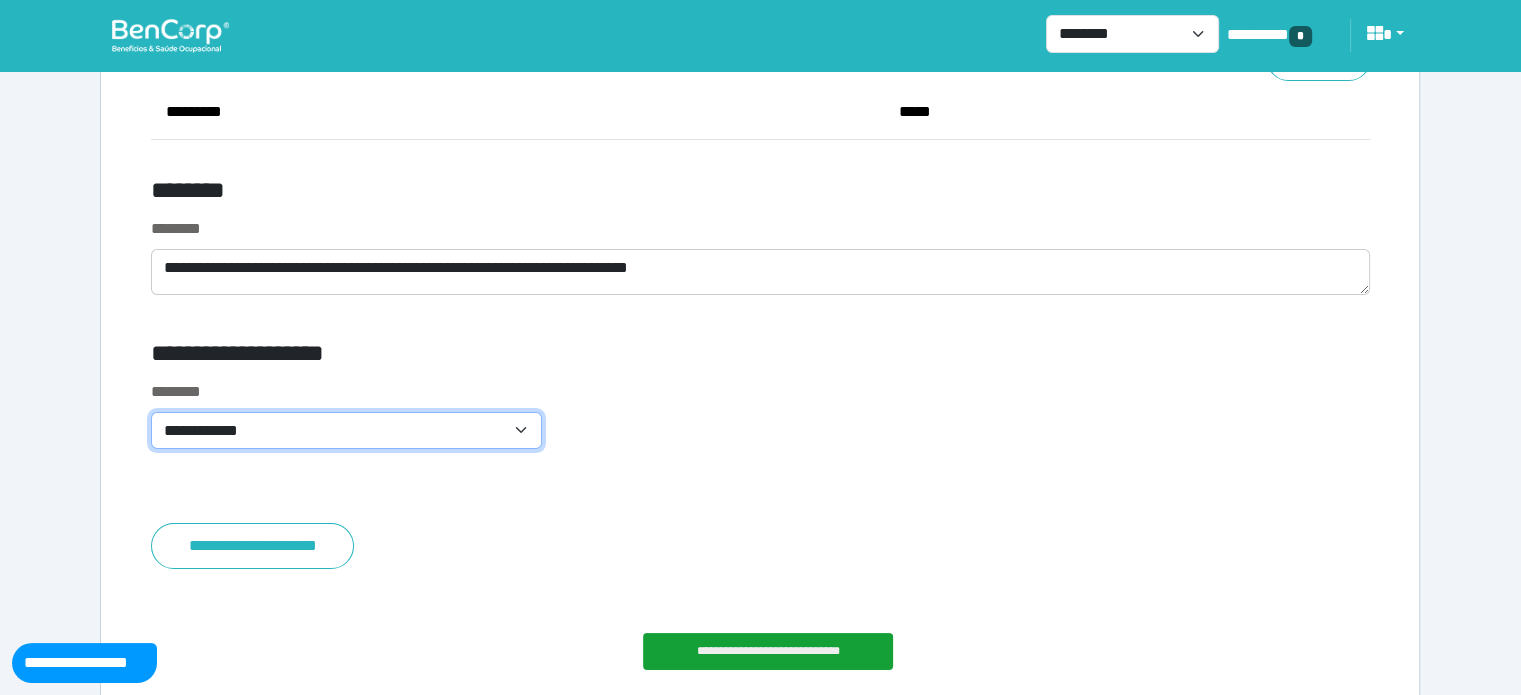 select on "**********" 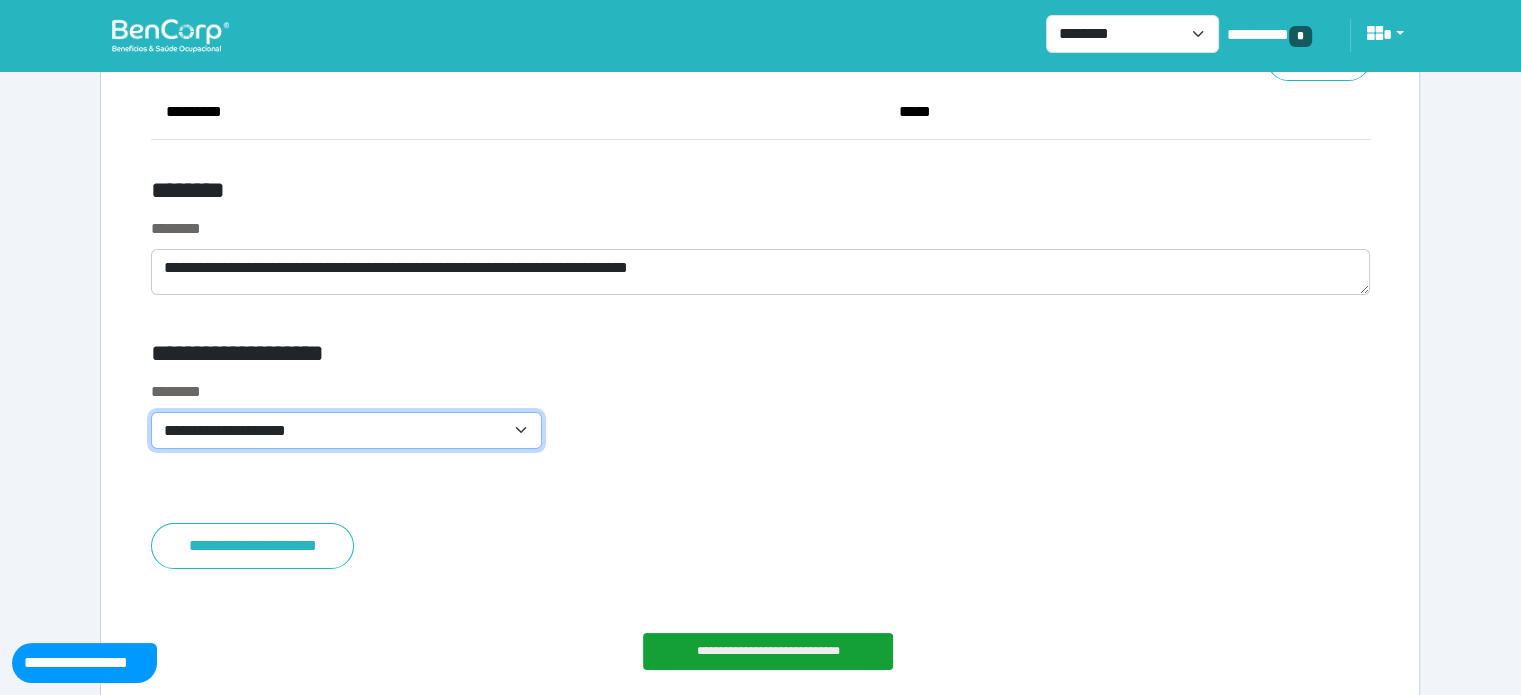 click on "**********" at bounding box center (346, 431) 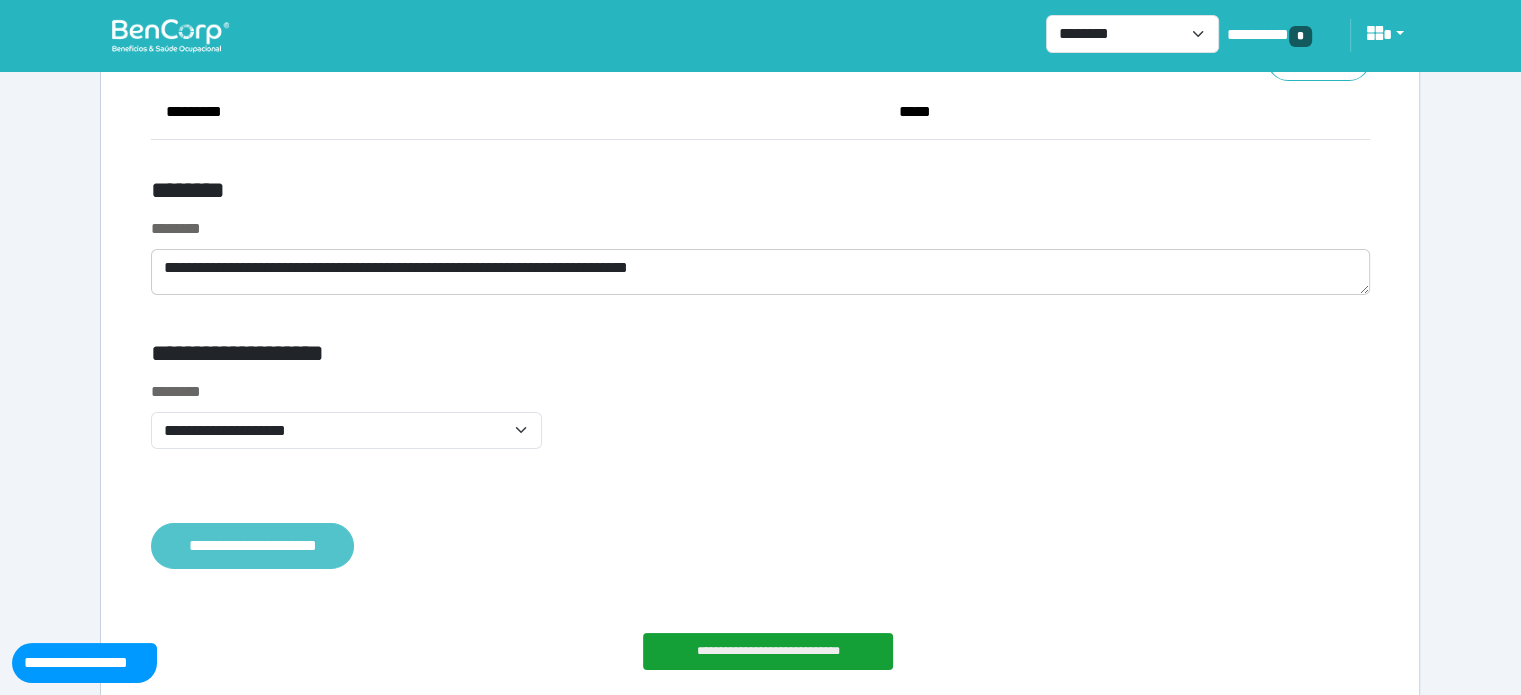 click on "**********" at bounding box center (252, 546) 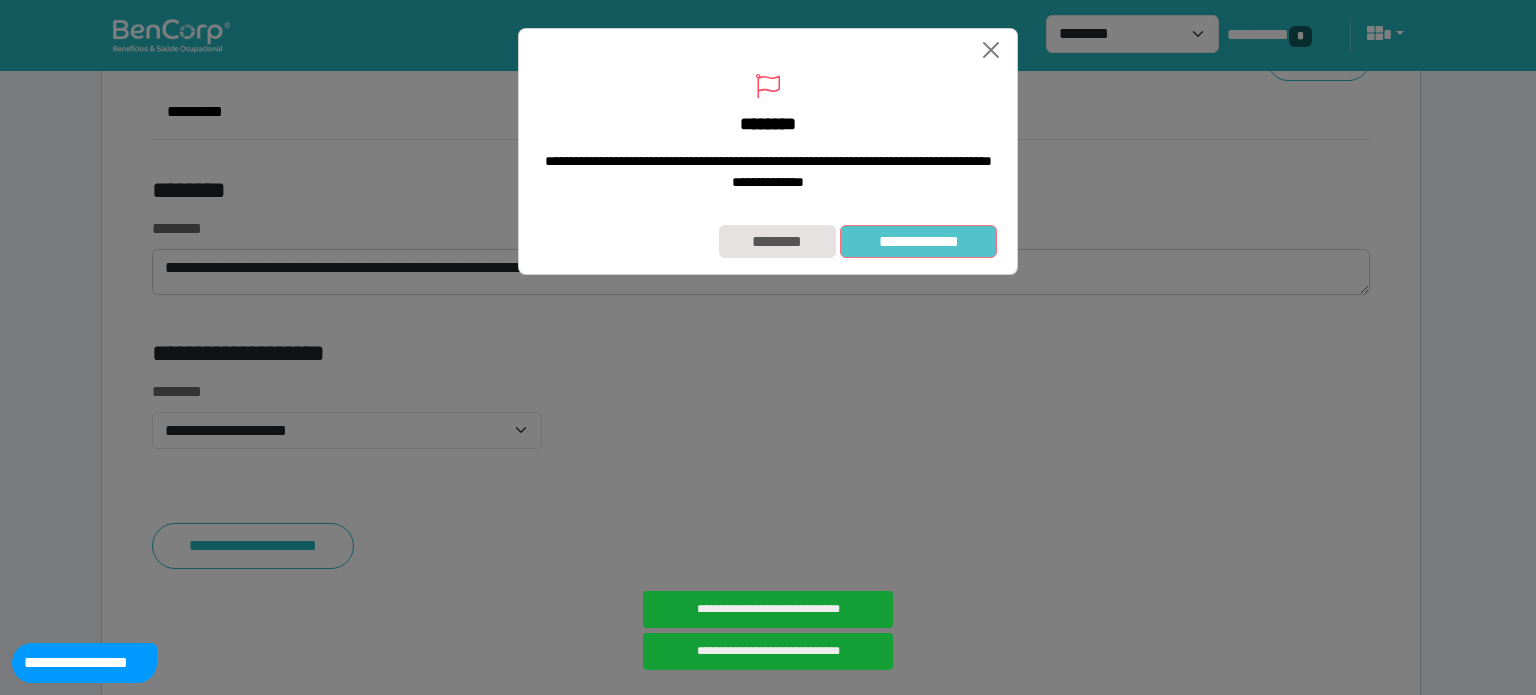 click on "**********" at bounding box center [918, 242] 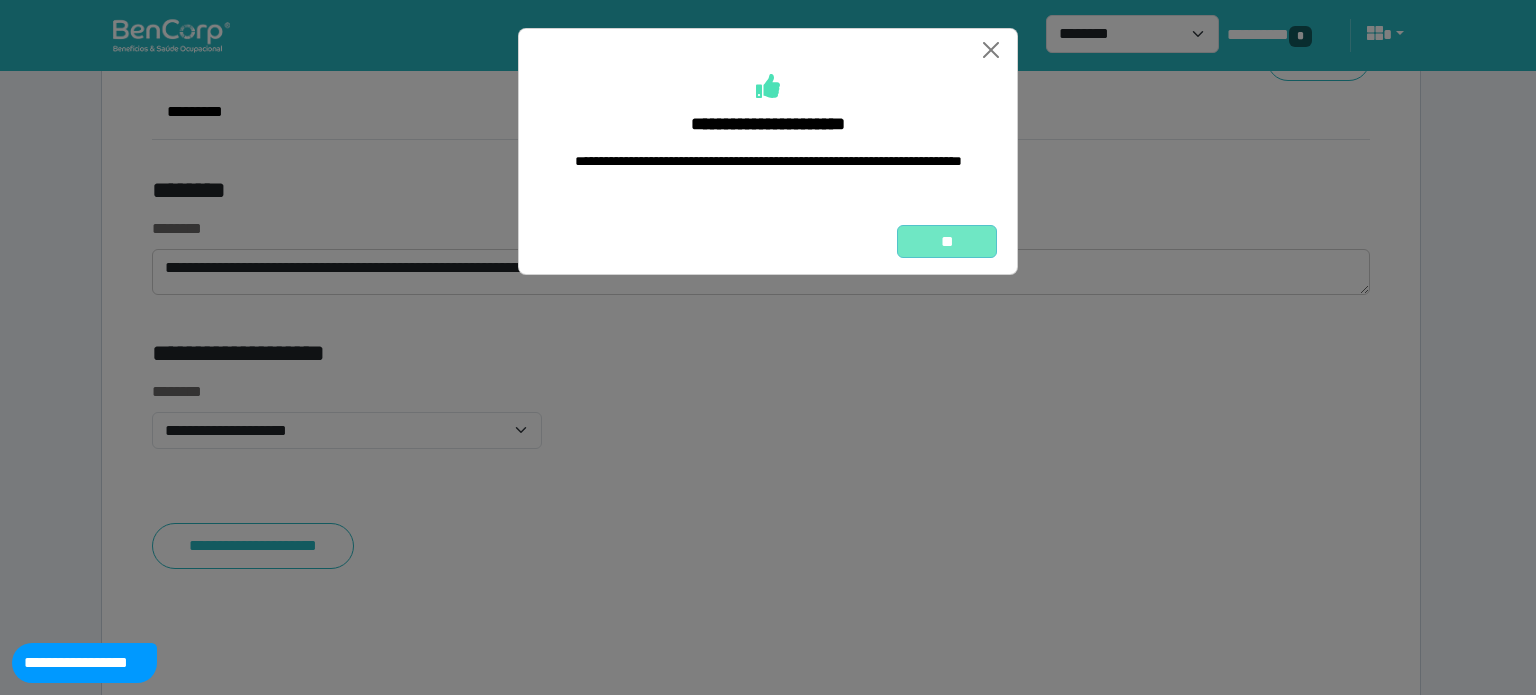 click on "**" at bounding box center (947, 242) 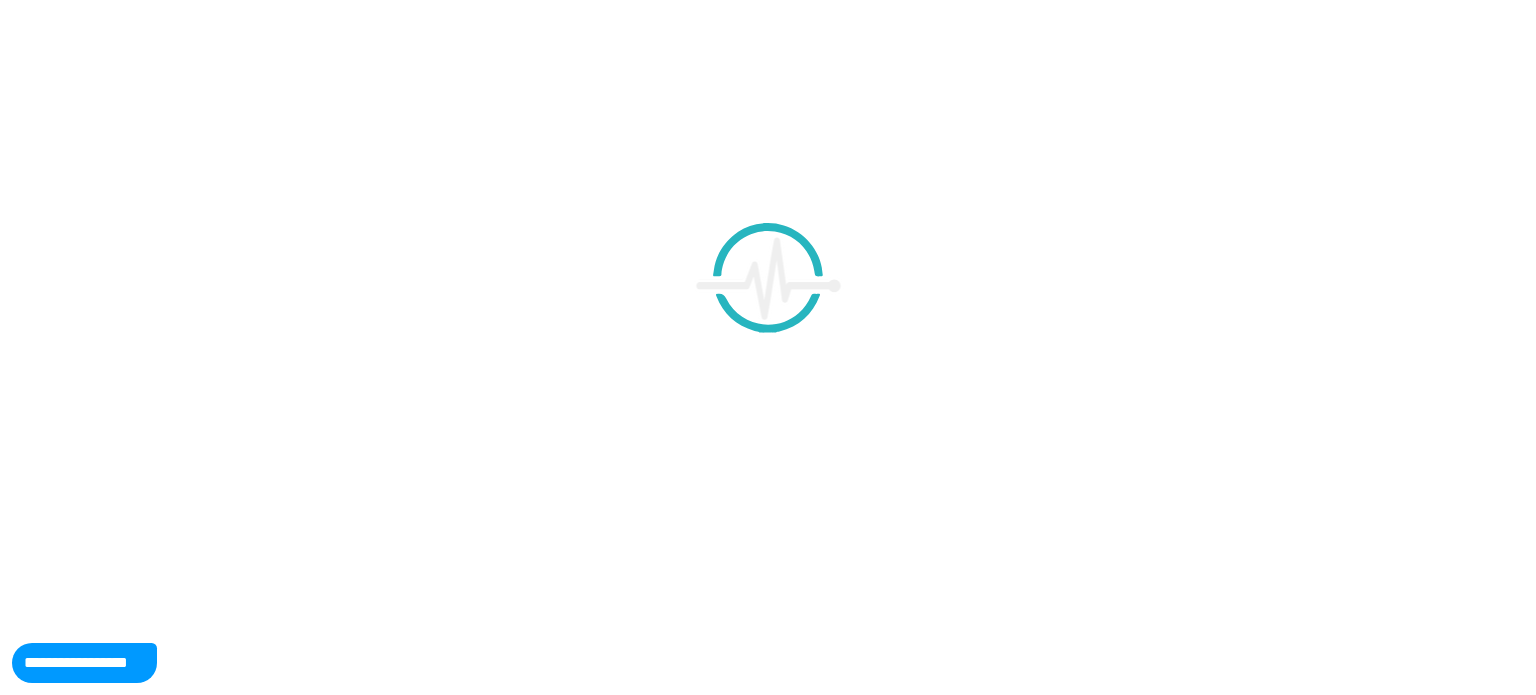 scroll, scrollTop: 0, scrollLeft: 0, axis: both 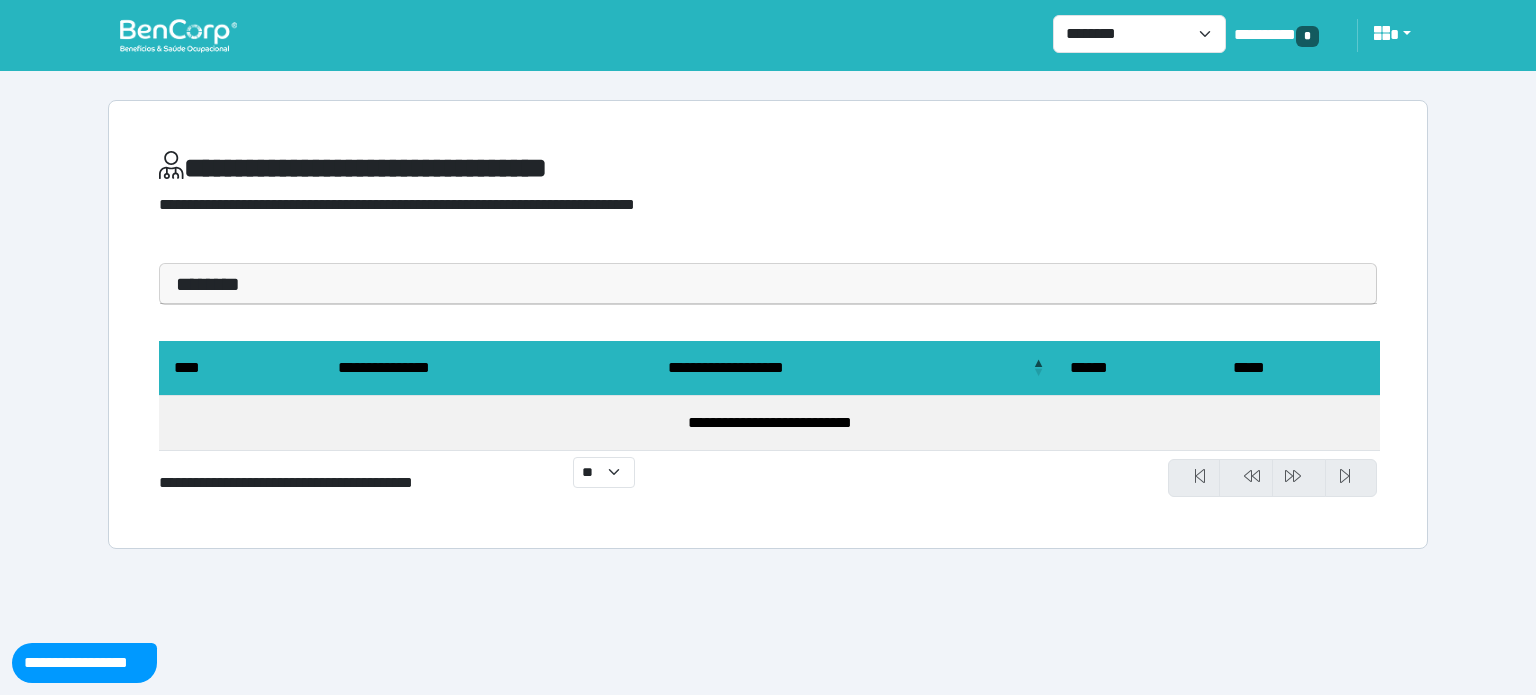 click at bounding box center [178, 35] 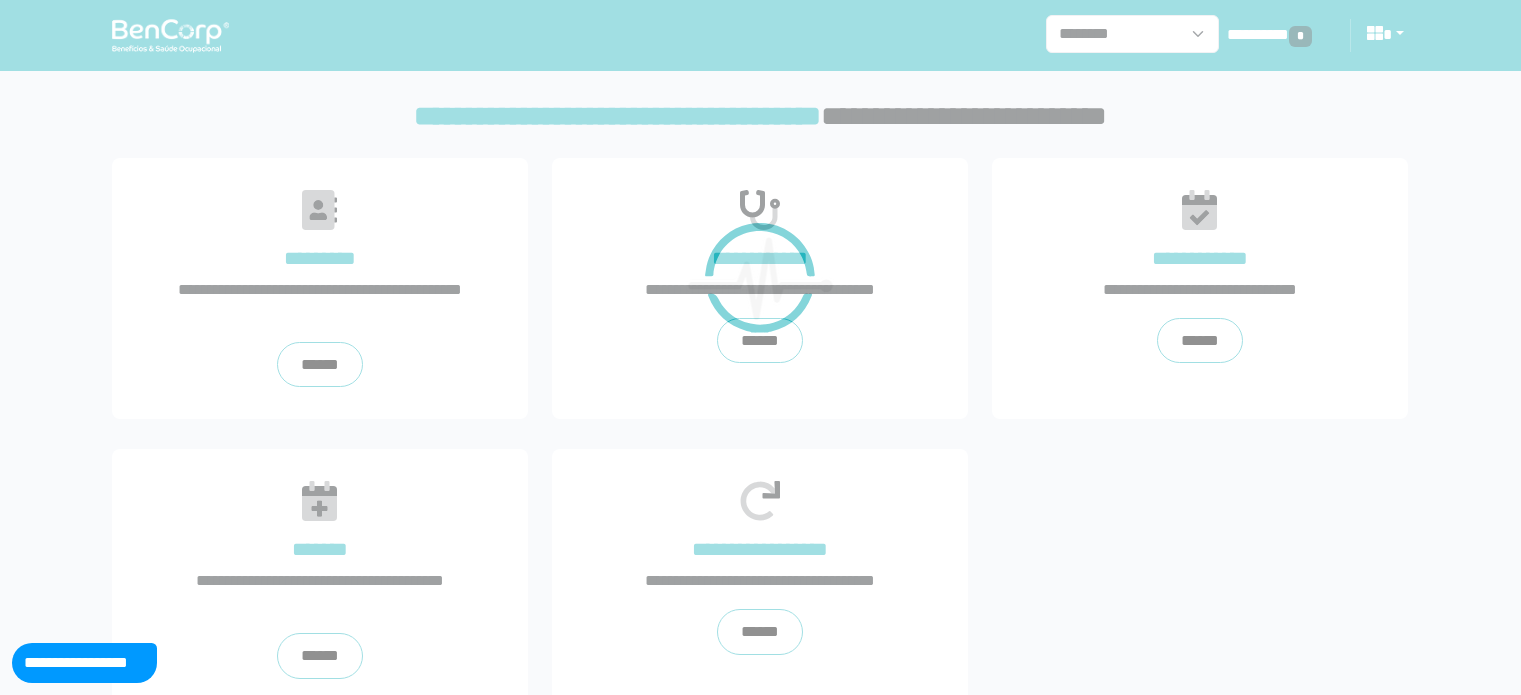 scroll, scrollTop: 0, scrollLeft: 0, axis: both 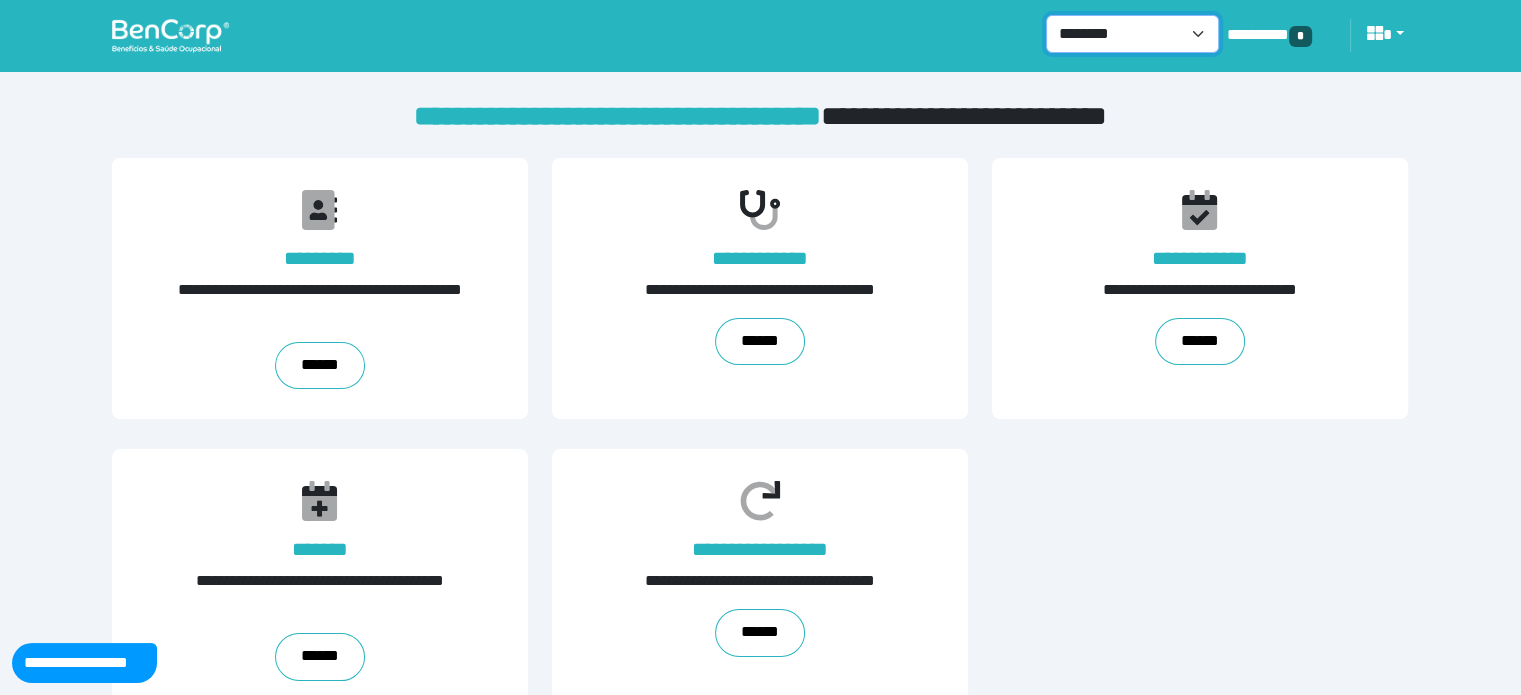 click on "**********" at bounding box center [1132, 34] 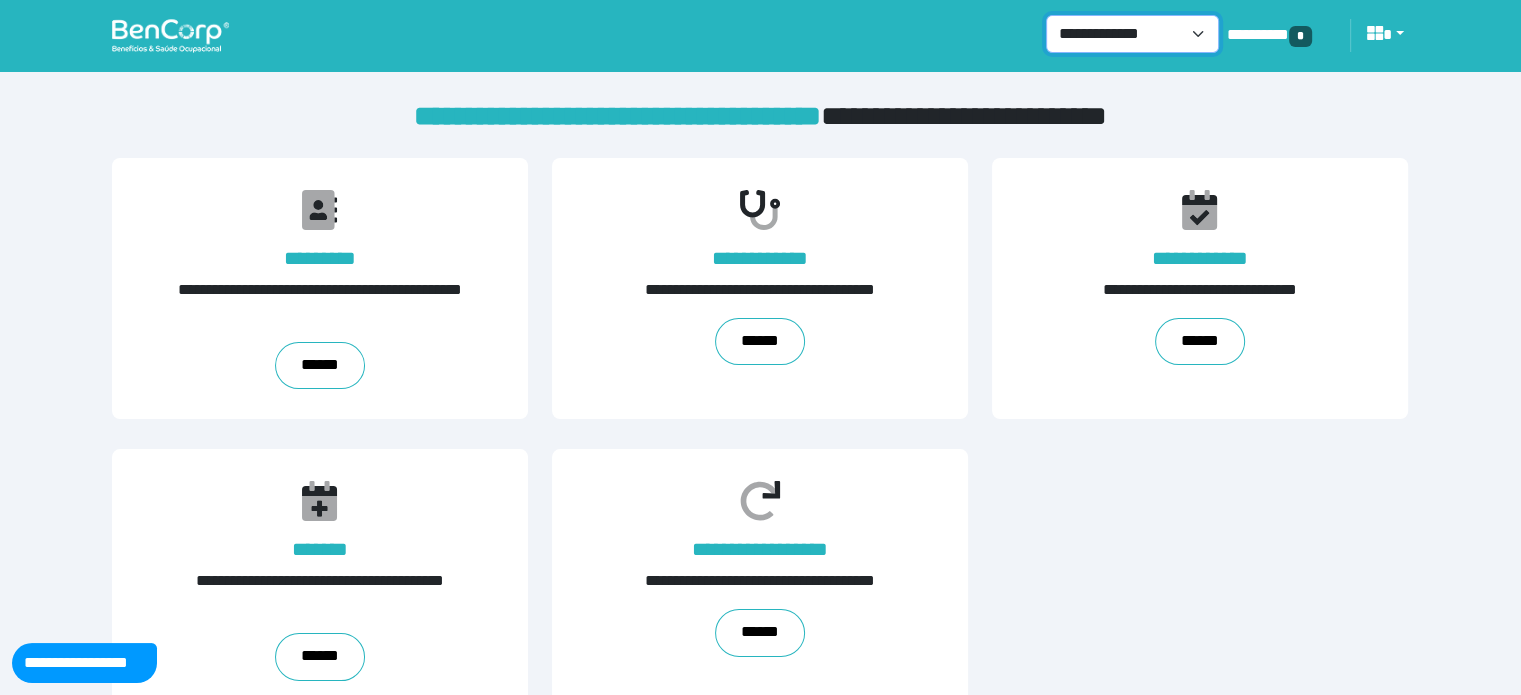 click on "**********" at bounding box center (1132, 34) 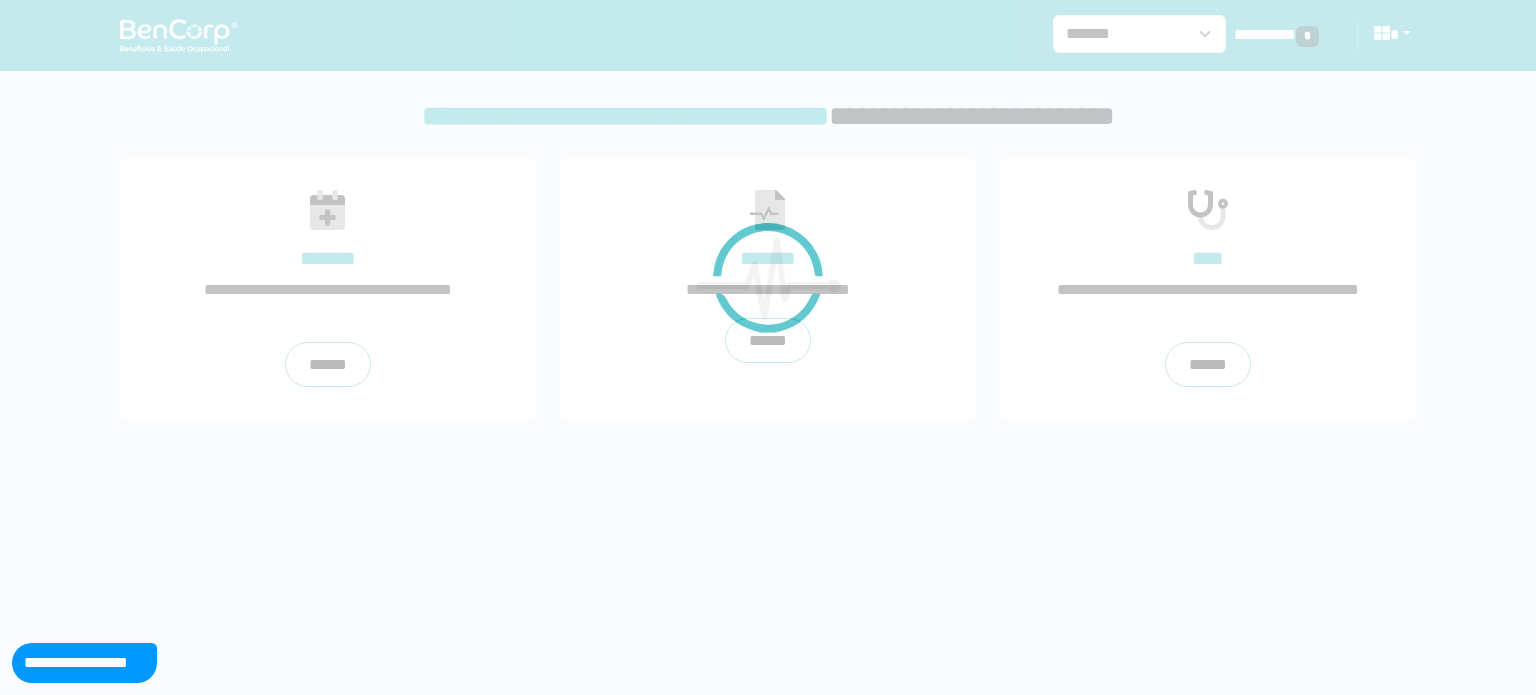 scroll, scrollTop: 0, scrollLeft: 0, axis: both 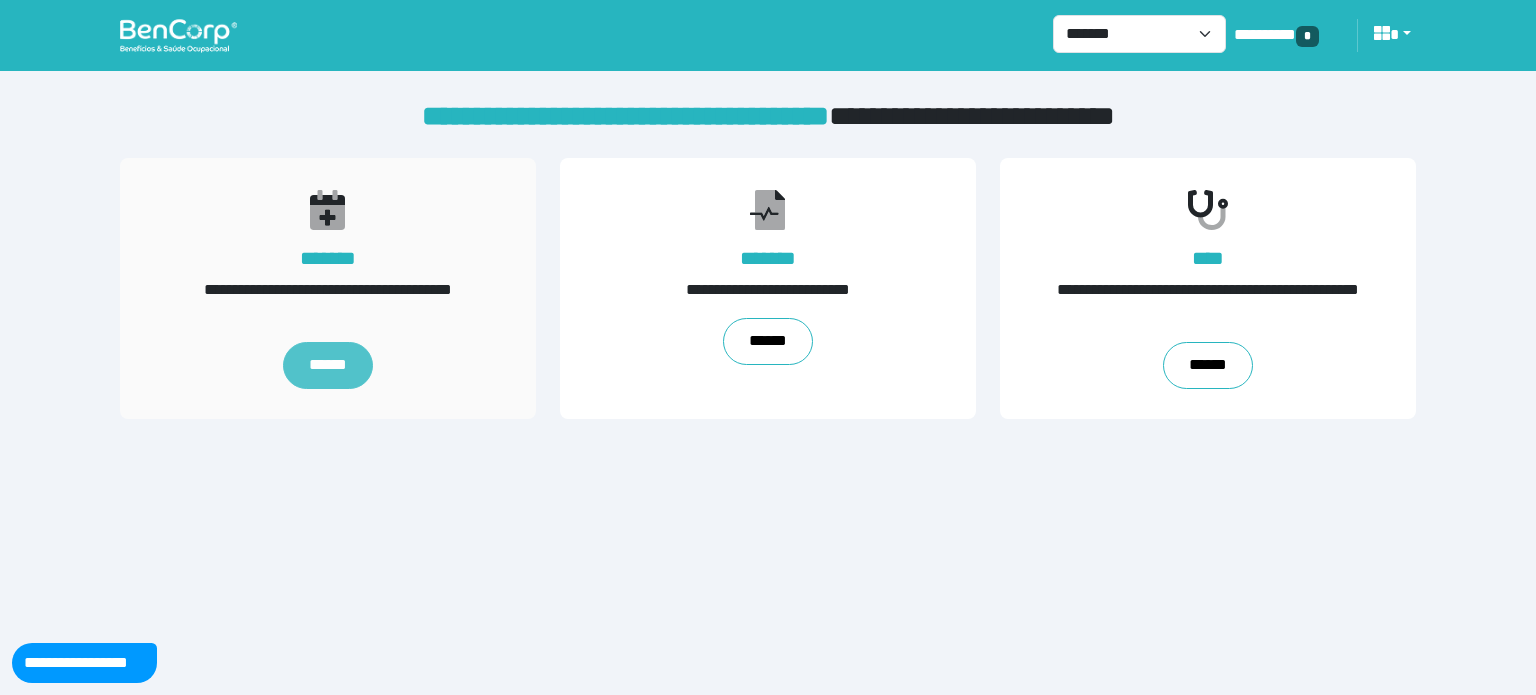 click on "******" at bounding box center [328, 366] 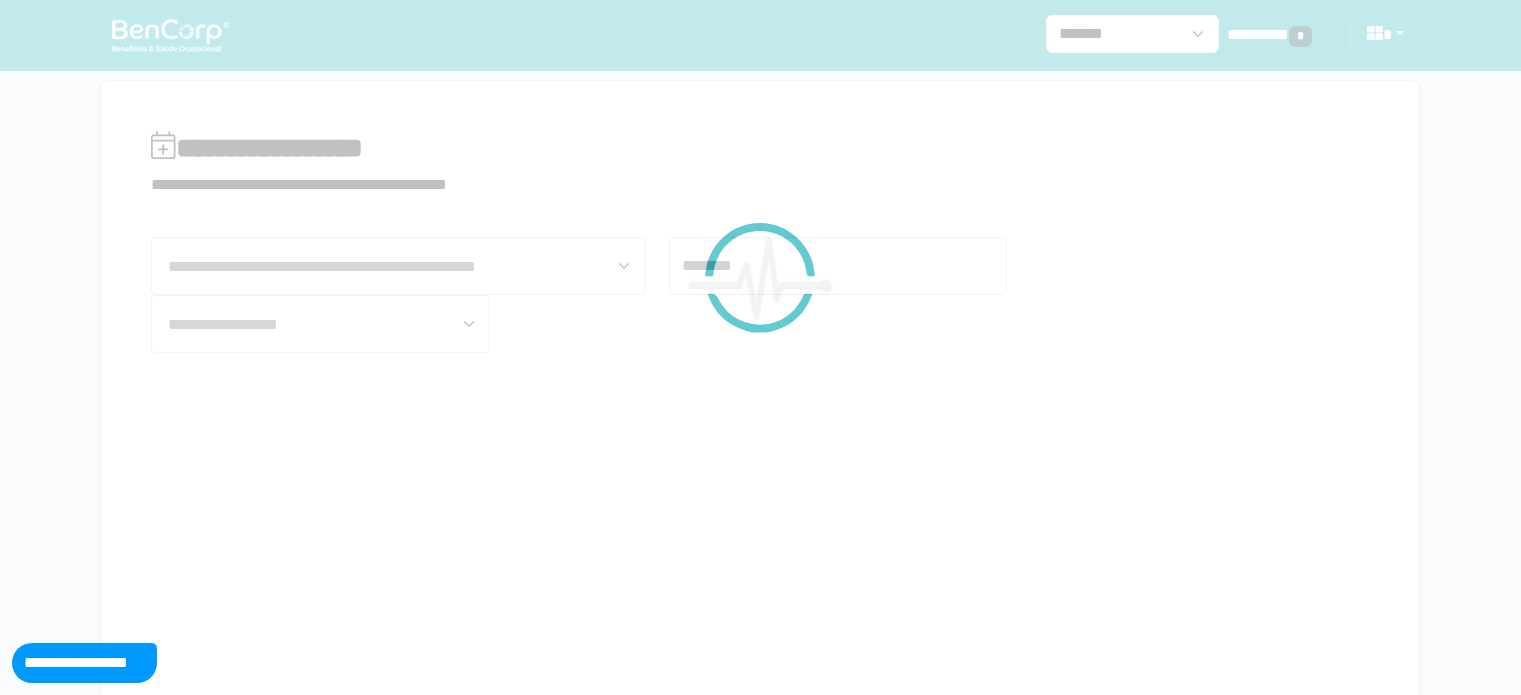 scroll, scrollTop: 0, scrollLeft: 0, axis: both 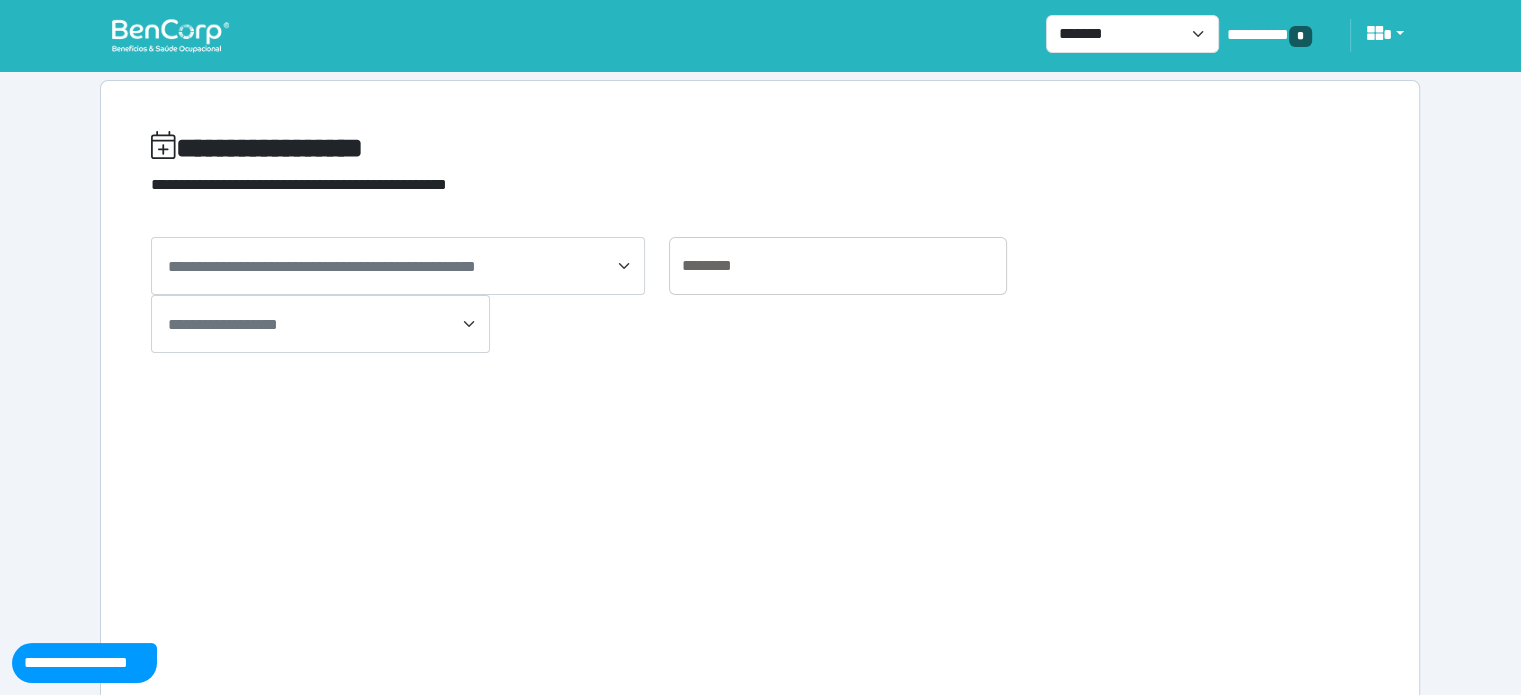 click on "**********" at bounding box center (322, 266) 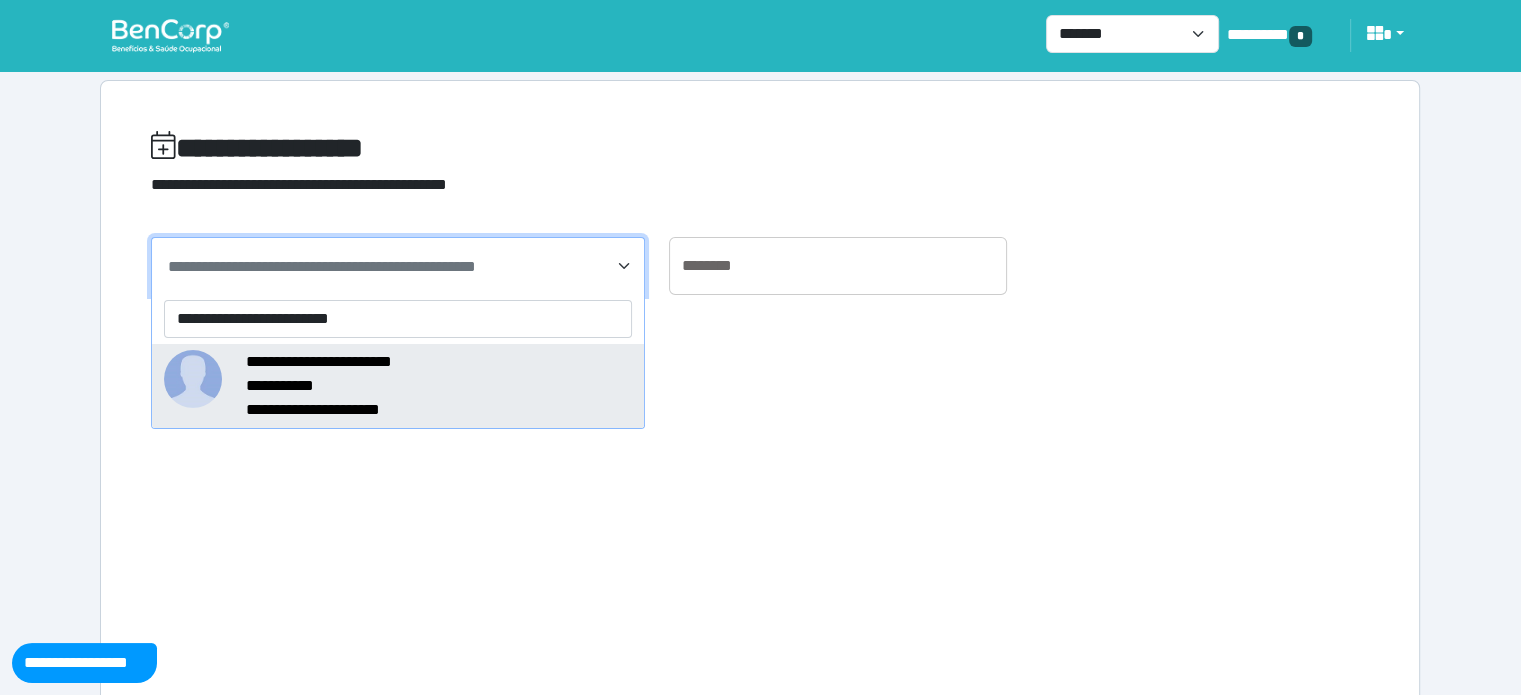 type on "**********" 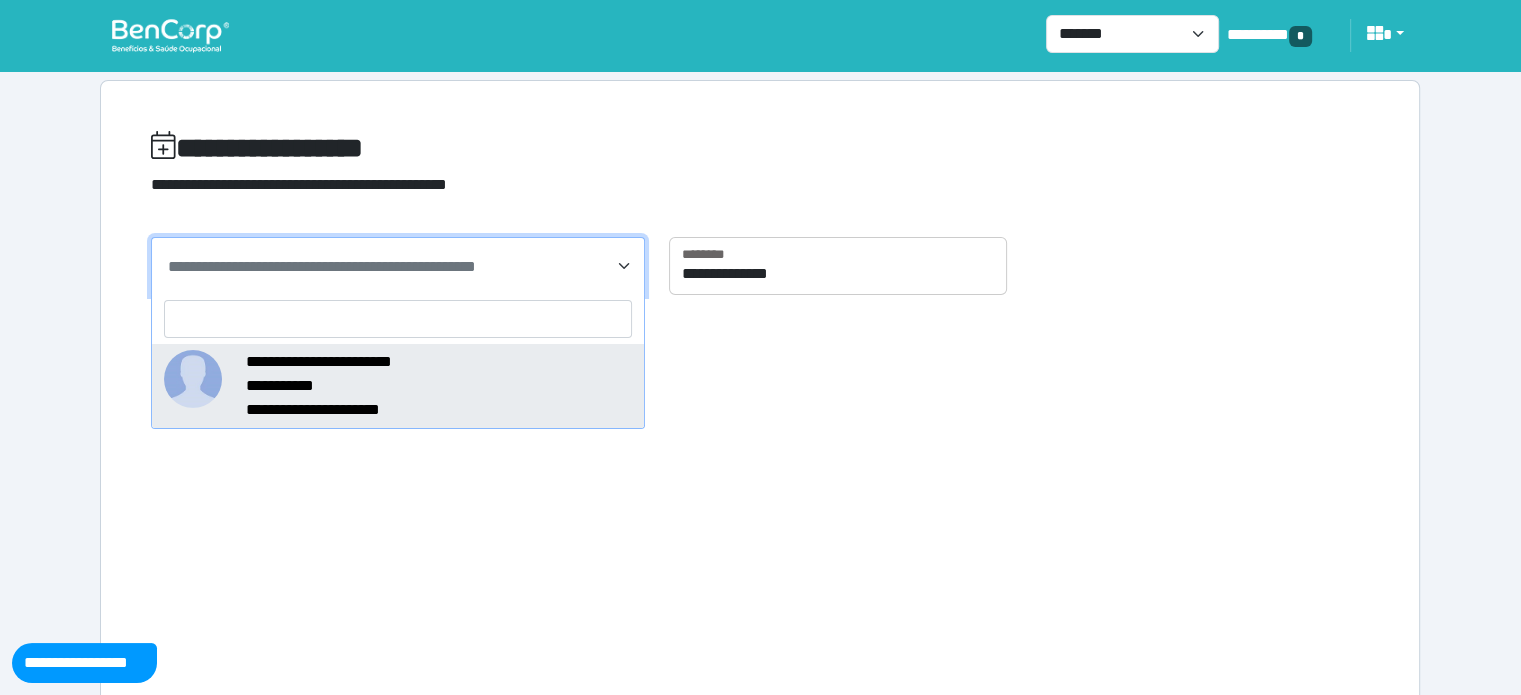 select on "*****" 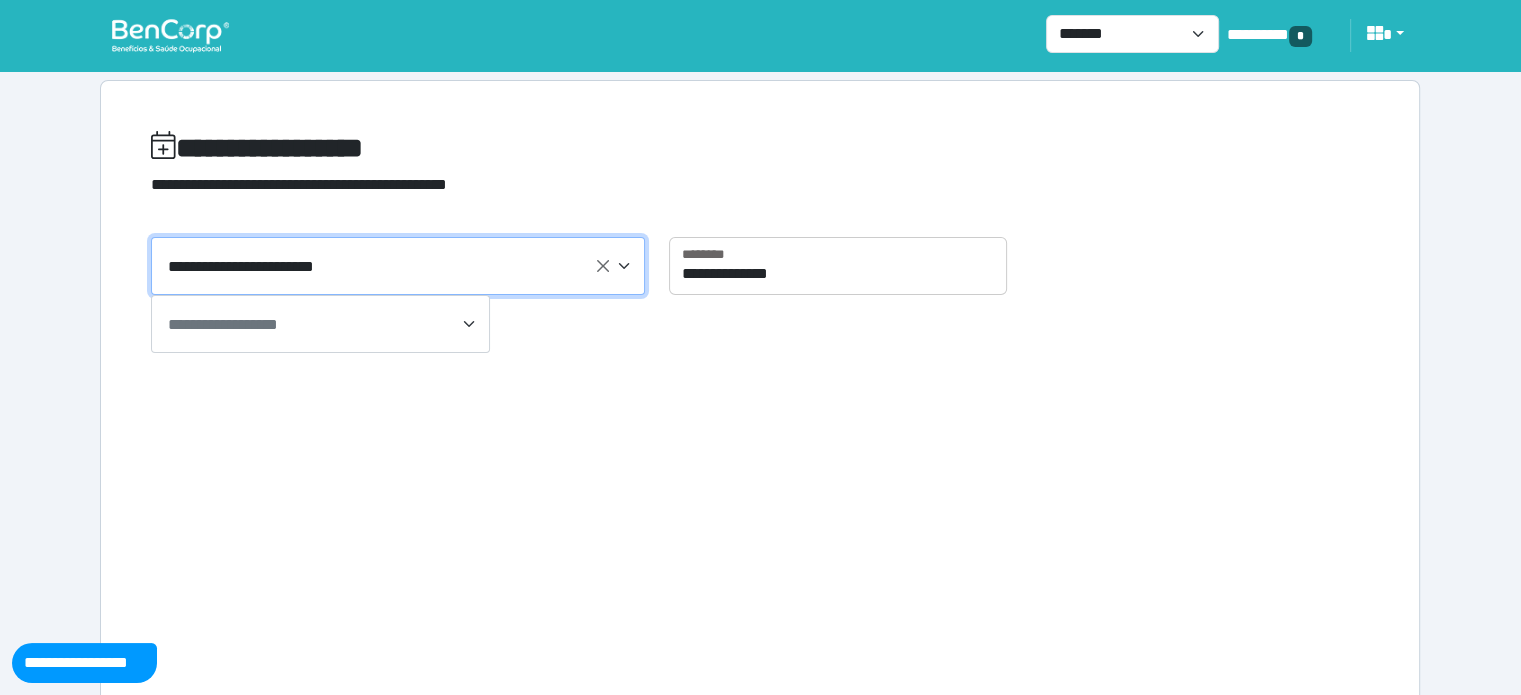 click on "**********" at bounding box center [223, 324] 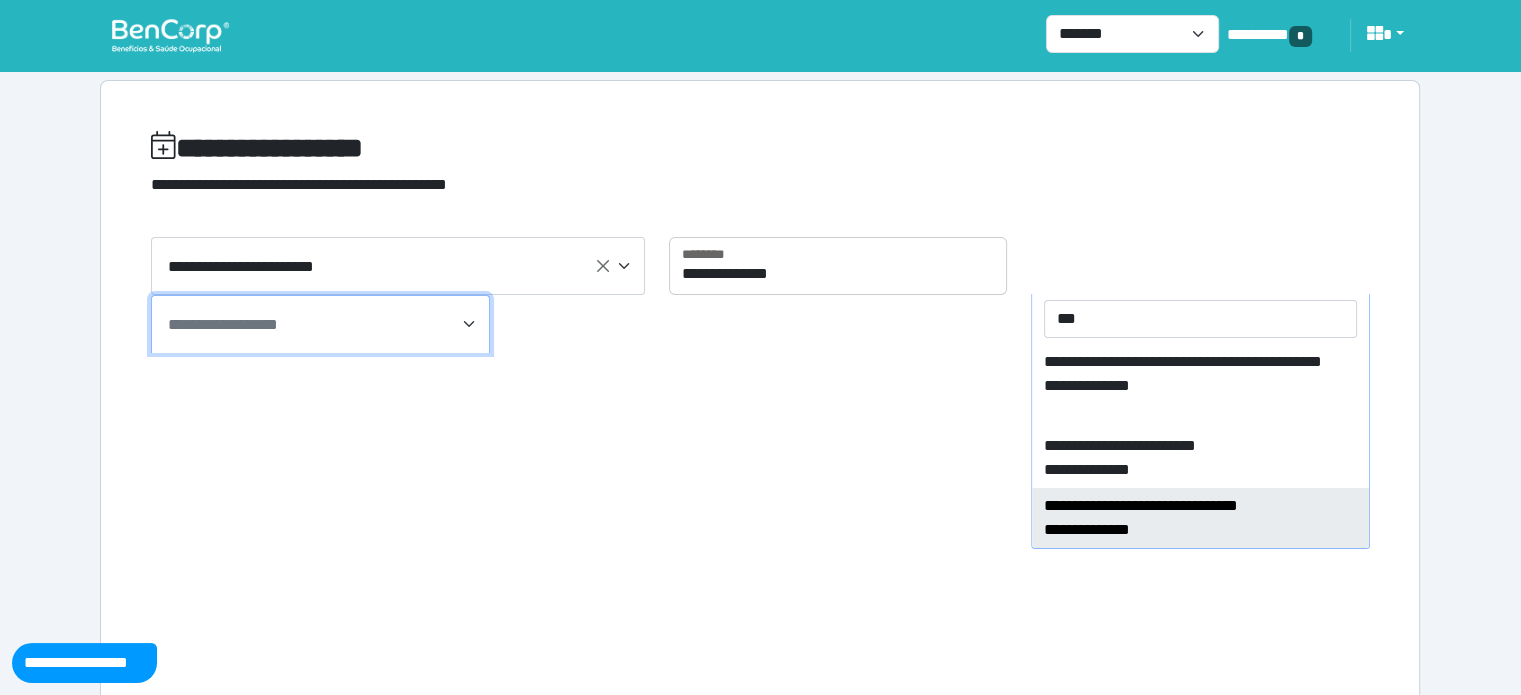 type on "***" 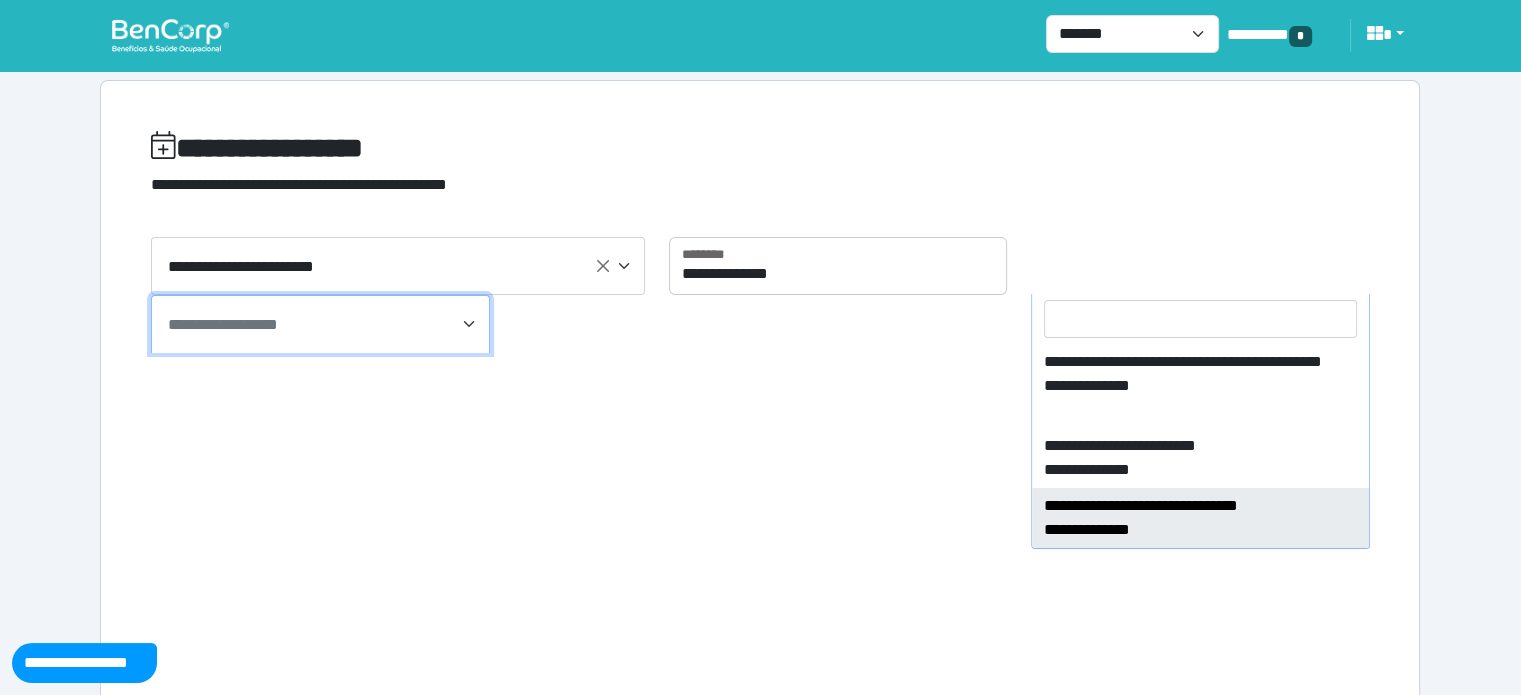 select on "****" 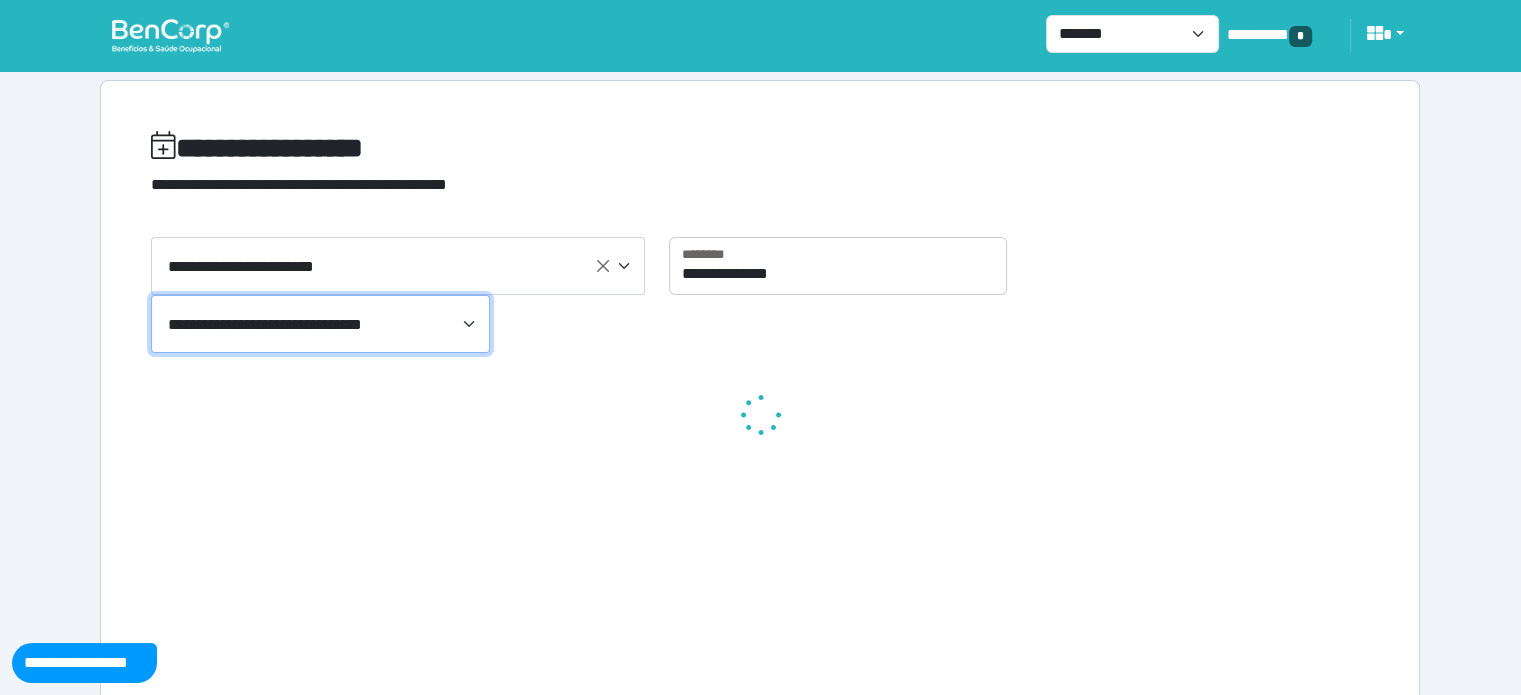 click on "**********" at bounding box center [760, 492] 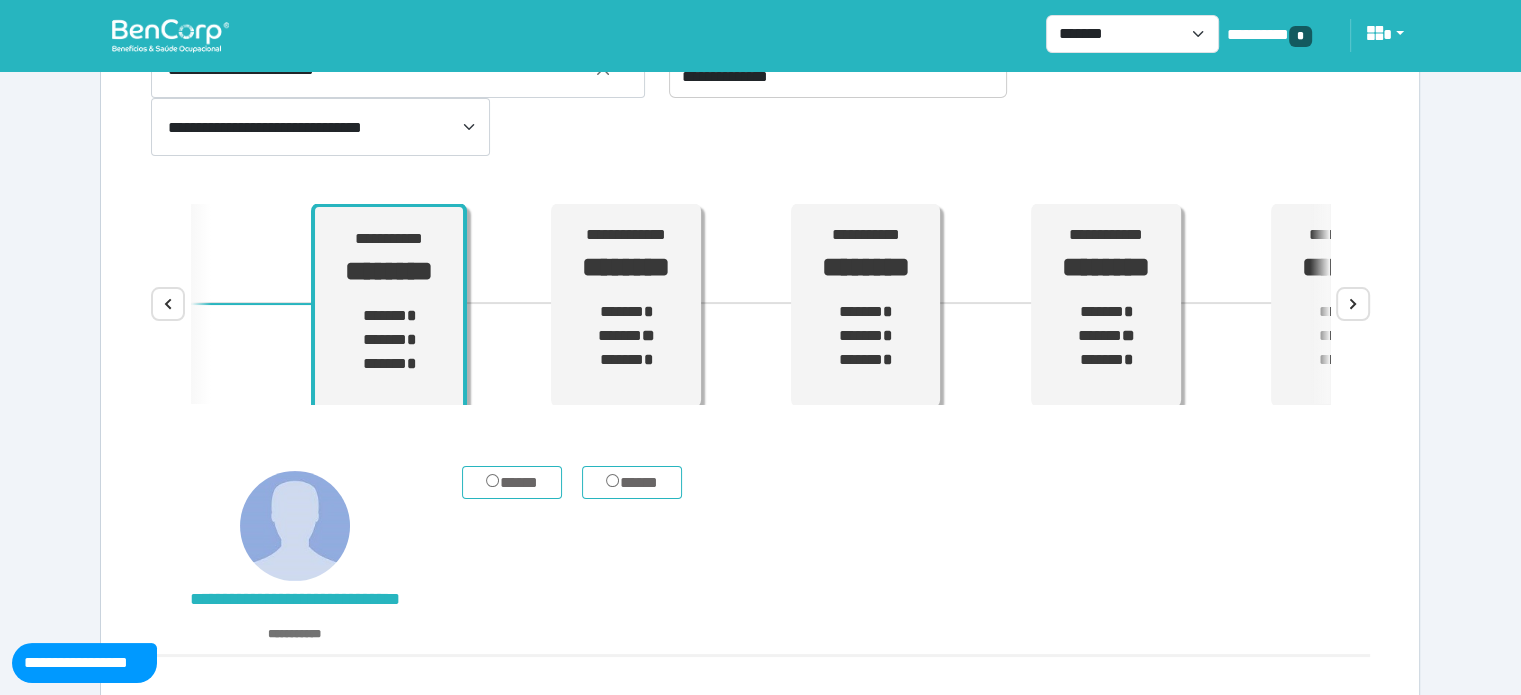 scroll, scrollTop: 200, scrollLeft: 0, axis: vertical 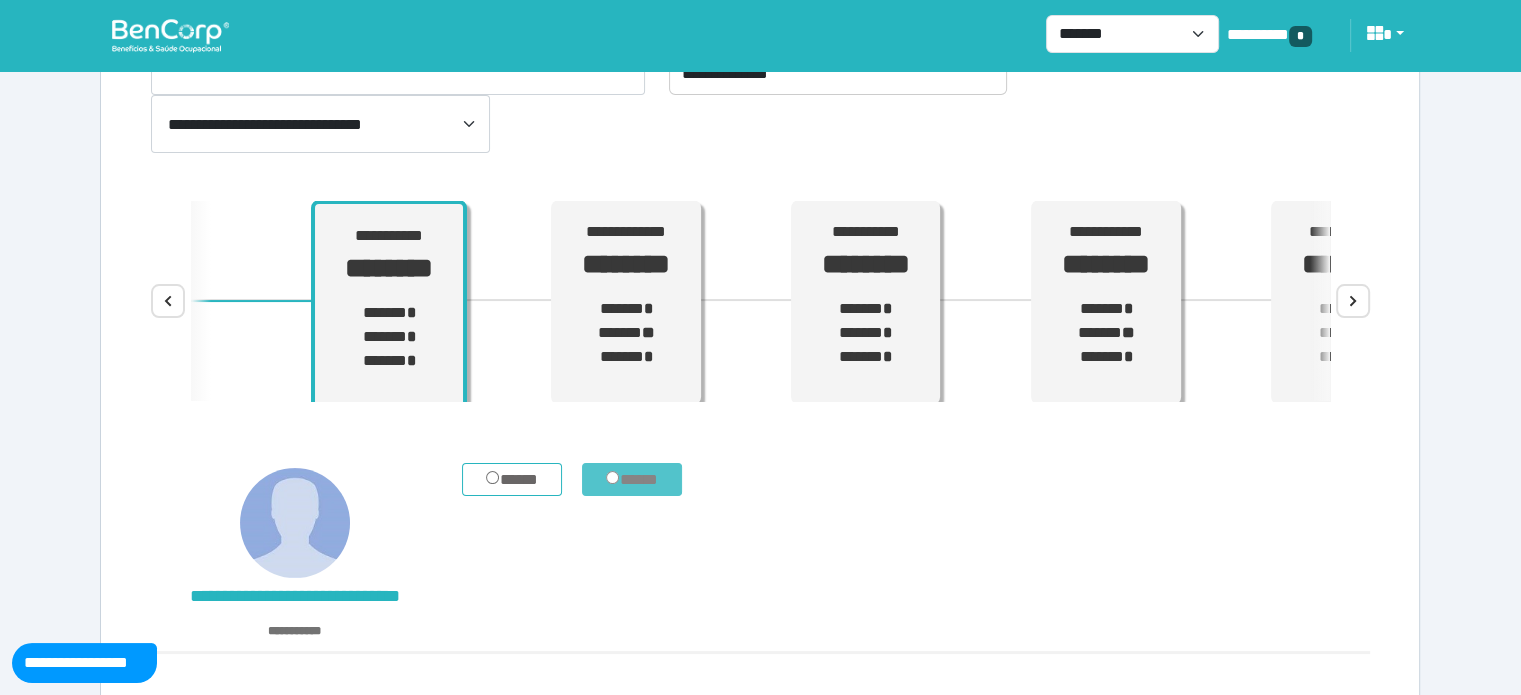 click on "*****" at bounding box center [632, 480] 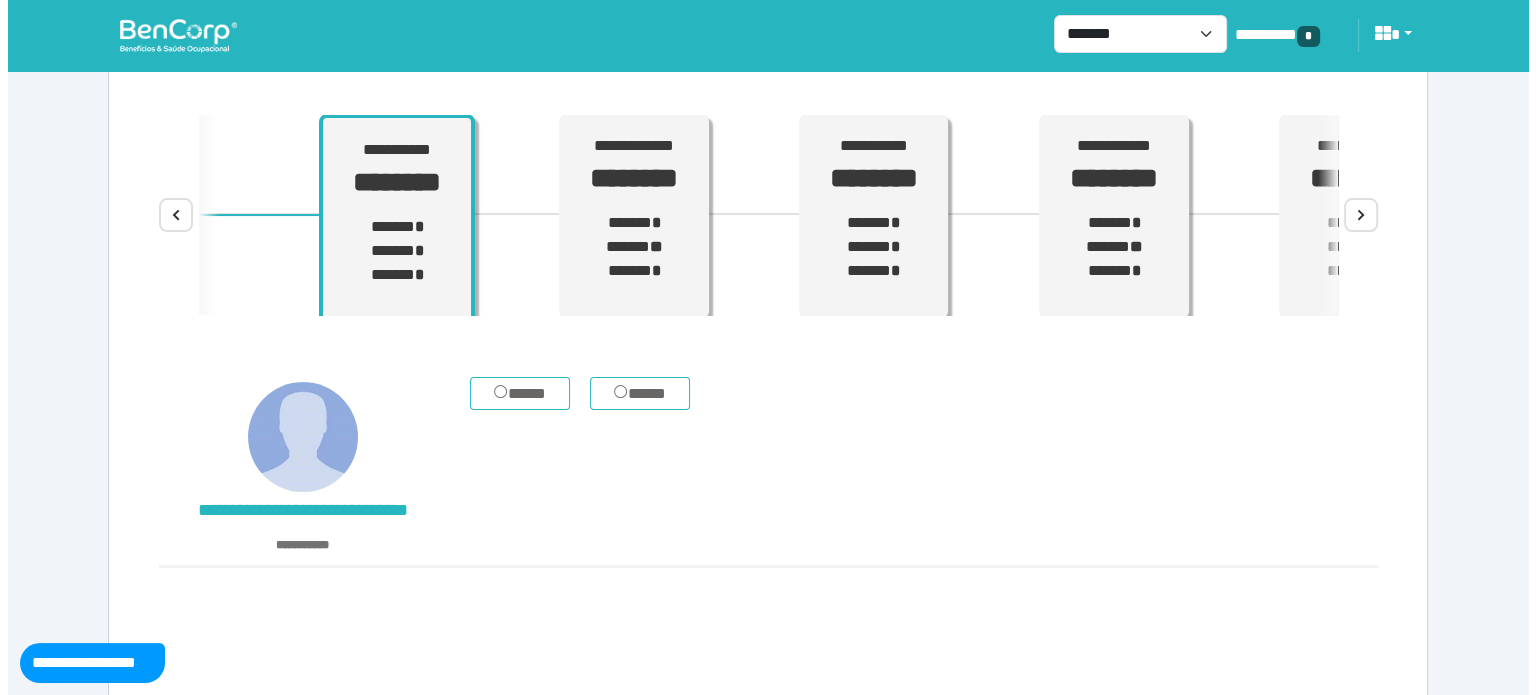scroll, scrollTop: 410, scrollLeft: 0, axis: vertical 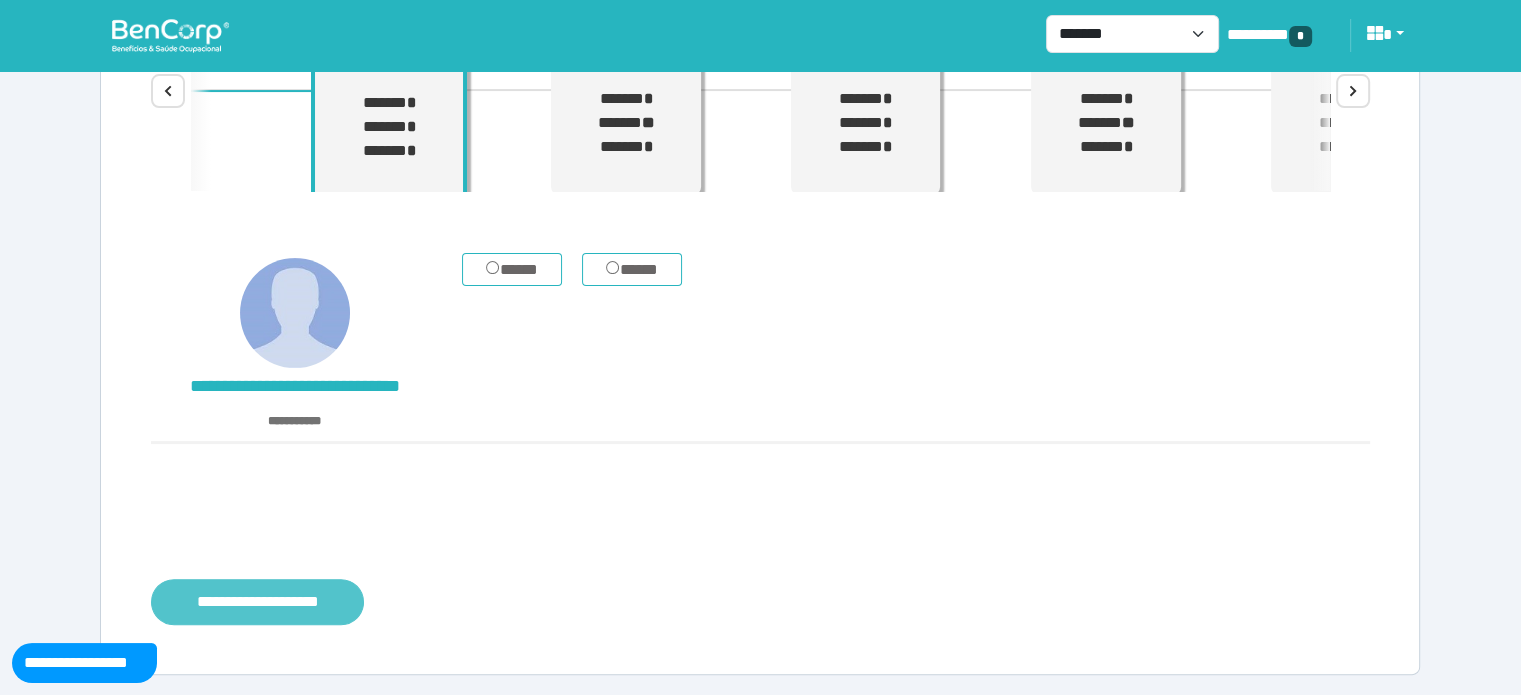 click on "**********" at bounding box center (257, 602) 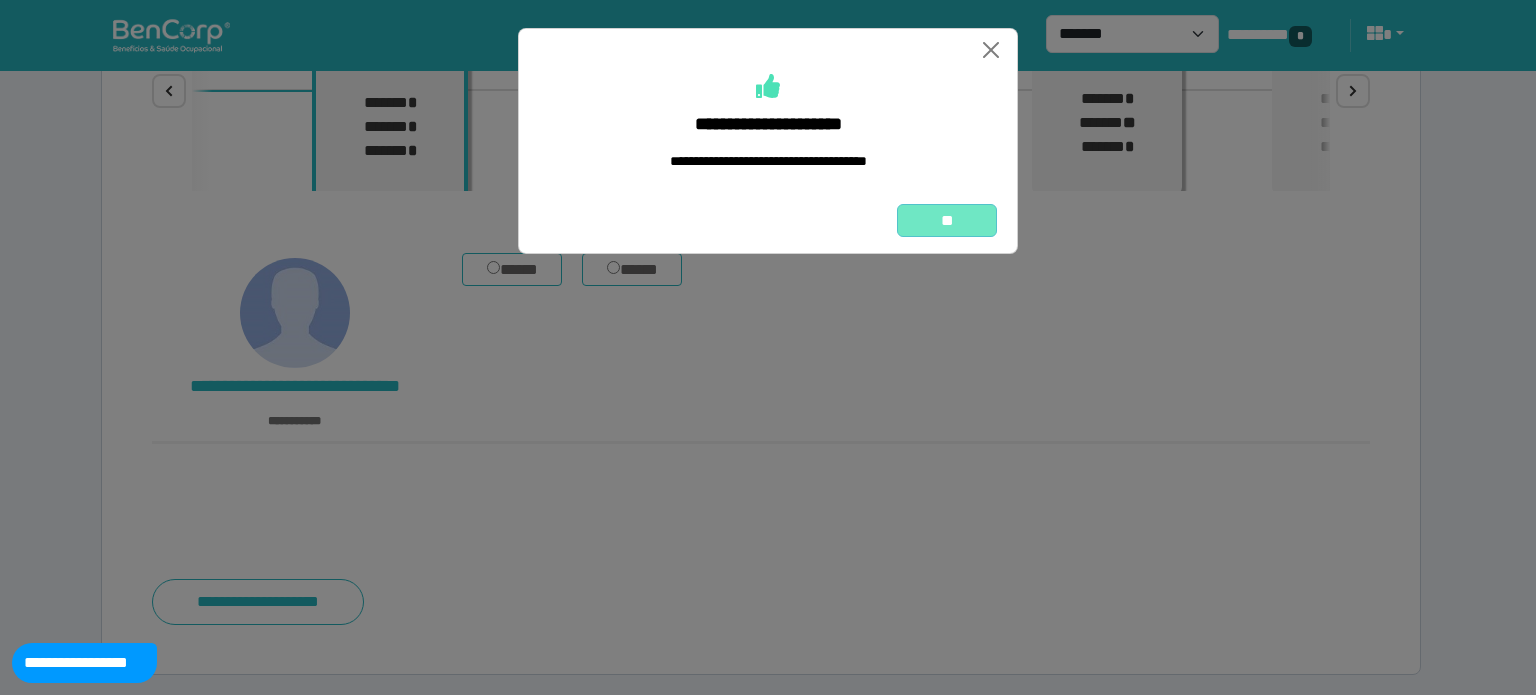 click on "**" at bounding box center (947, 221) 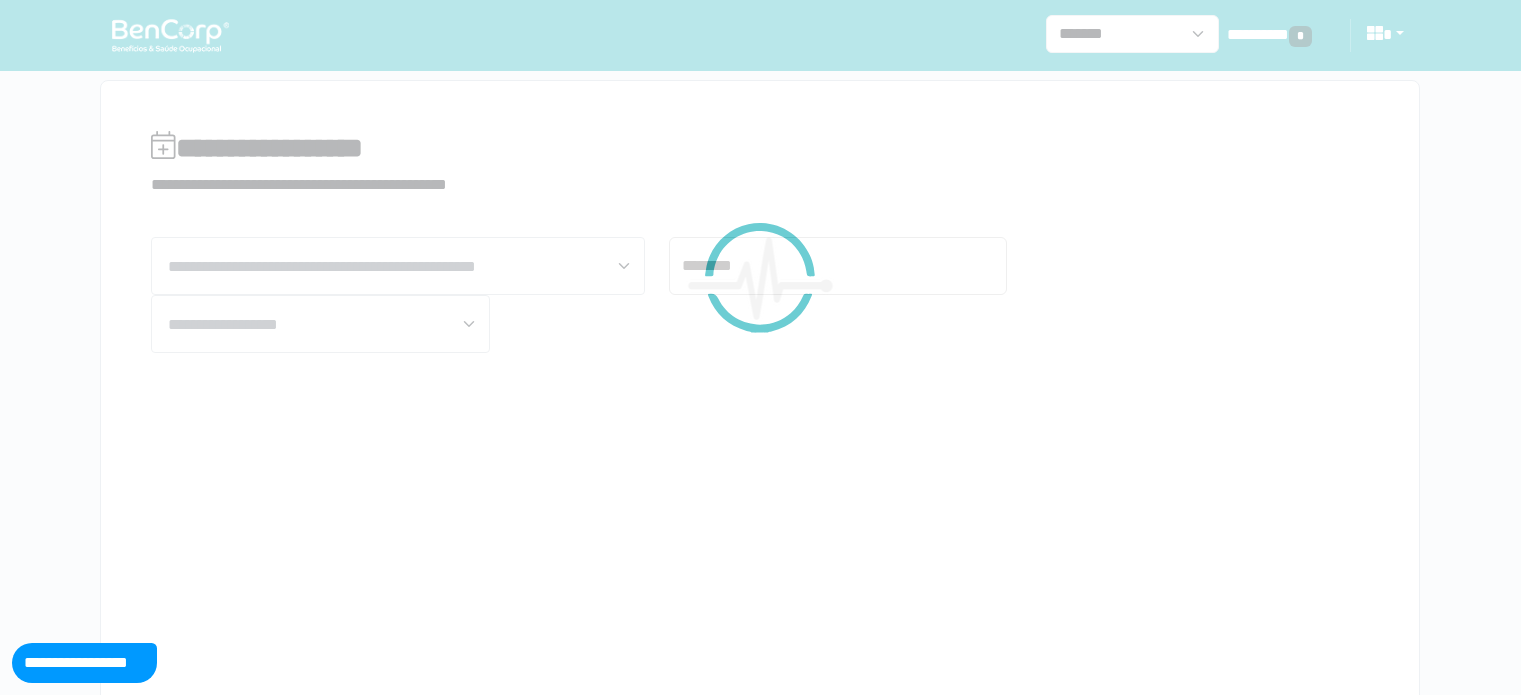 scroll, scrollTop: 0, scrollLeft: 0, axis: both 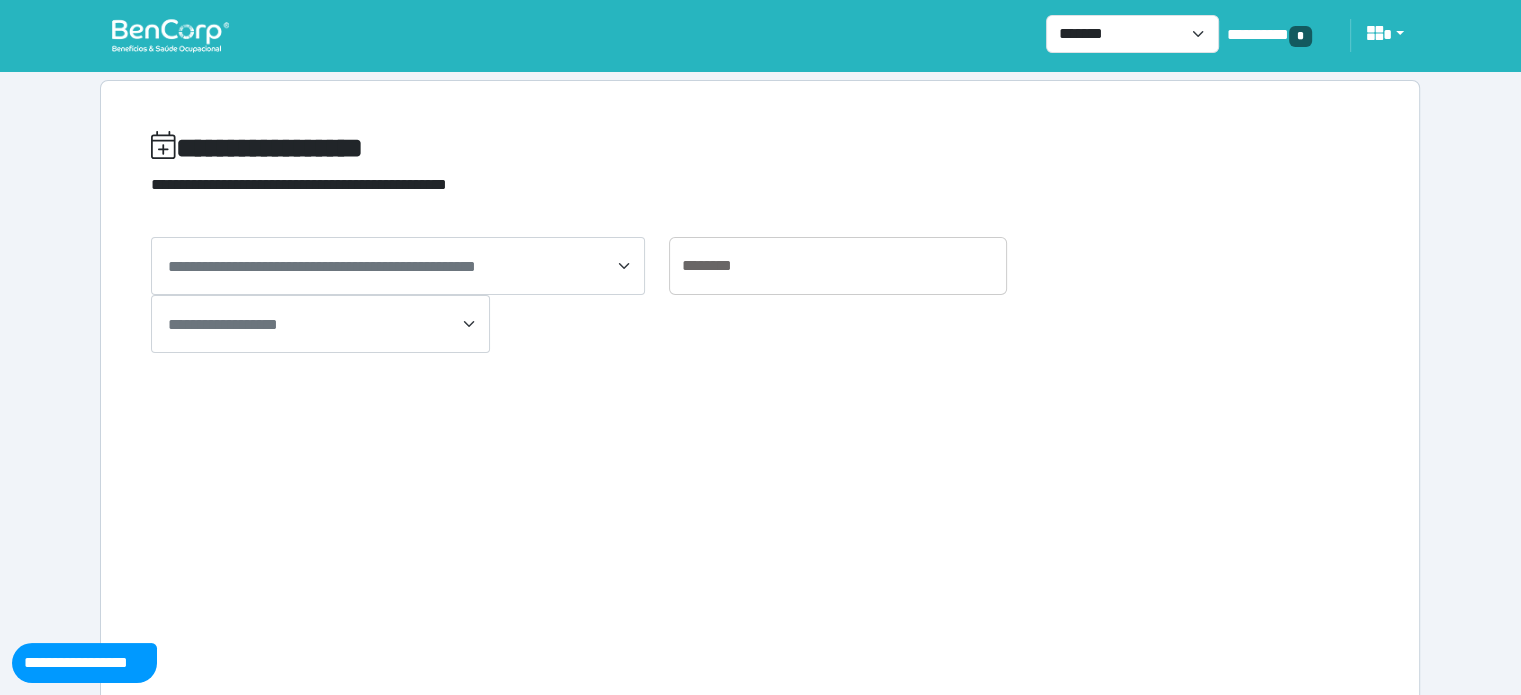 click at bounding box center [170, 35] 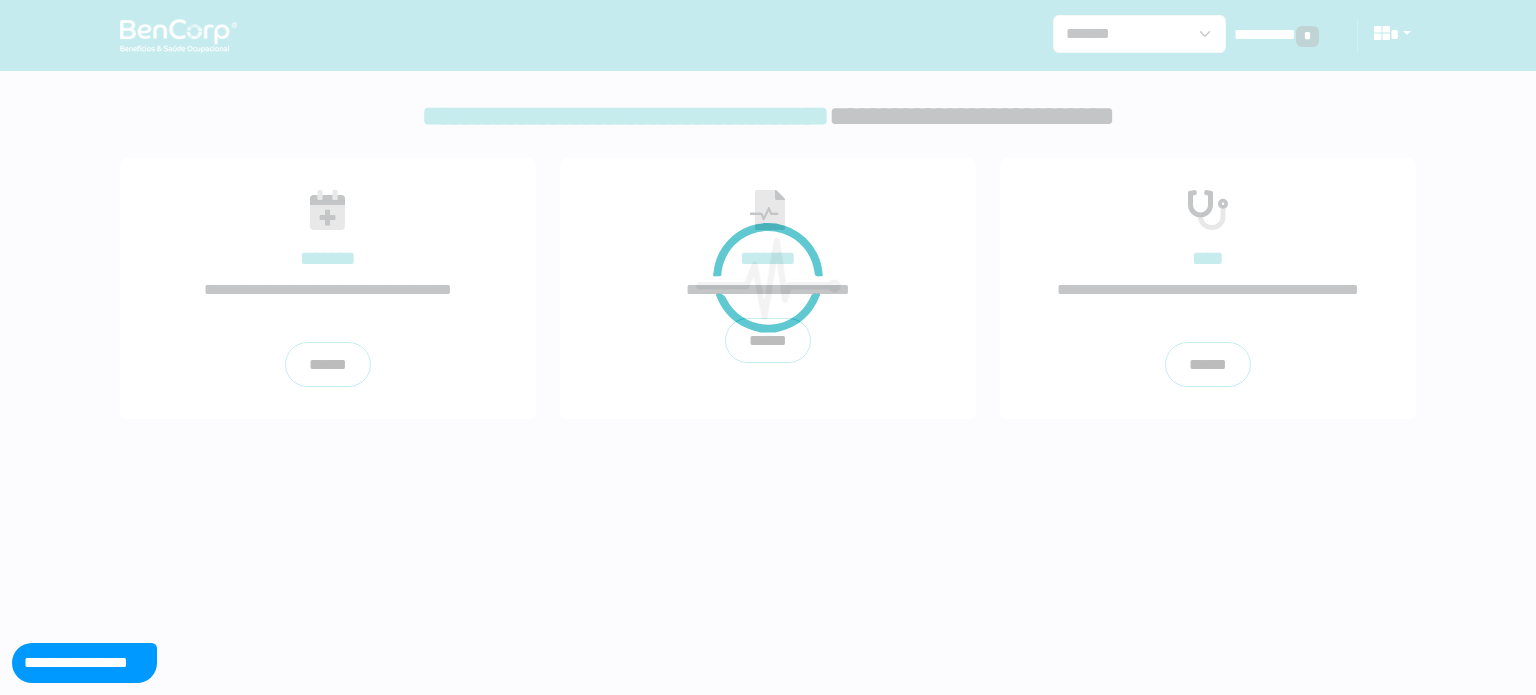 scroll, scrollTop: 0, scrollLeft: 0, axis: both 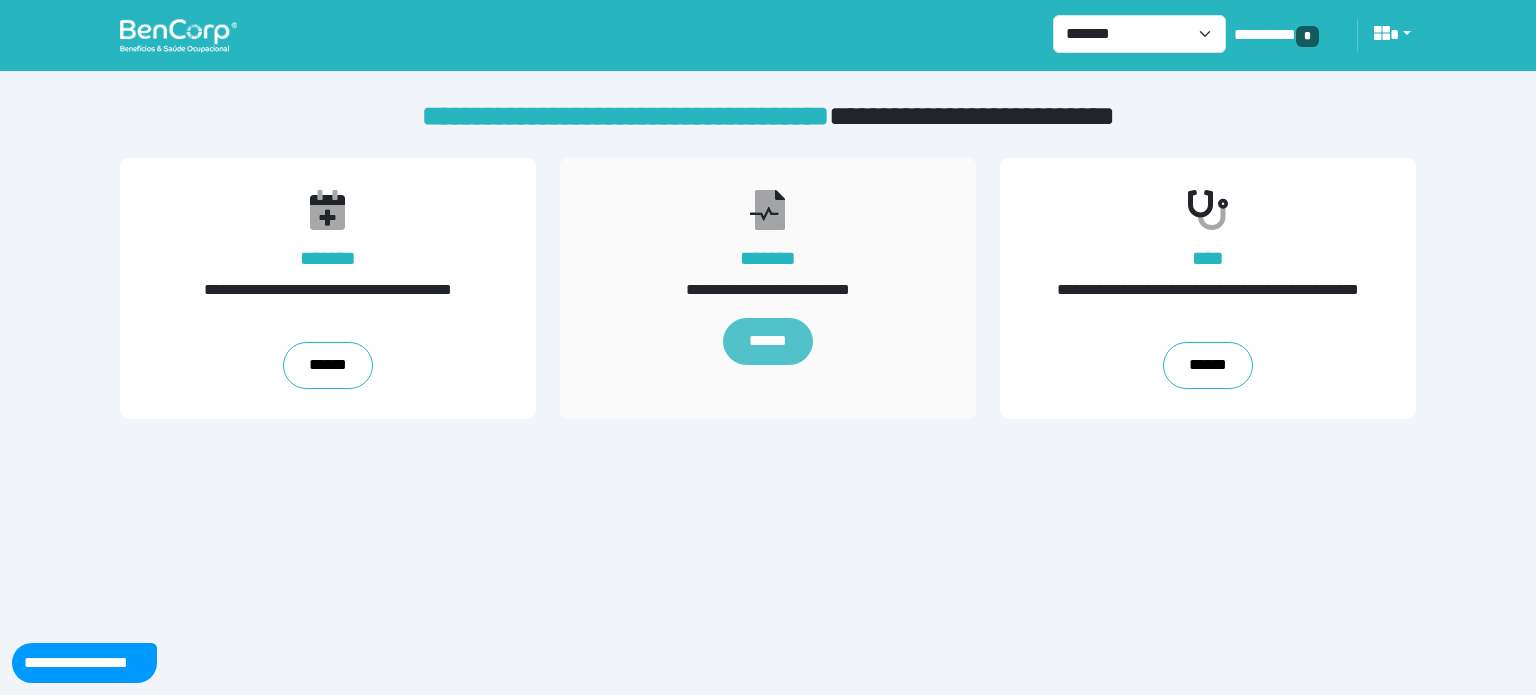 click on "******" at bounding box center [768, 342] 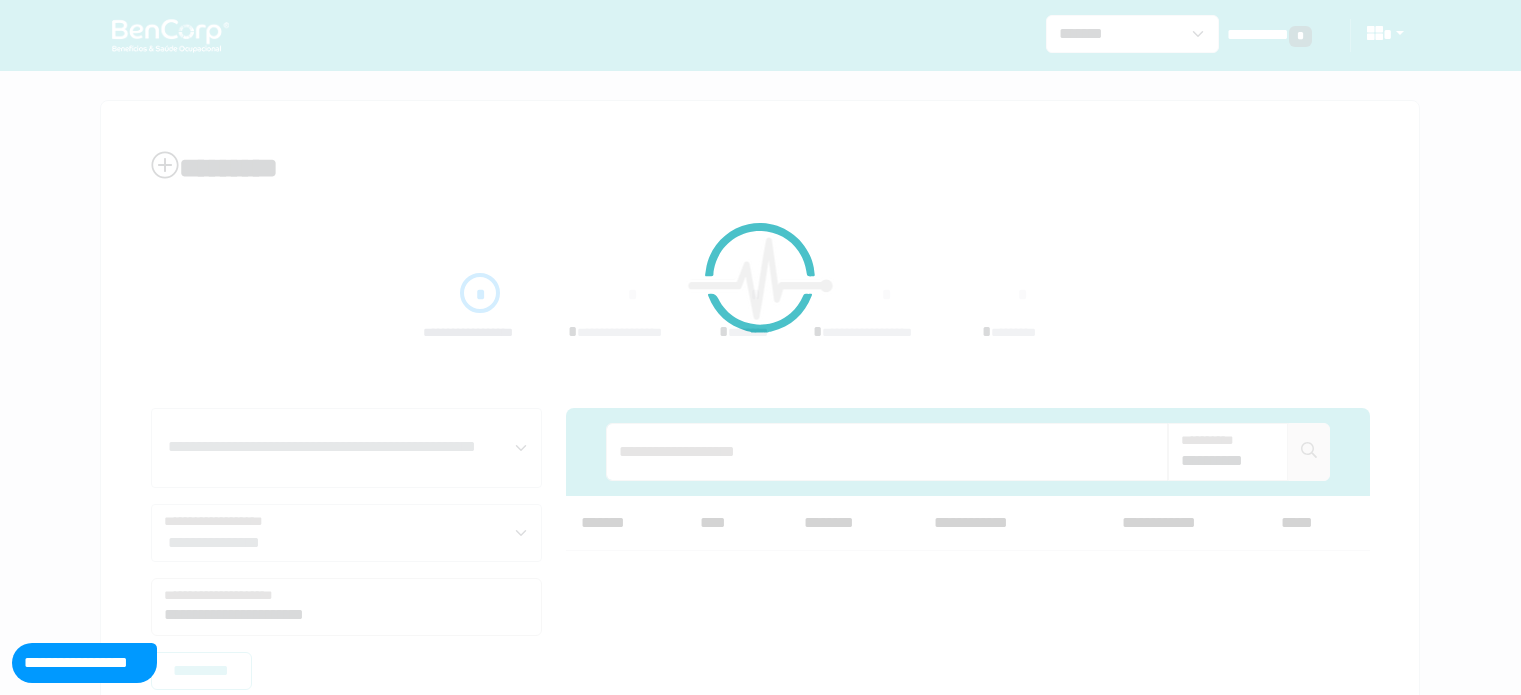 scroll, scrollTop: 0, scrollLeft: 0, axis: both 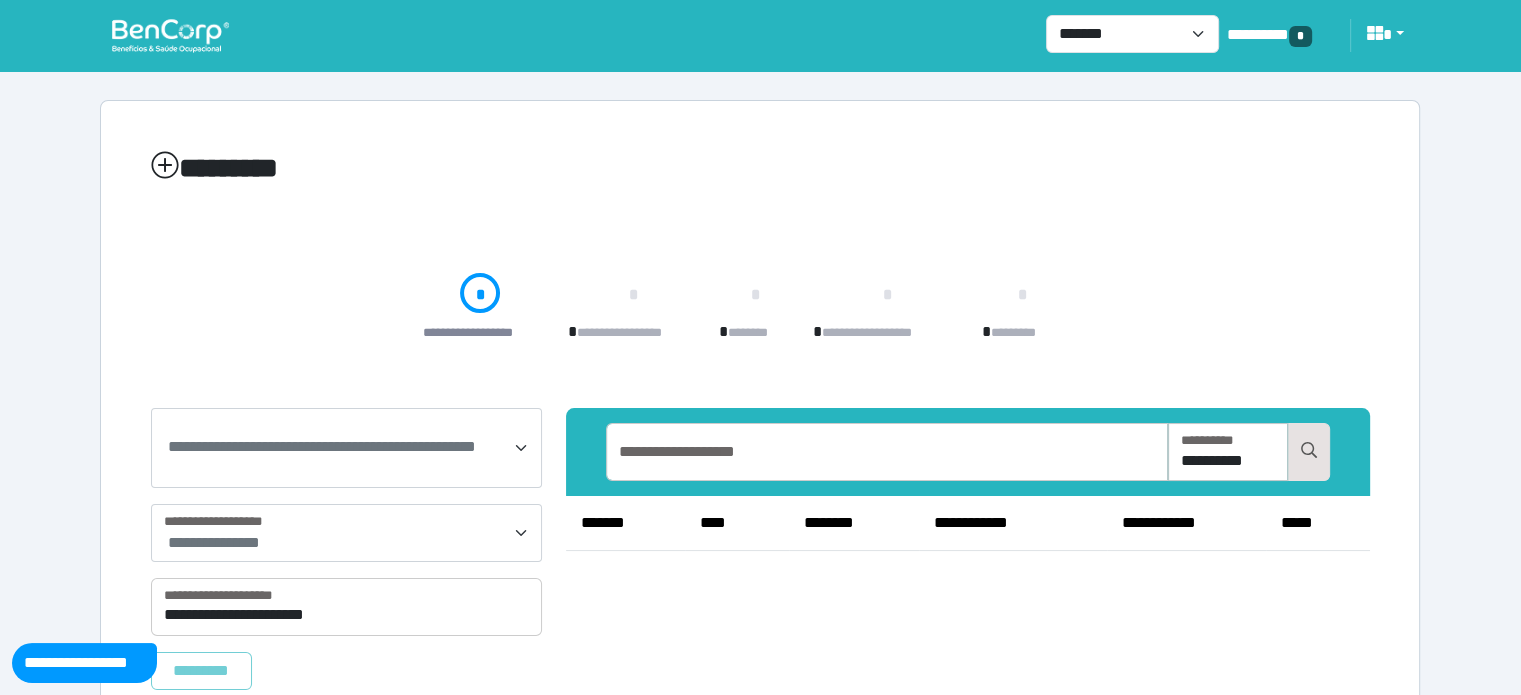 click on "**********" at bounding box center [760, 420] 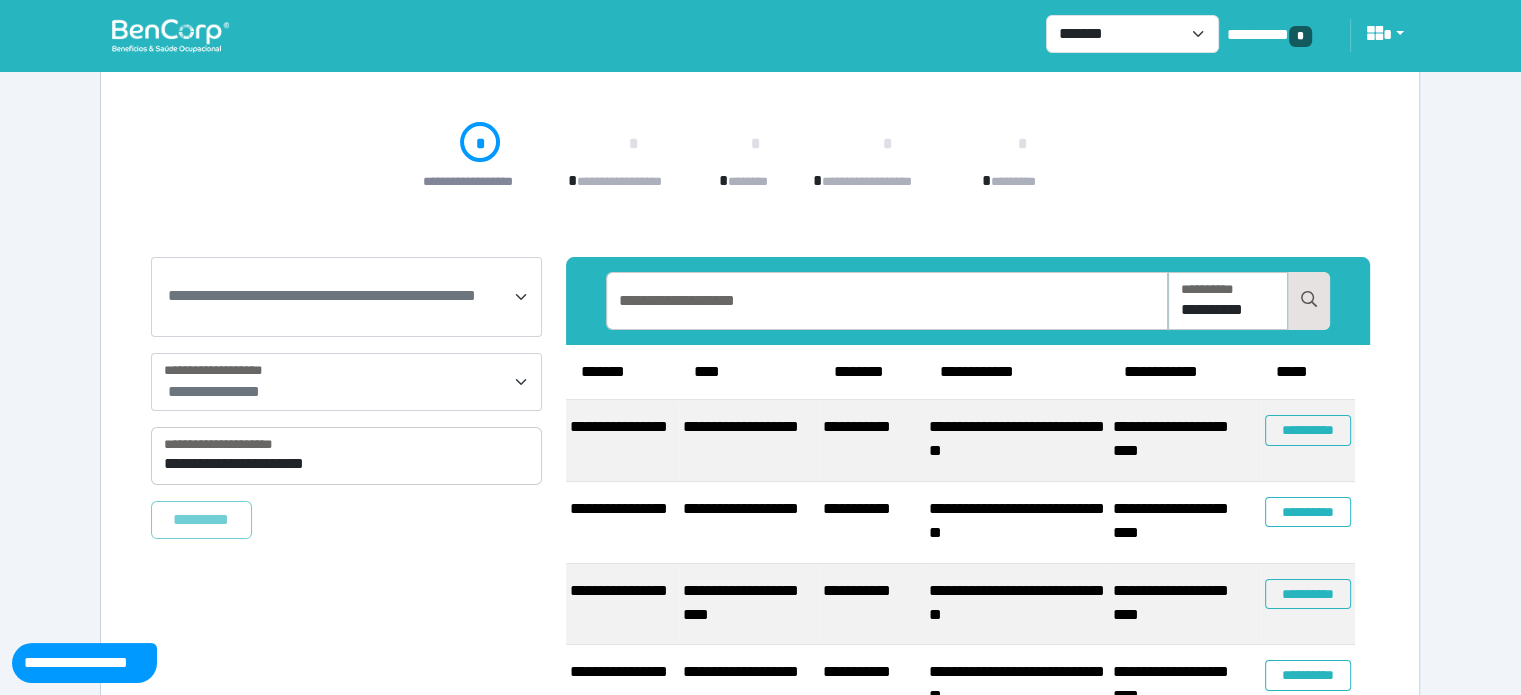 scroll, scrollTop: 271, scrollLeft: 0, axis: vertical 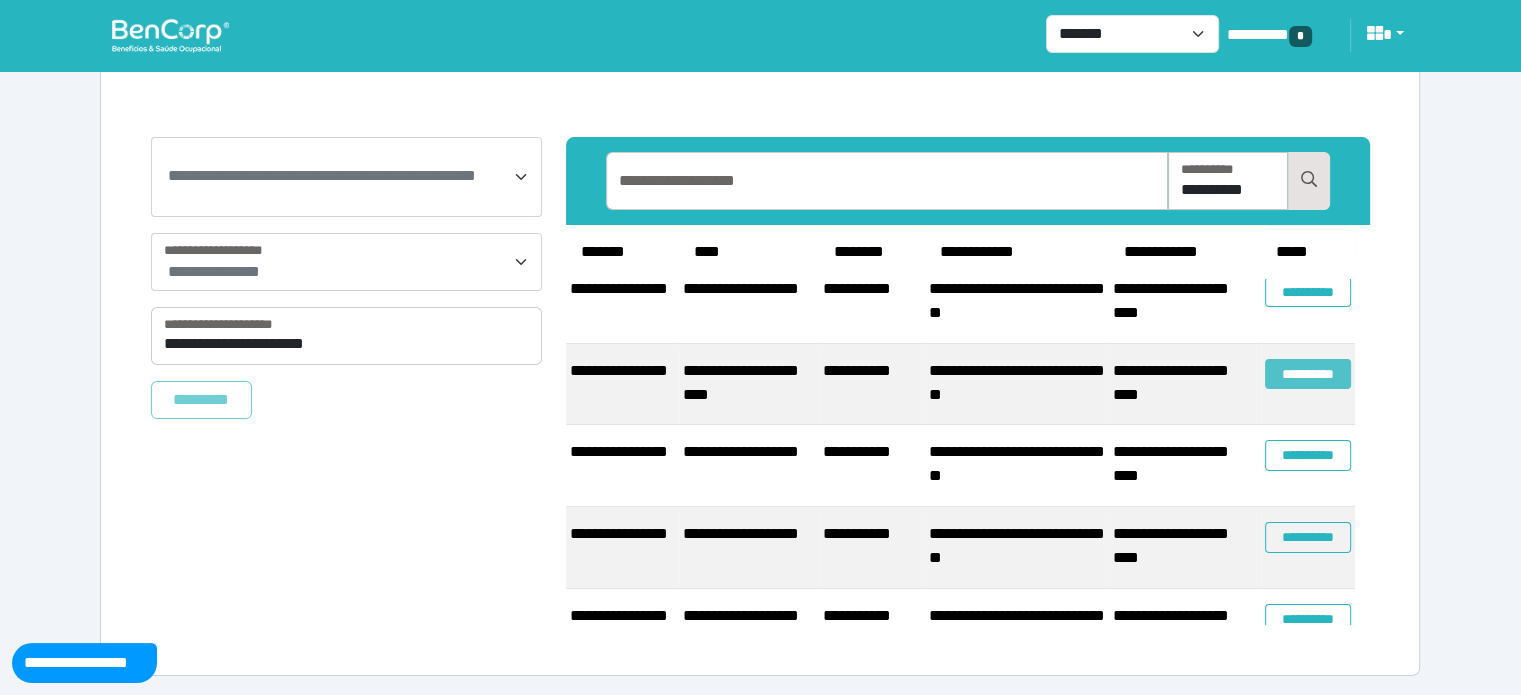 click on "**********" at bounding box center [1308, 374] 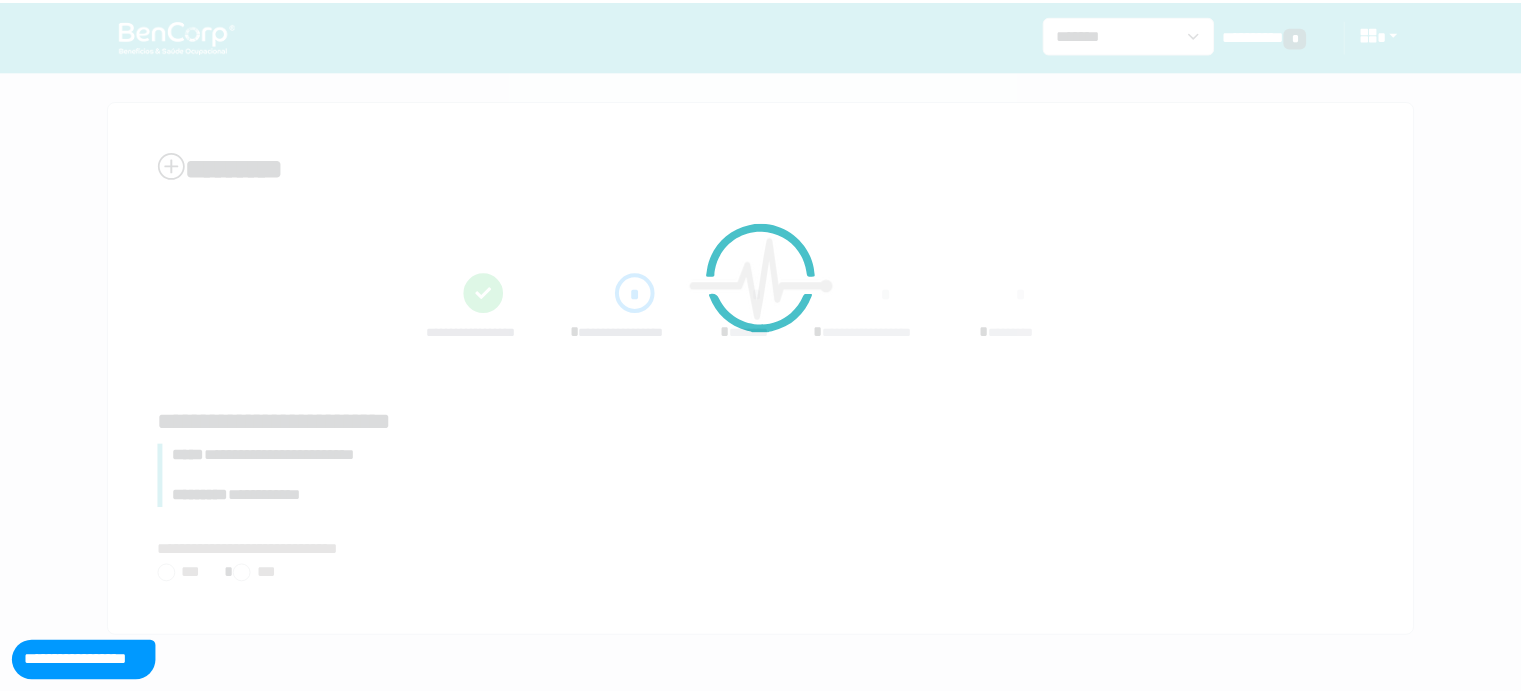 scroll, scrollTop: 0, scrollLeft: 0, axis: both 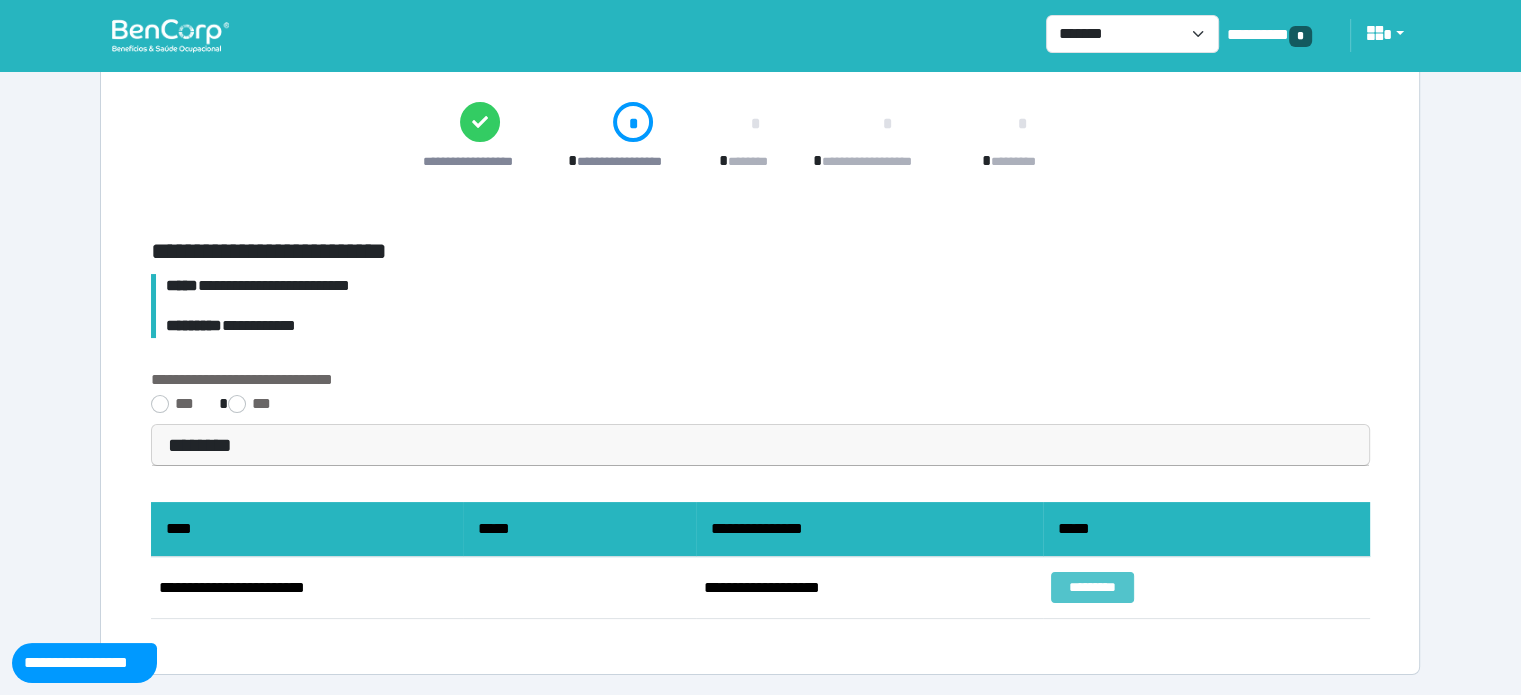click on "*********" at bounding box center (1092, 587) 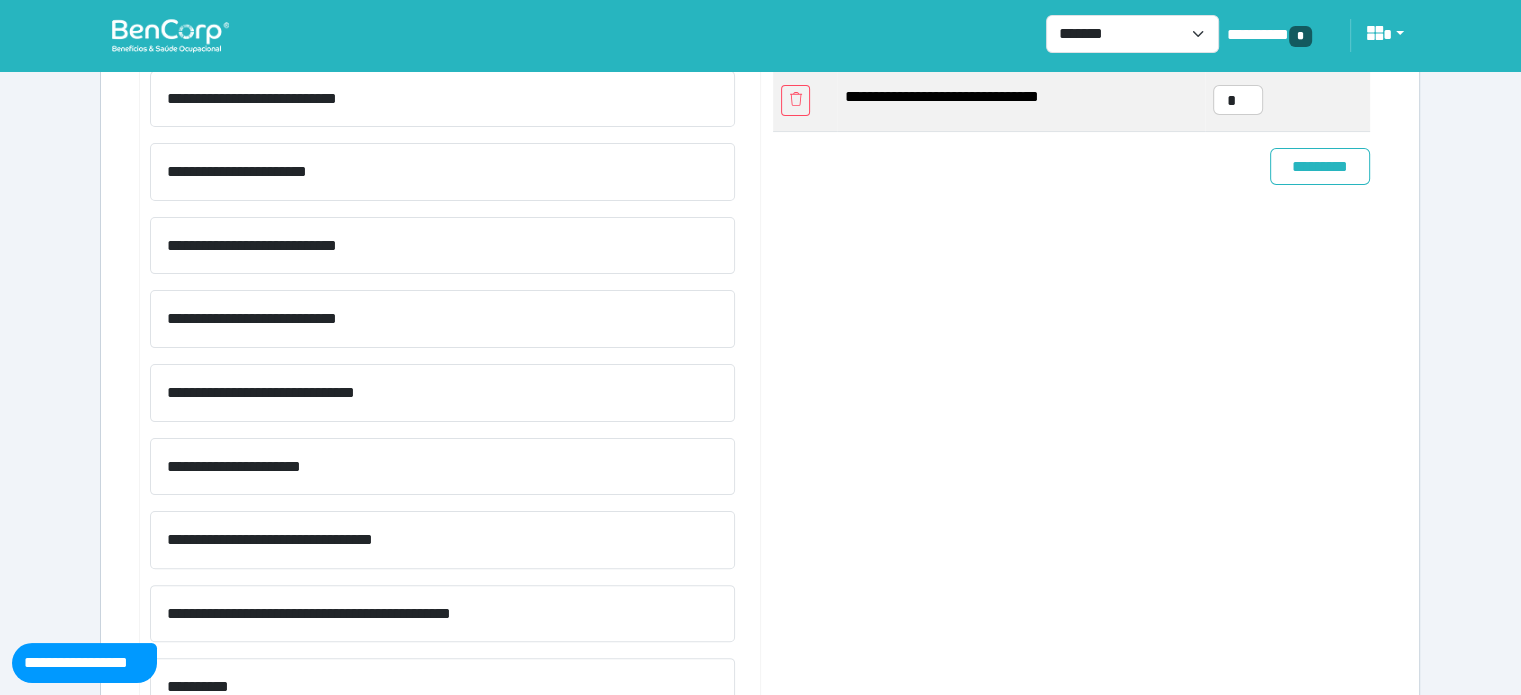 scroll, scrollTop: 400, scrollLeft: 0, axis: vertical 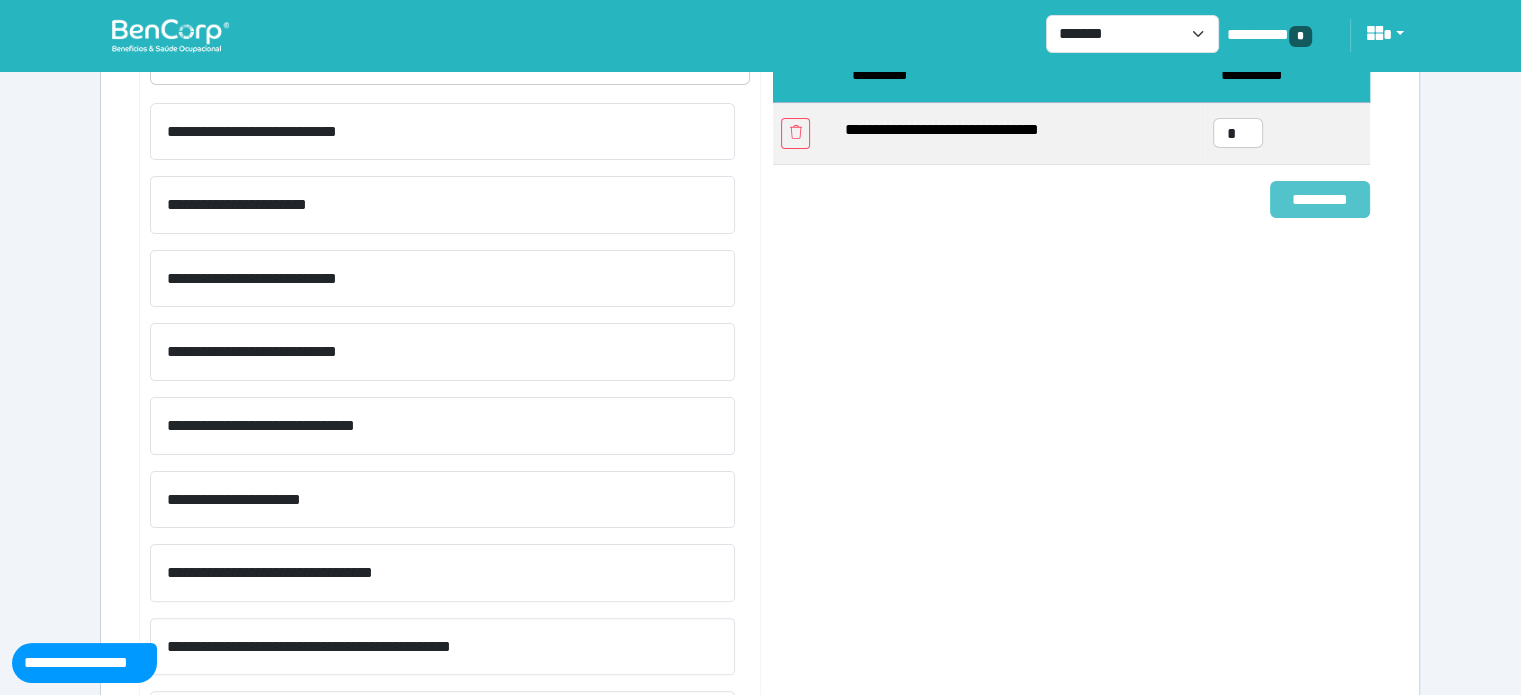 click on "*********" at bounding box center (1320, 200) 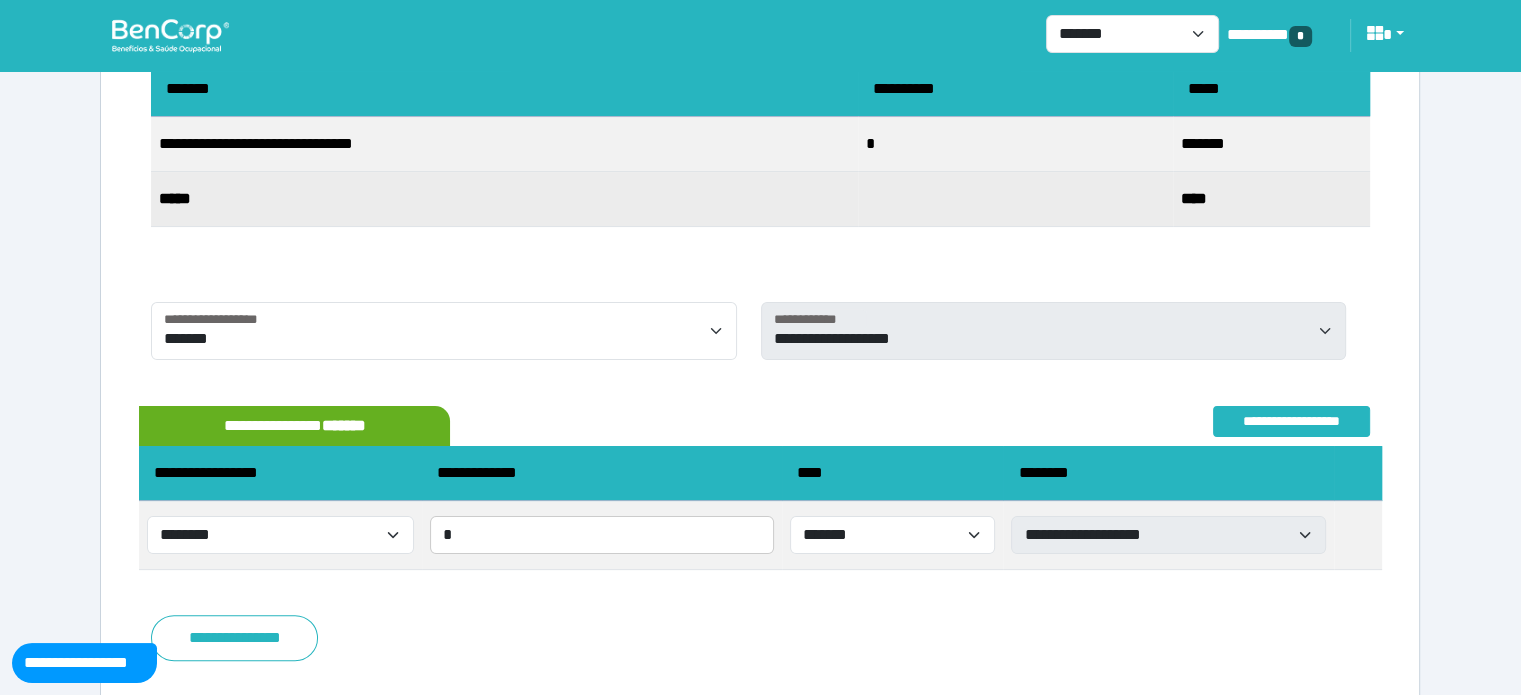 scroll, scrollTop: 419, scrollLeft: 0, axis: vertical 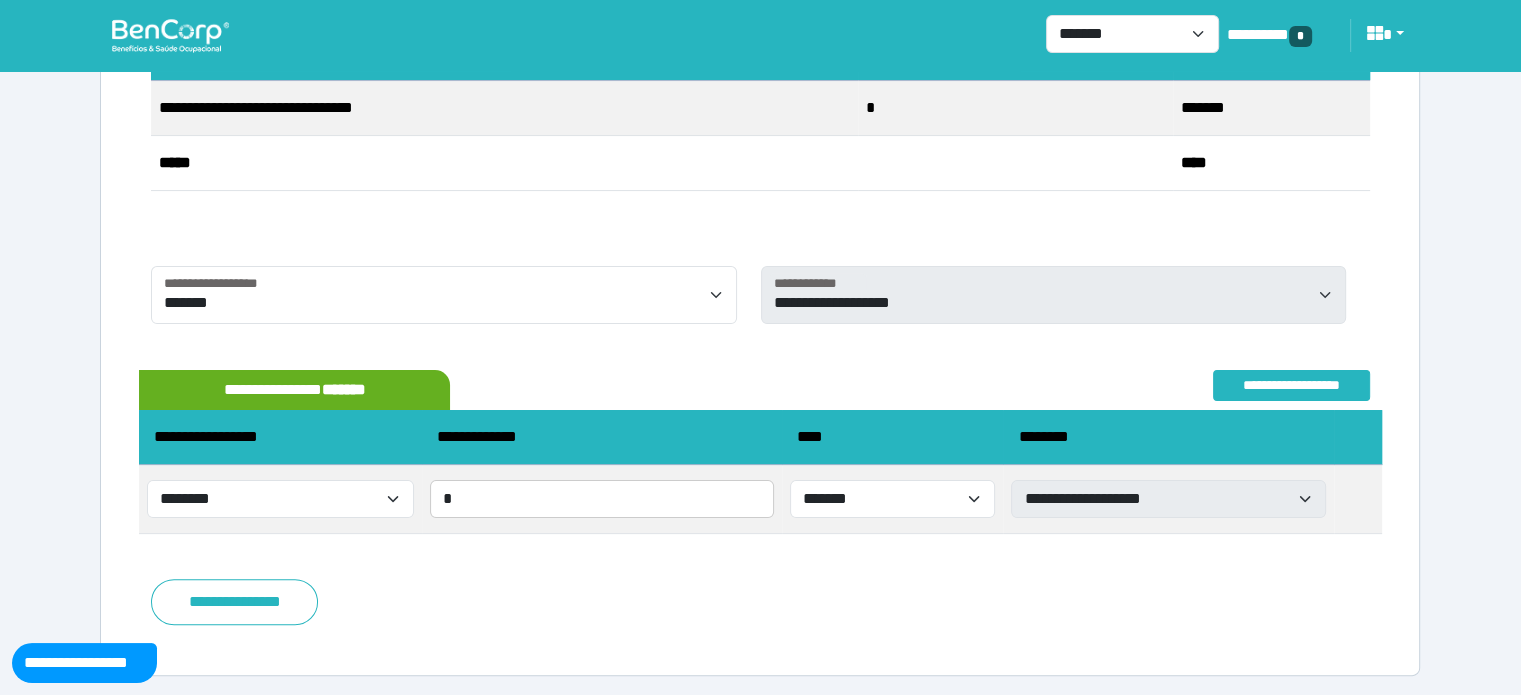 click on "**********" at bounding box center (760, 178) 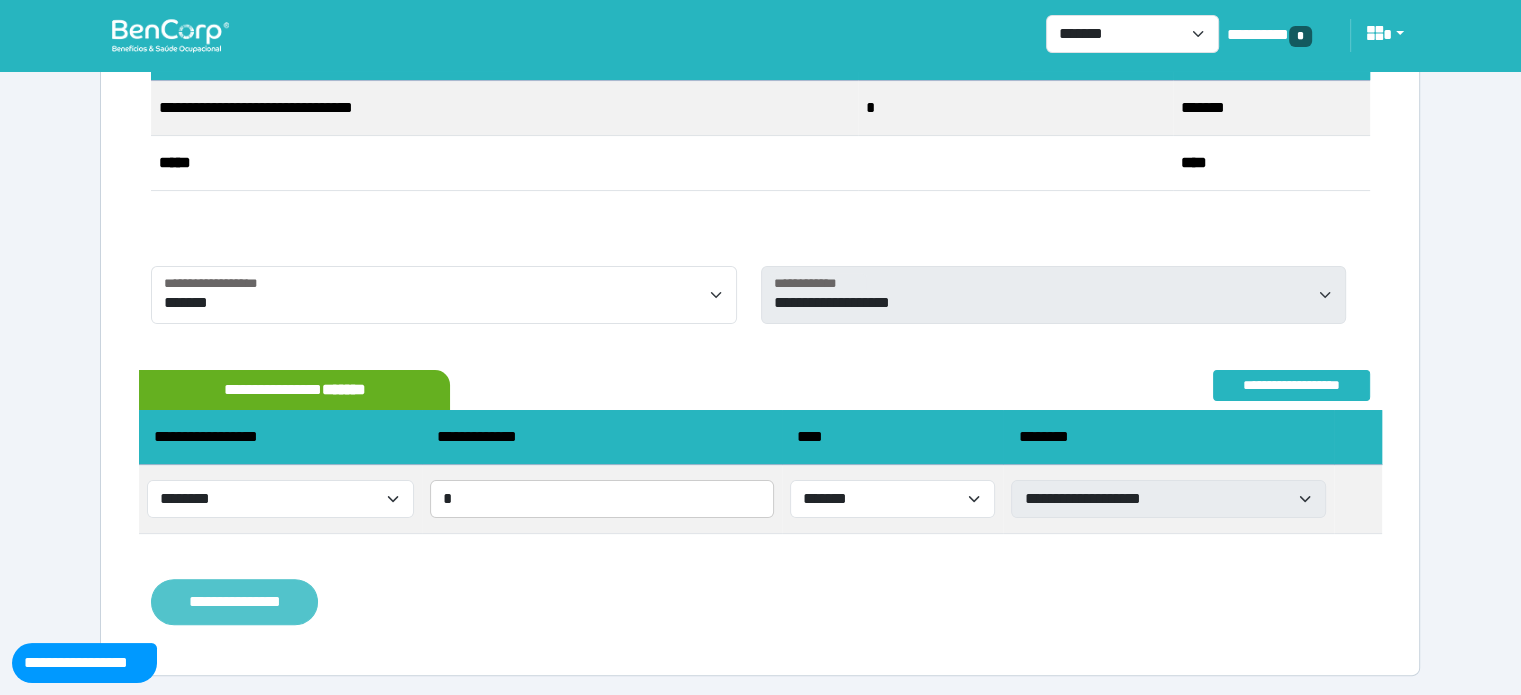 click on "**********" at bounding box center (234, 602) 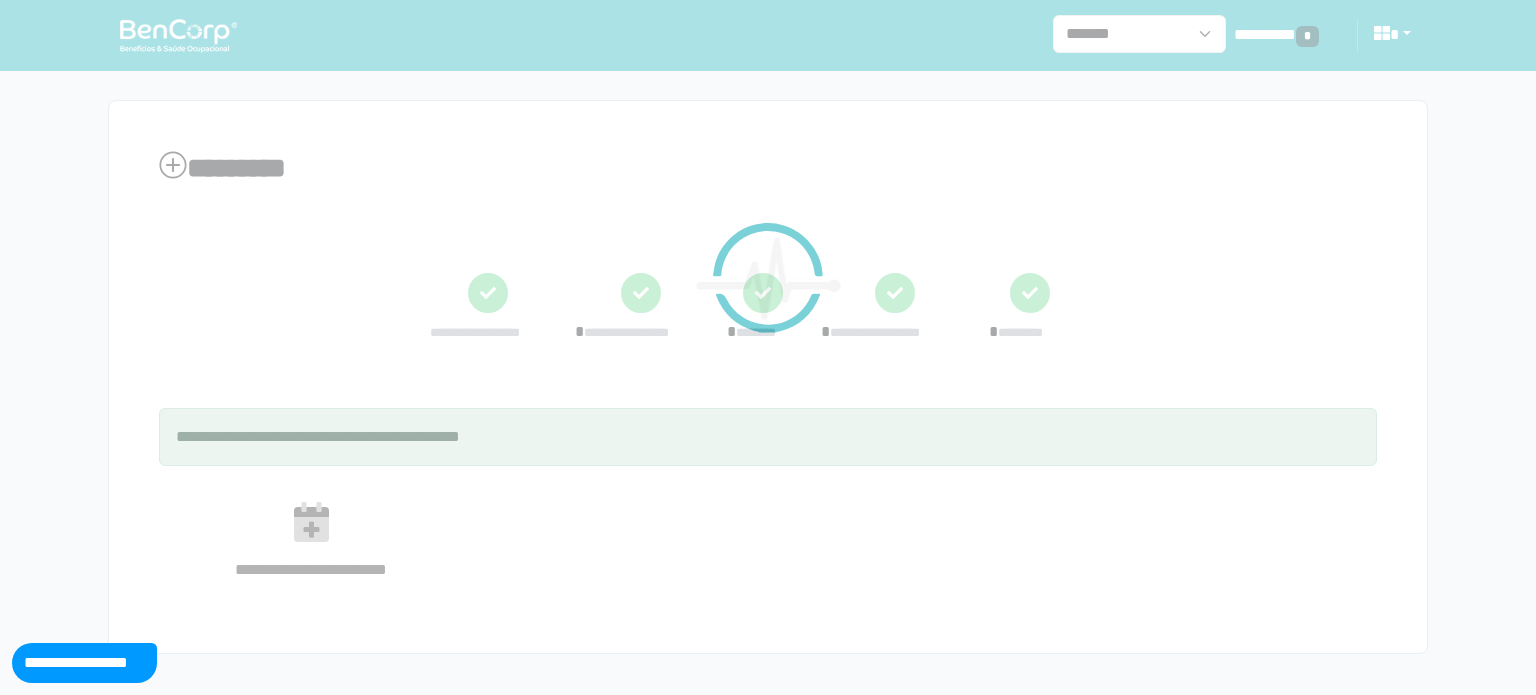 scroll, scrollTop: 0, scrollLeft: 0, axis: both 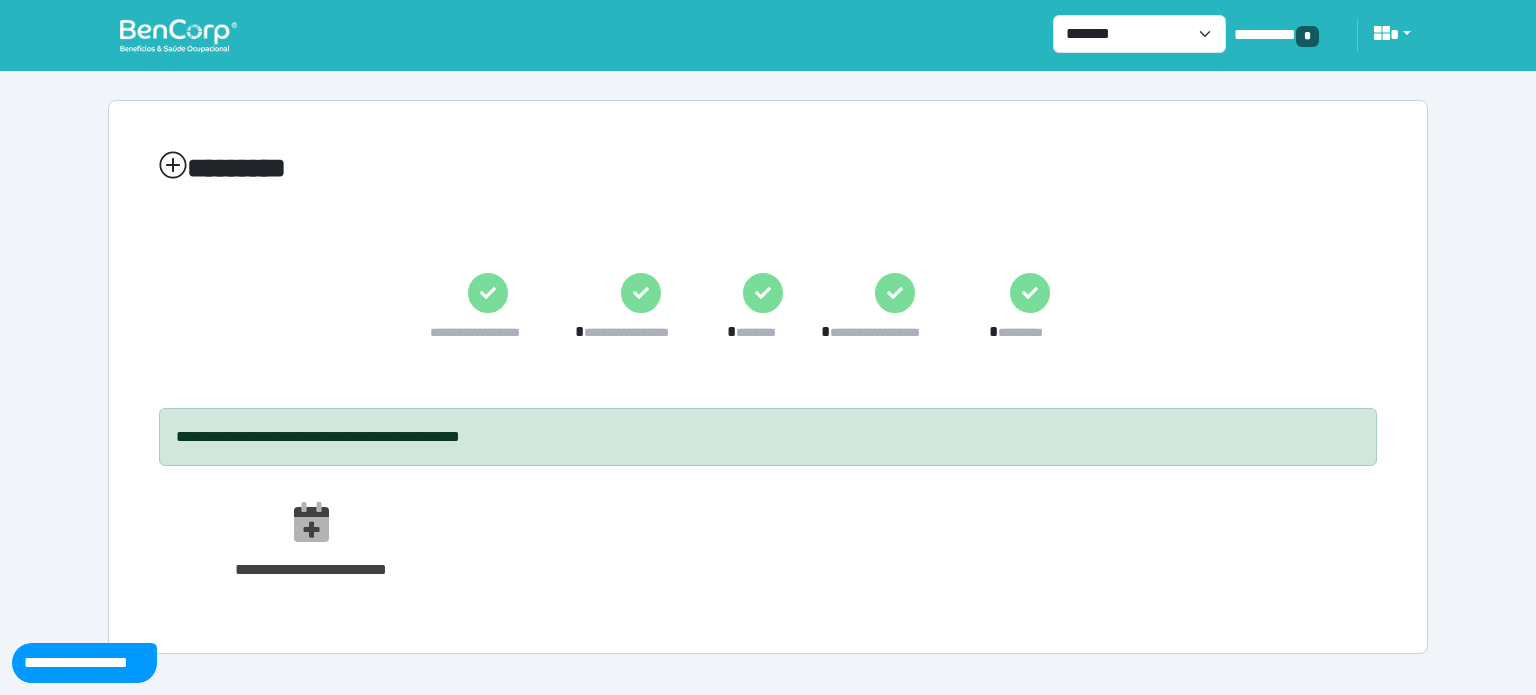 click at bounding box center (178, 35) 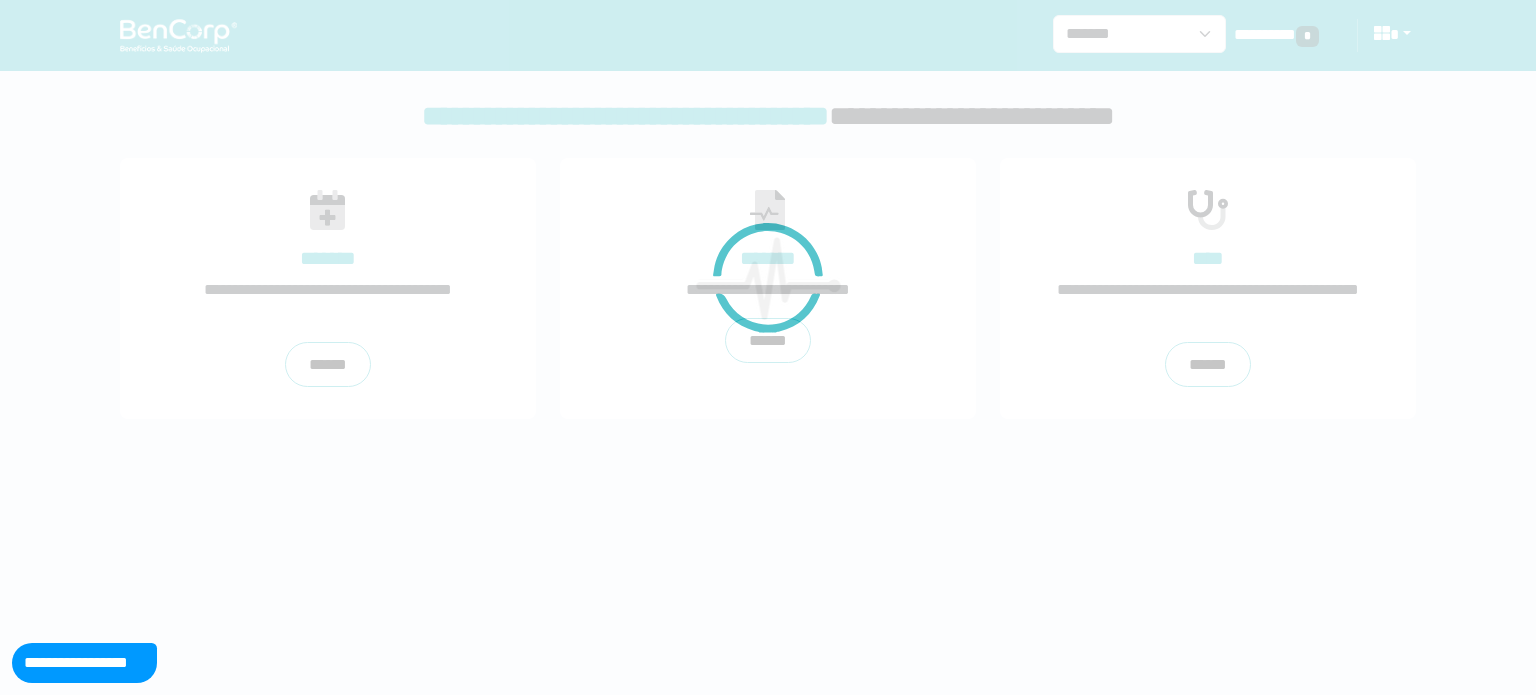 scroll, scrollTop: 0, scrollLeft: 0, axis: both 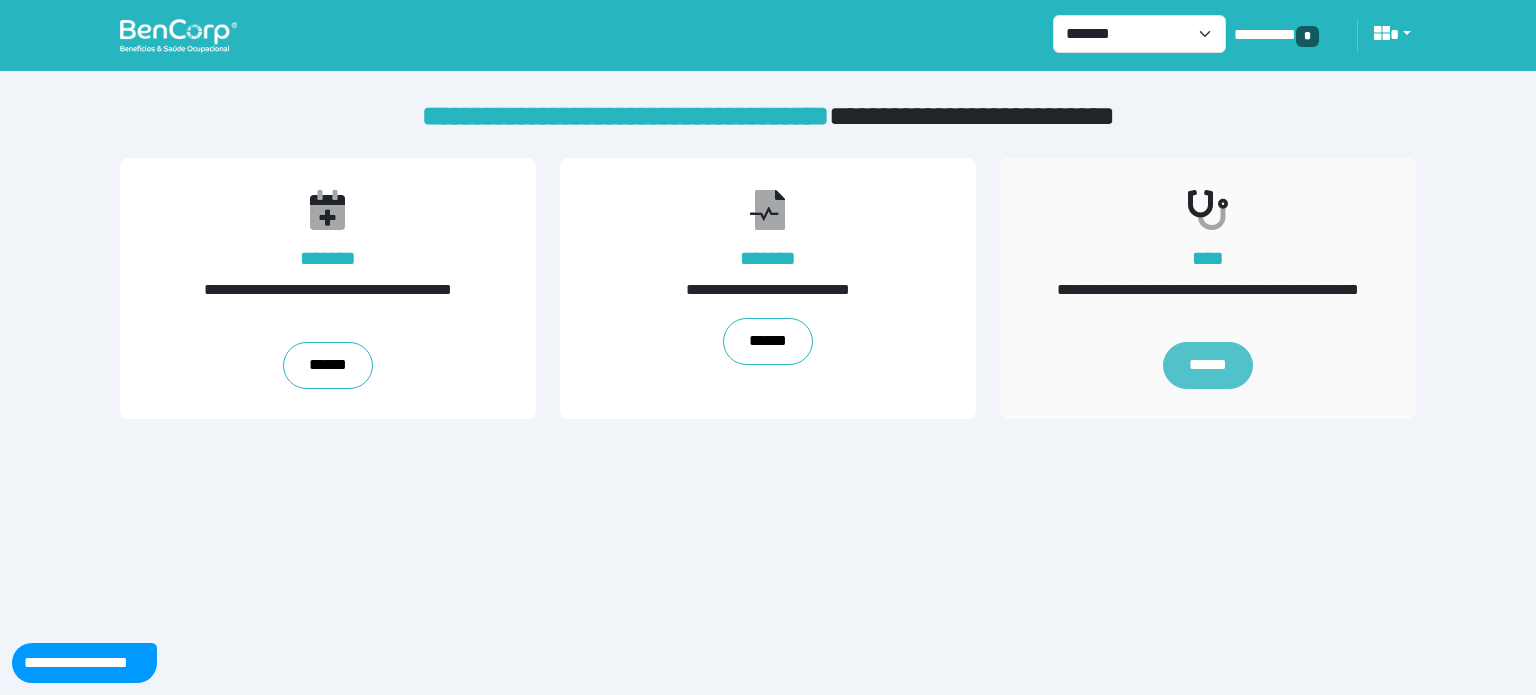 click on "******" at bounding box center (1208, 366) 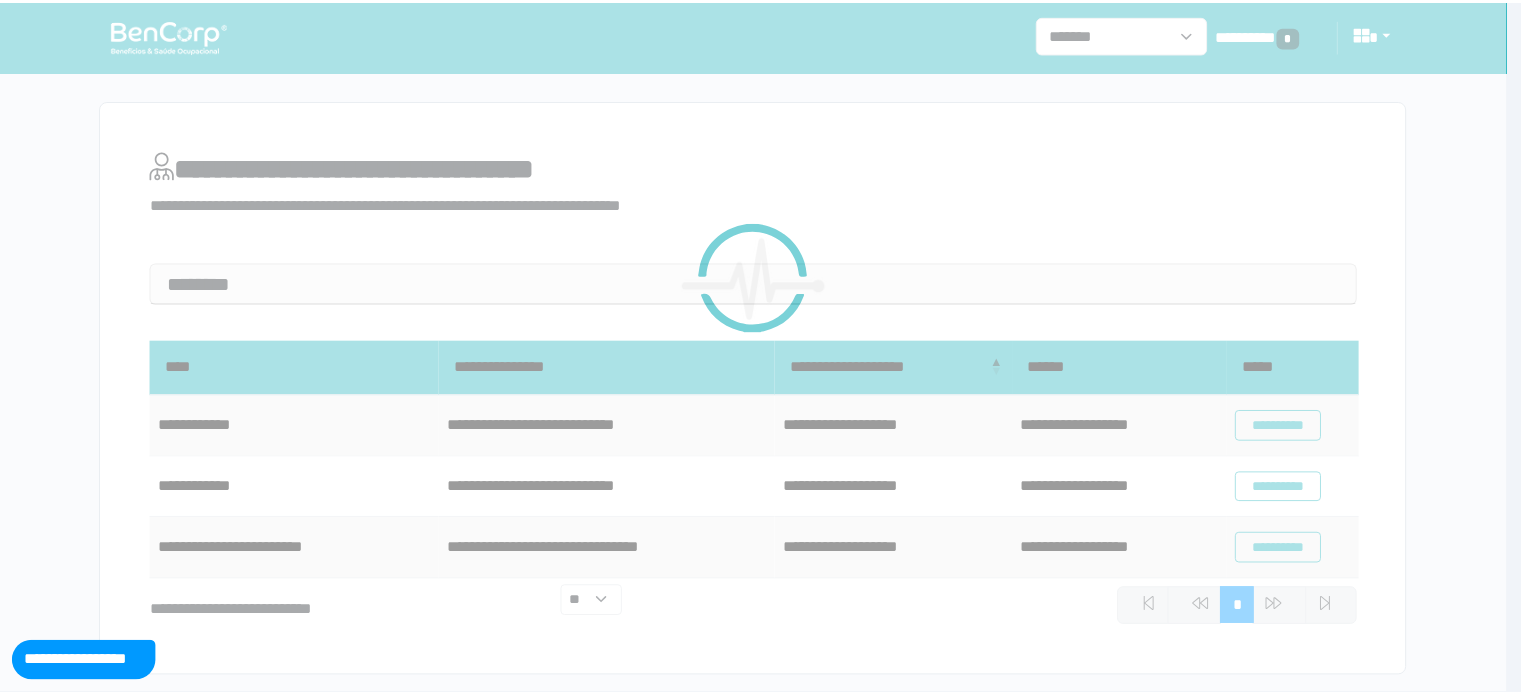 scroll, scrollTop: 0, scrollLeft: 0, axis: both 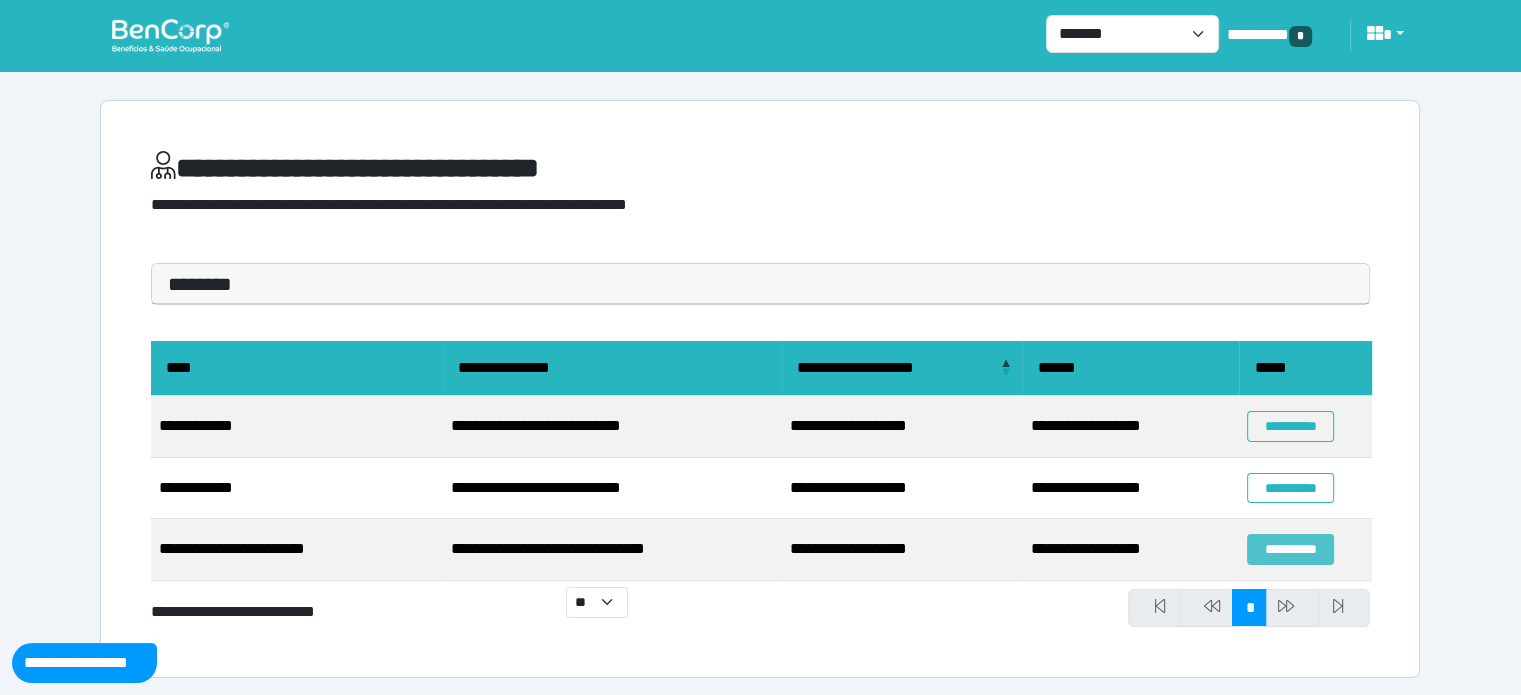 click on "**********" at bounding box center [1290, 549] 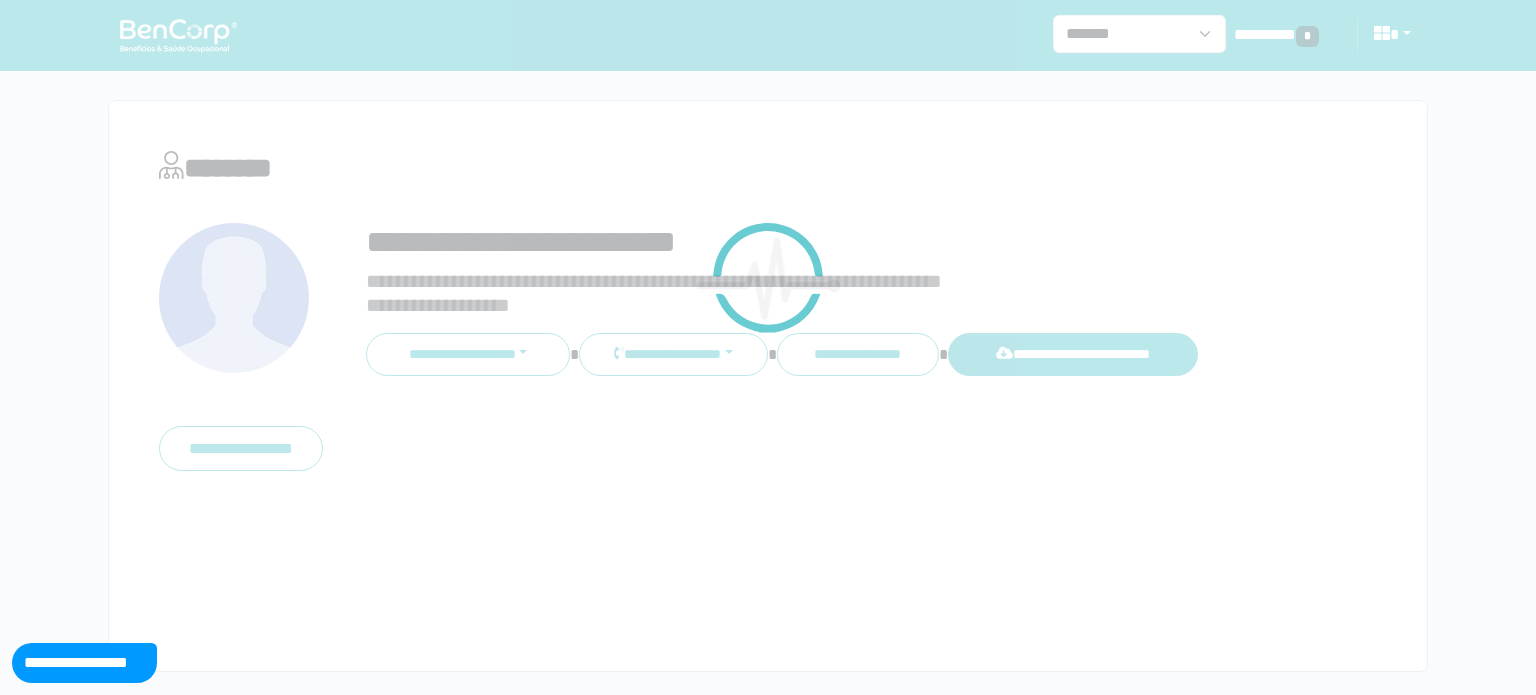 scroll, scrollTop: 0, scrollLeft: 0, axis: both 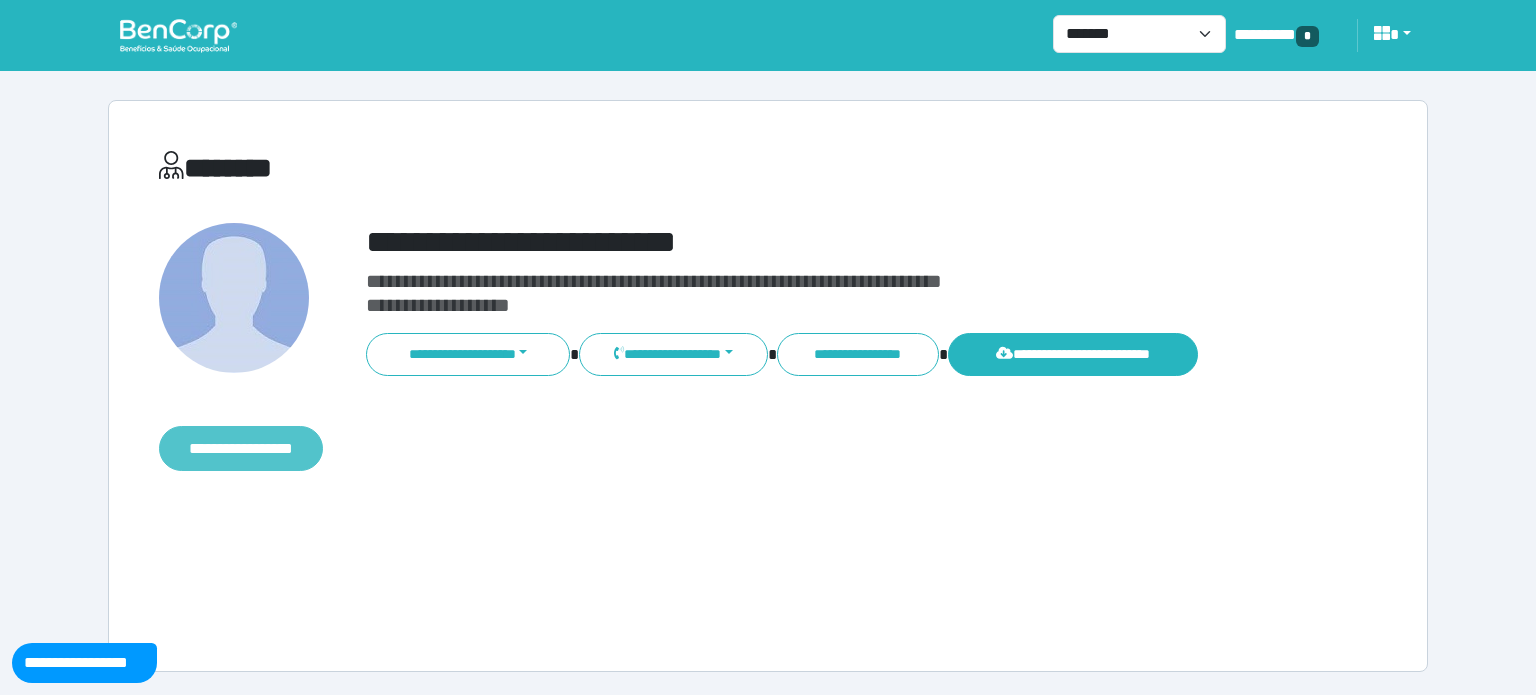 click on "**********" at bounding box center (241, 449) 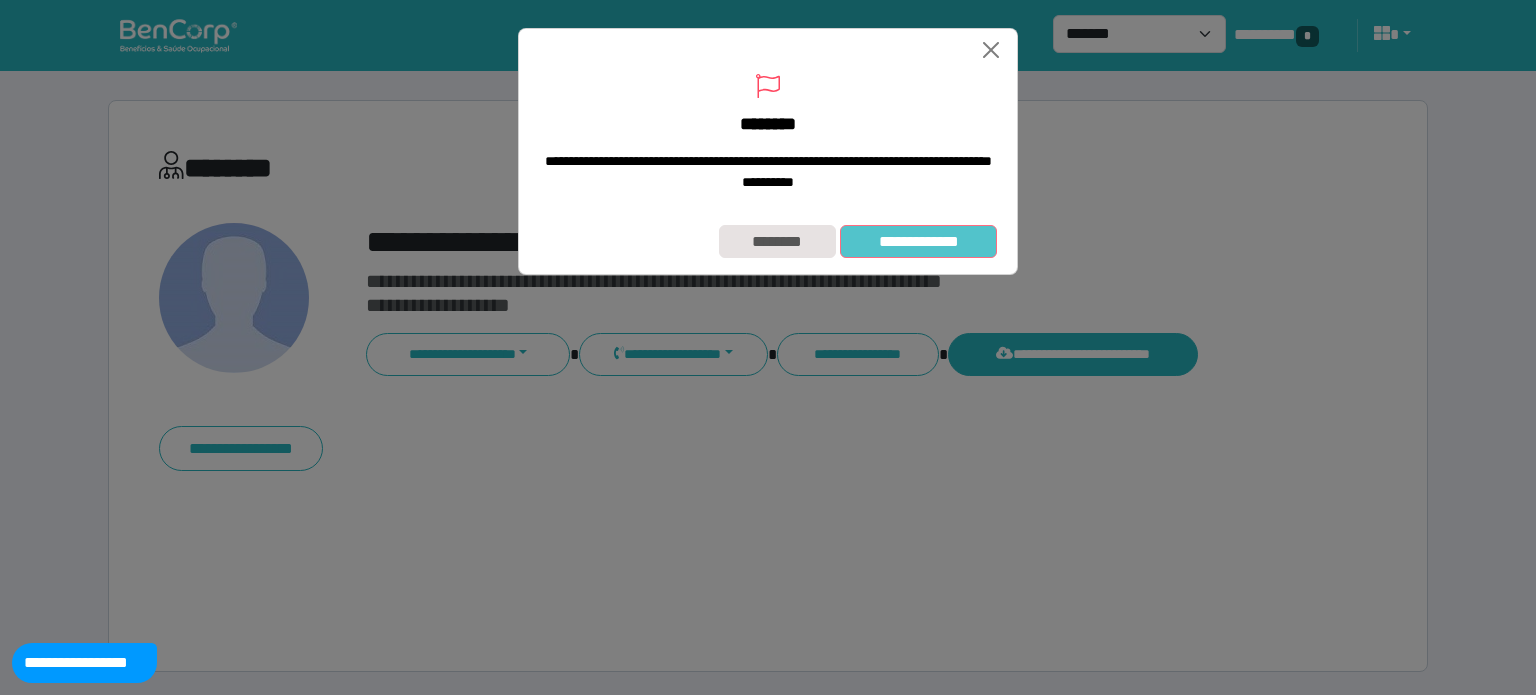 click on "**********" at bounding box center [918, 242] 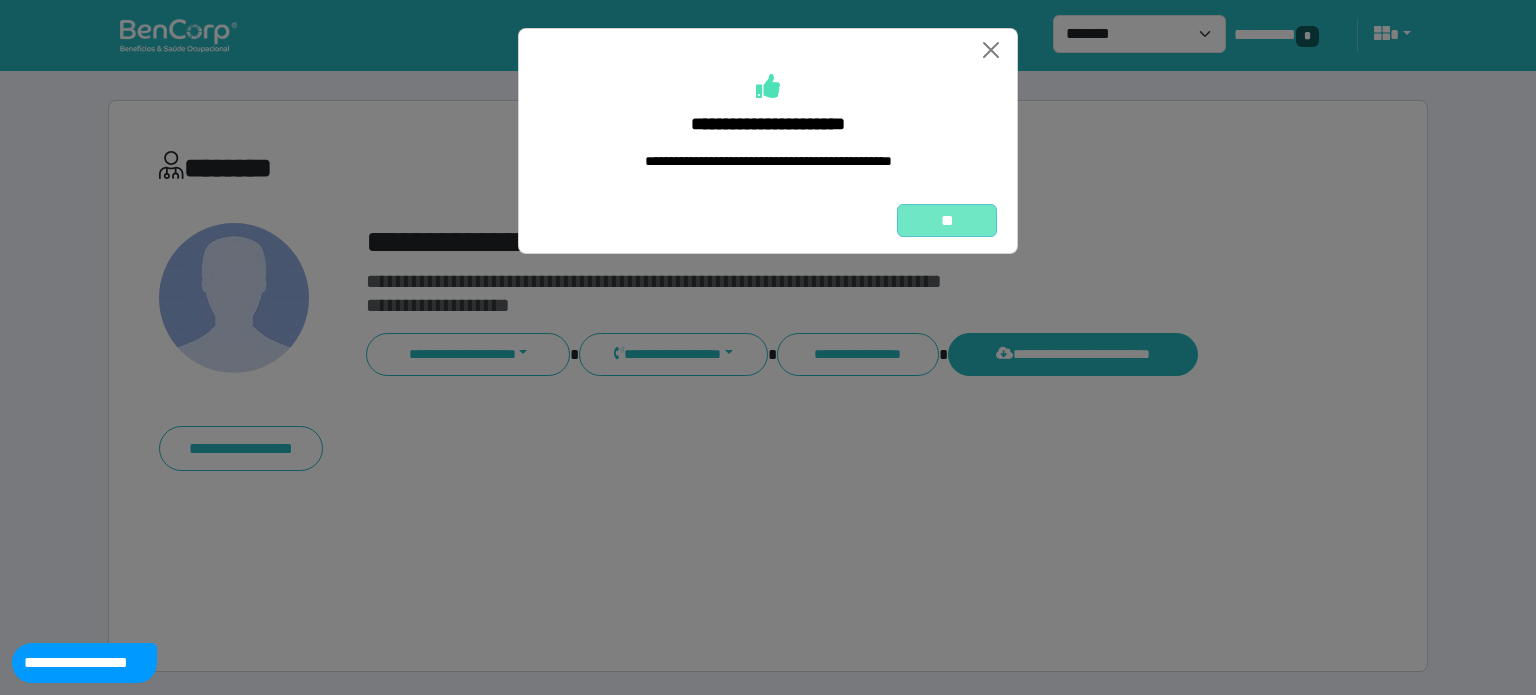 click on "**" at bounding box center (947, 221) 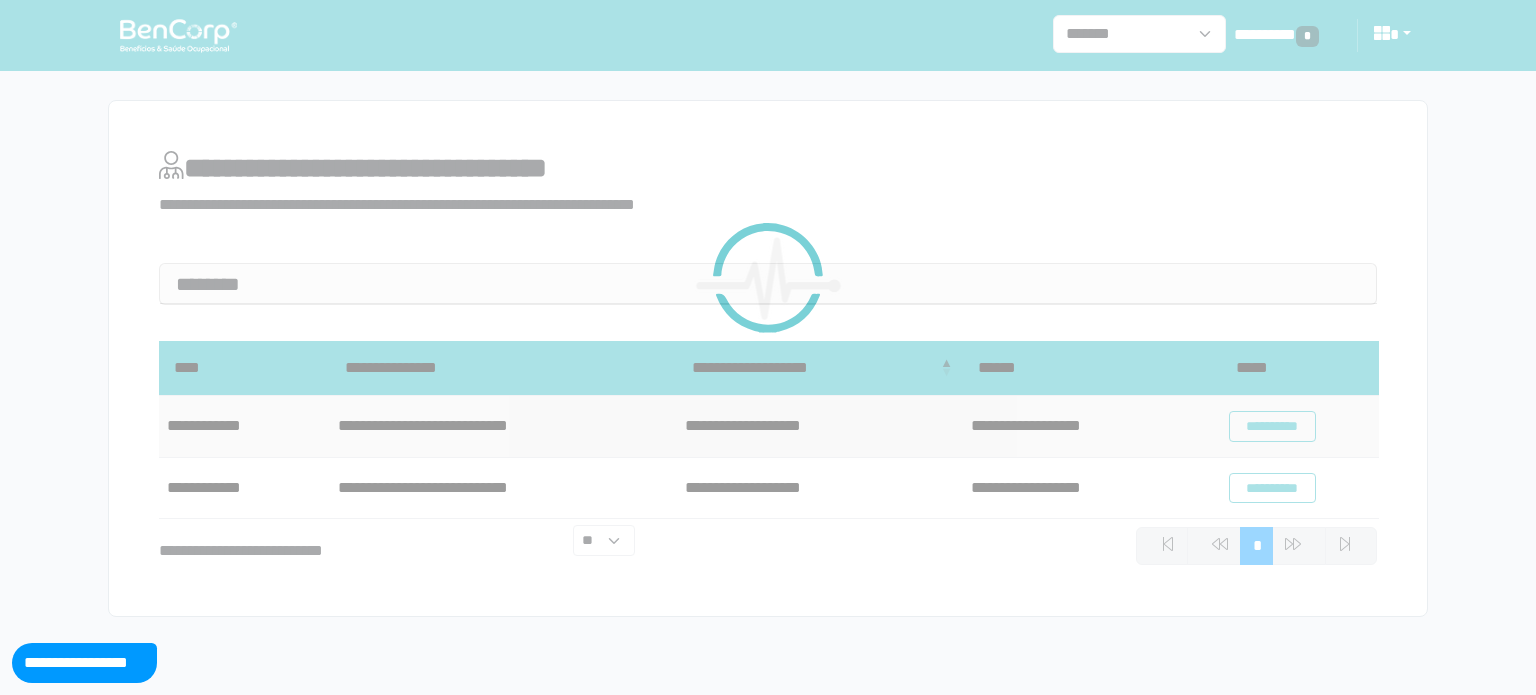 scroll, scrollTop: 0, scrollLeft: 0, axis: both 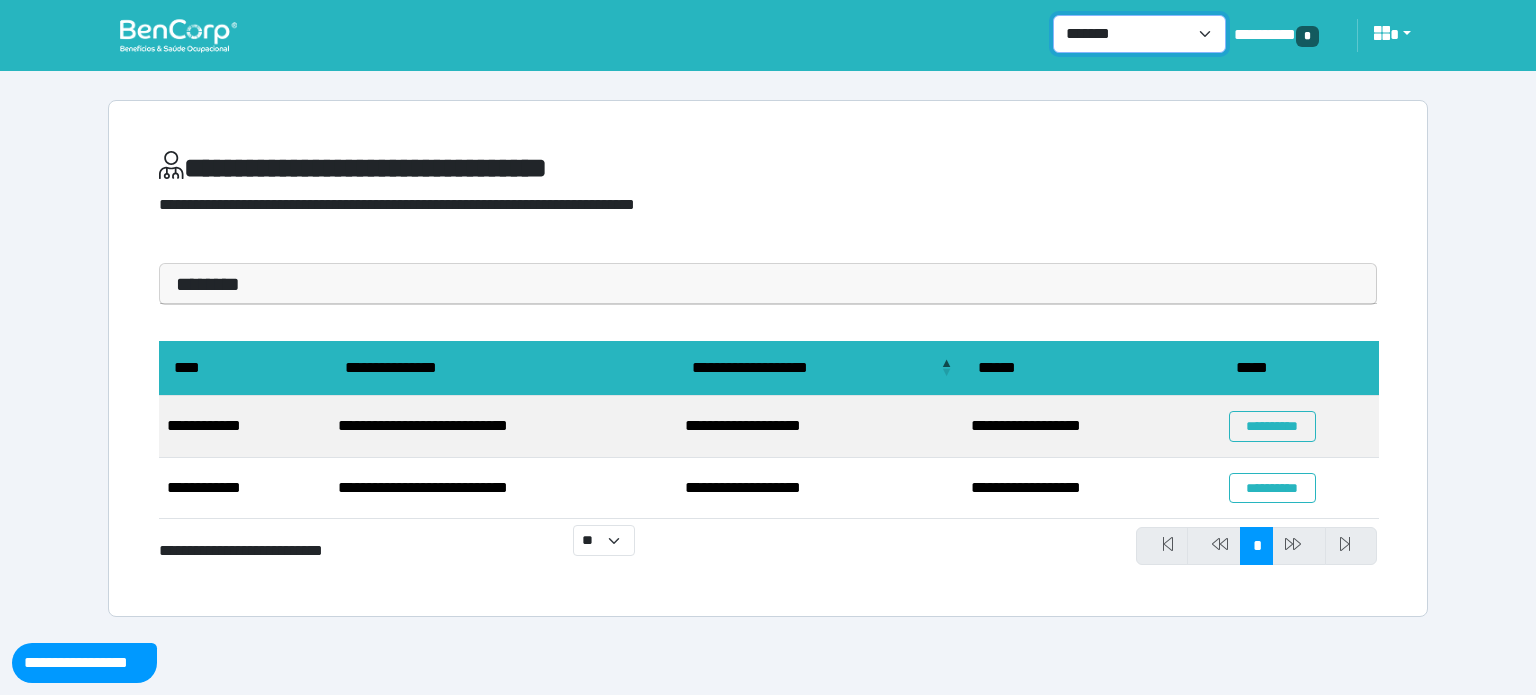 click on "**********" at bounding box center [1139, 34] 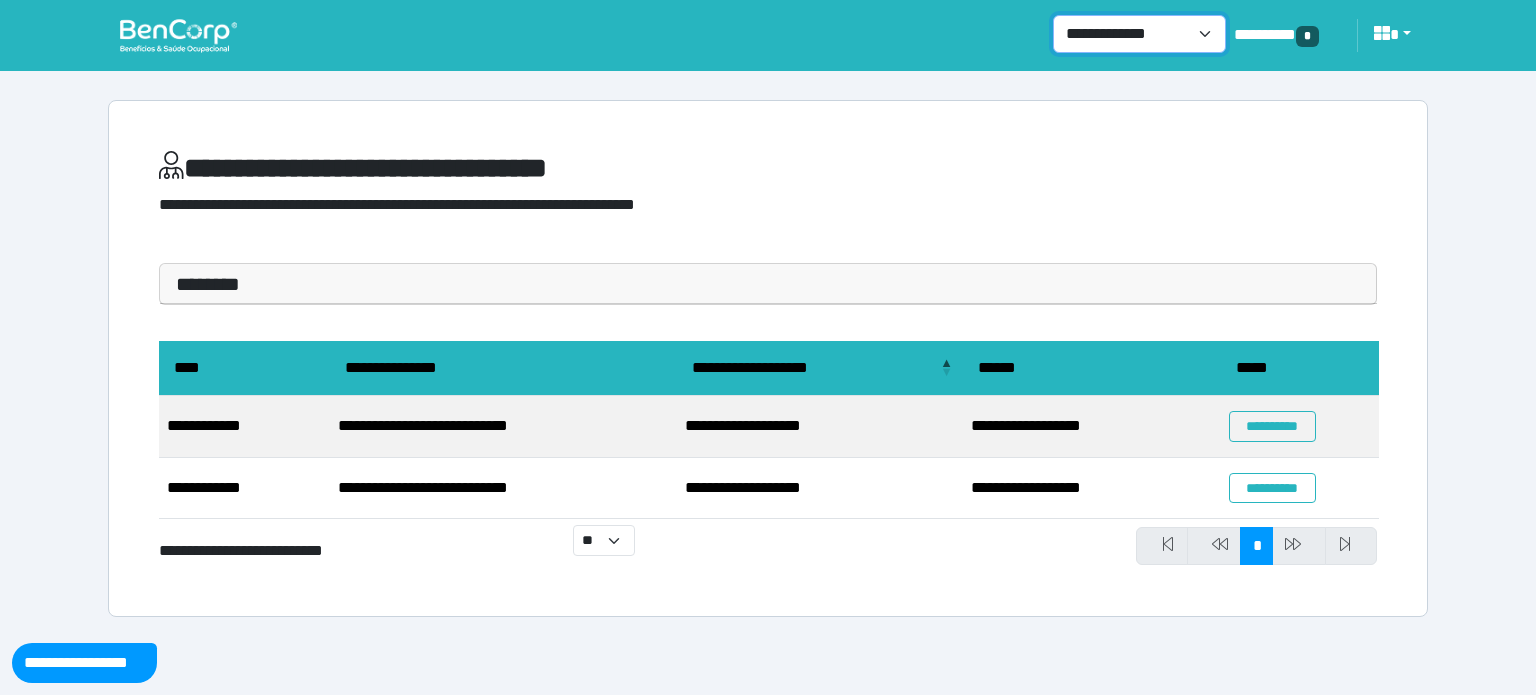 click on "**********" at bounding box center (1139, 34) 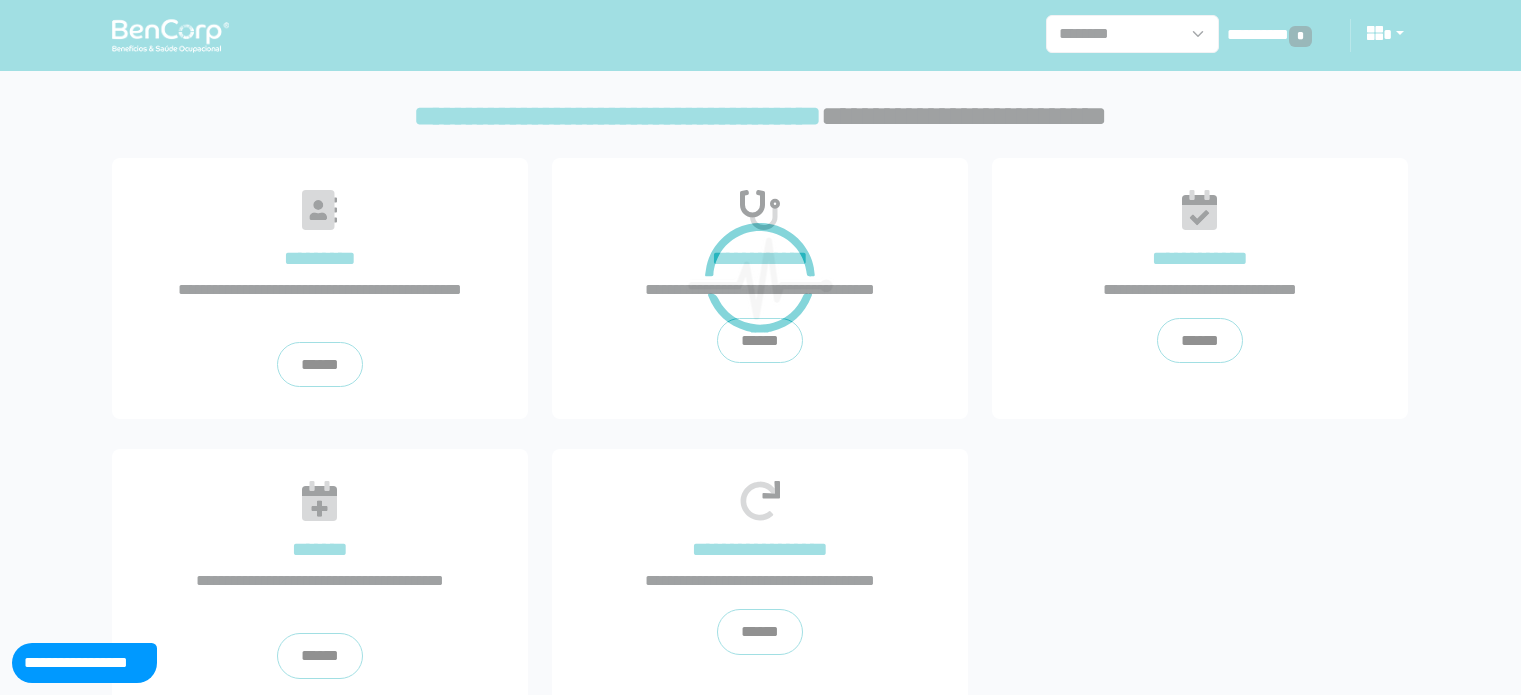 scroll, scrollTop: 0, scrollLeft: 0, axis: both 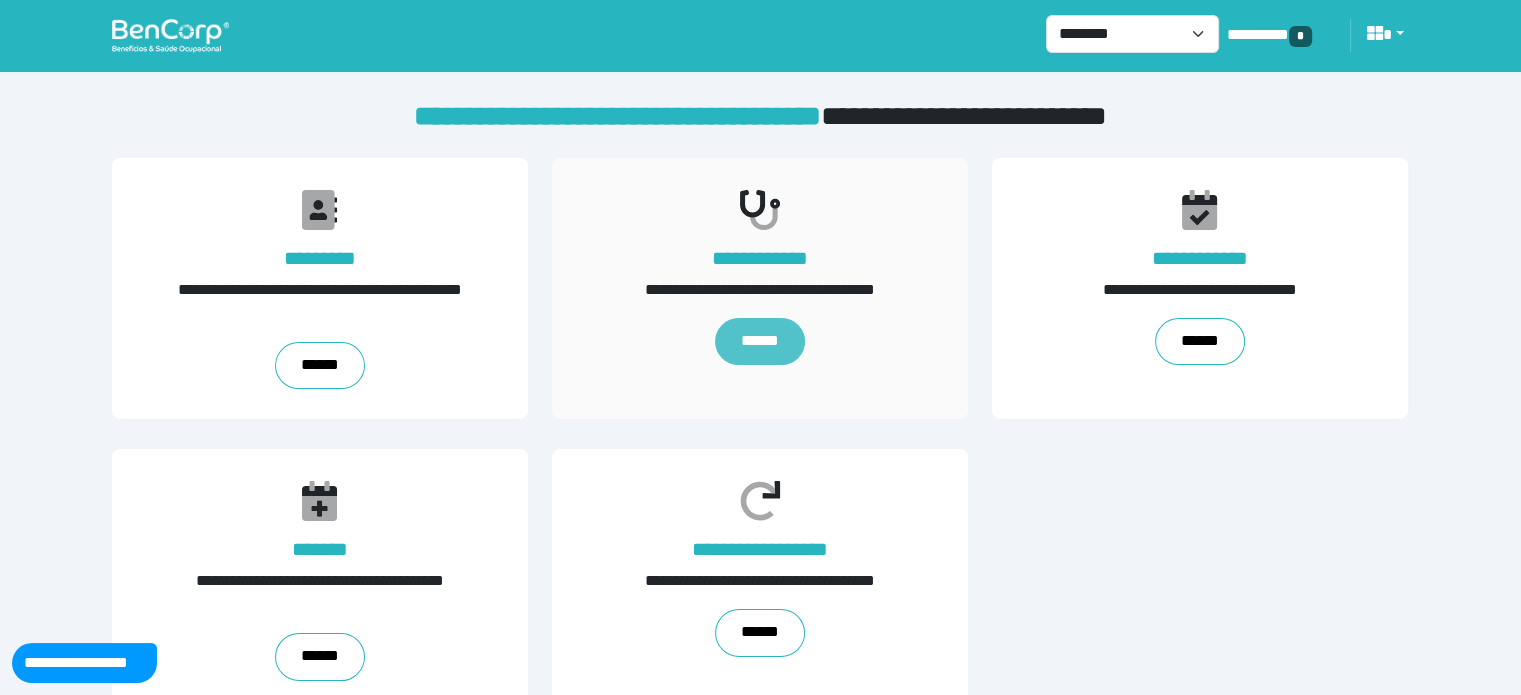click on "******" at bounding box center (760, 342) 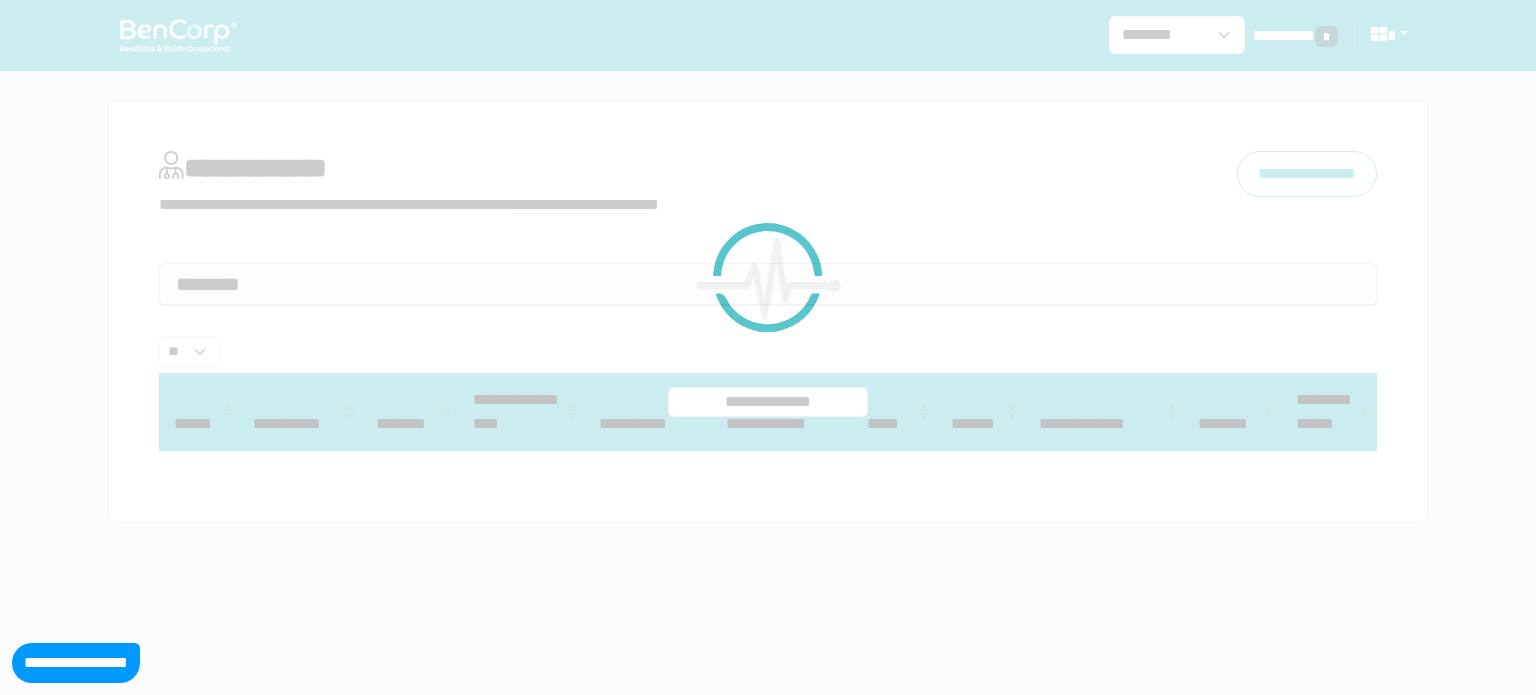select on "**" 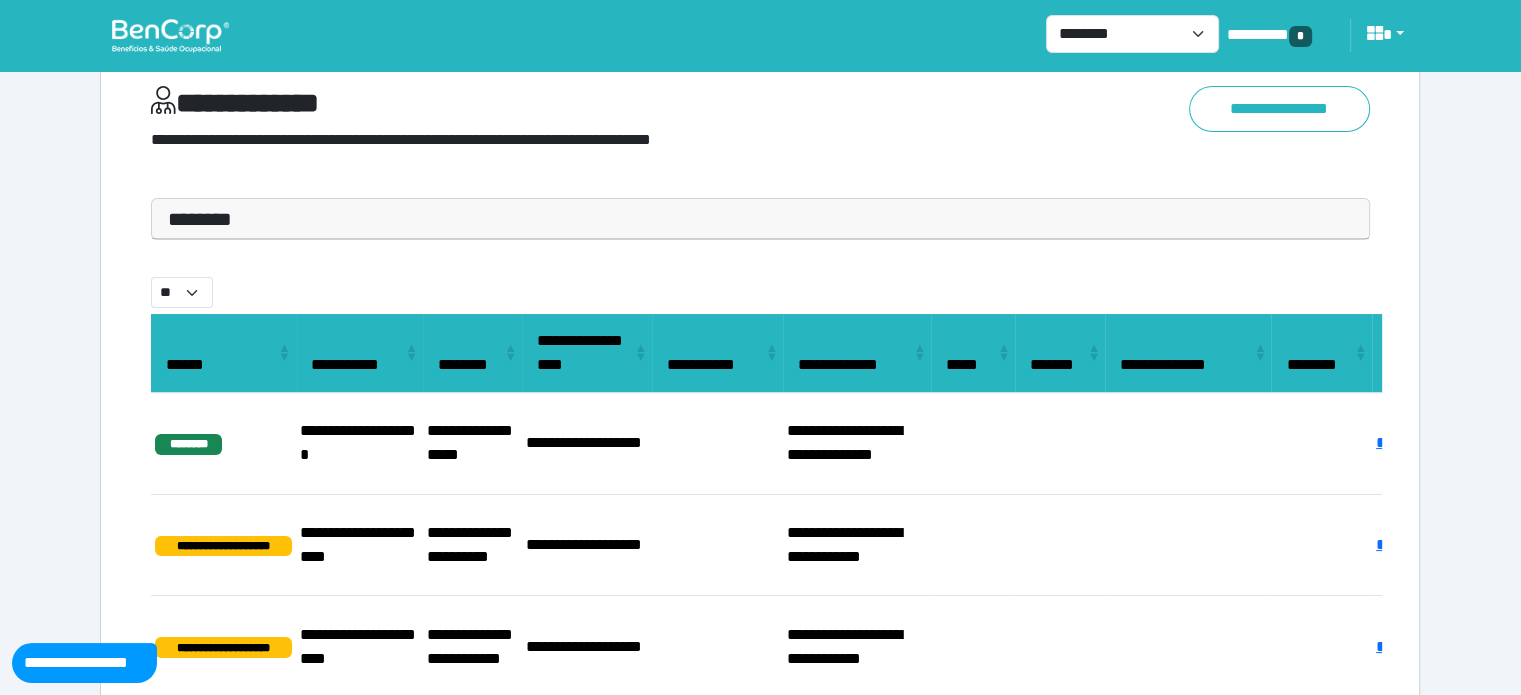 scroll, scrollTop: 100, scrollLeft: 0, axis: vertical 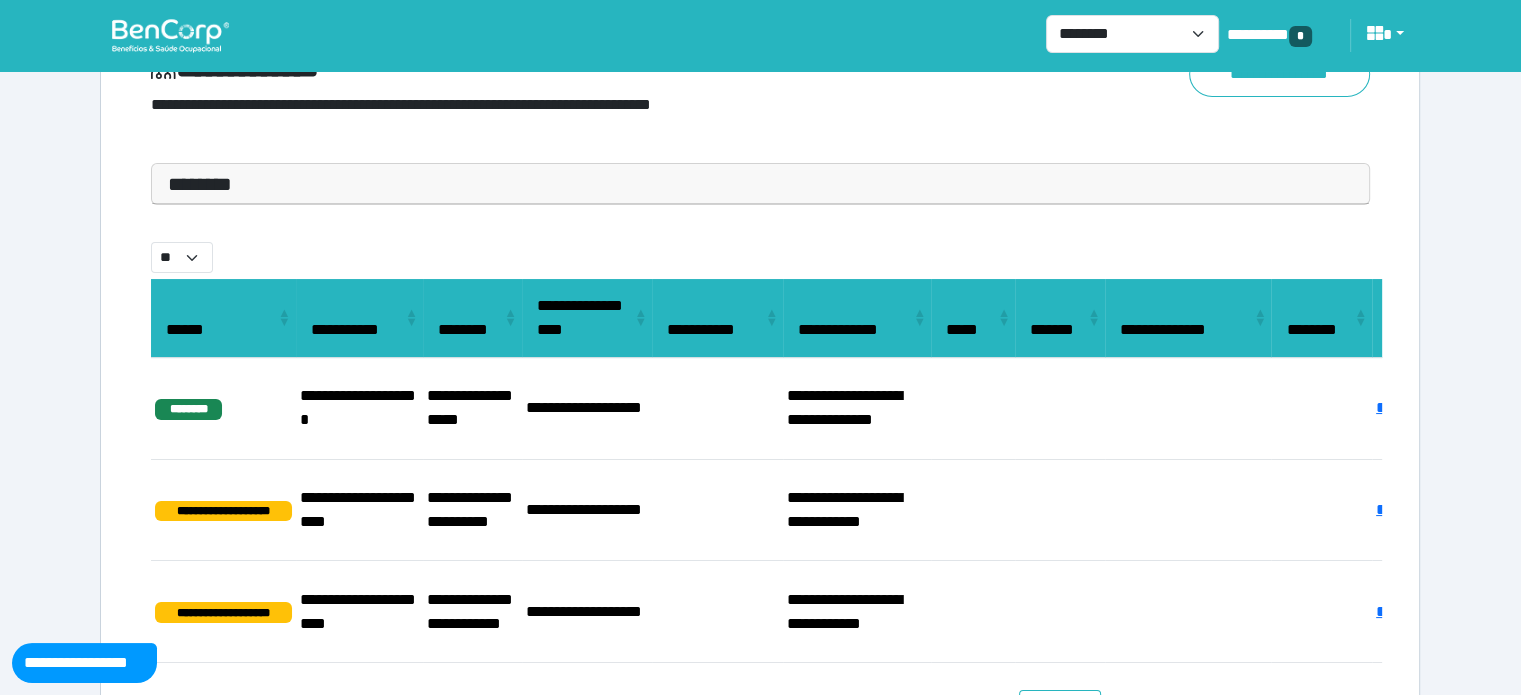 click on "********" at bounding box center [760, 184] 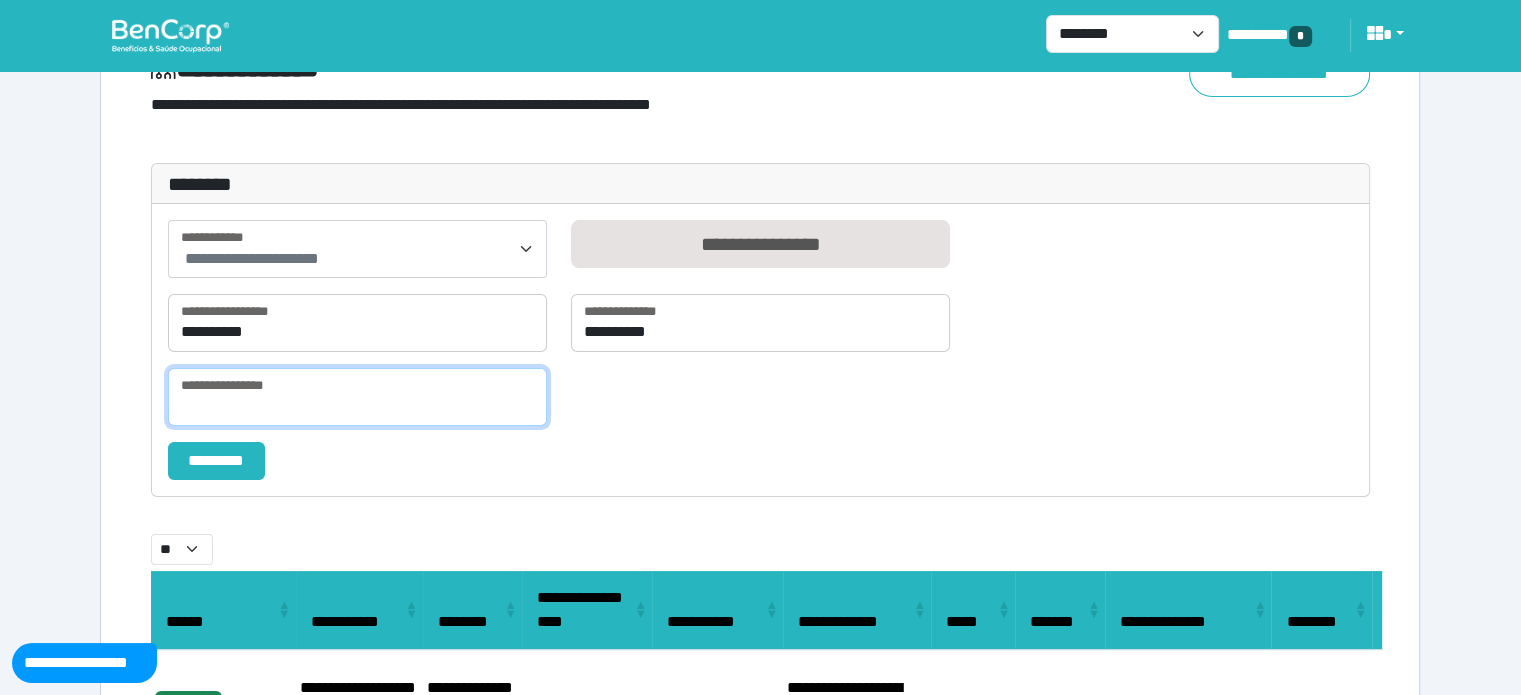 click at bounding box center [357, 397] 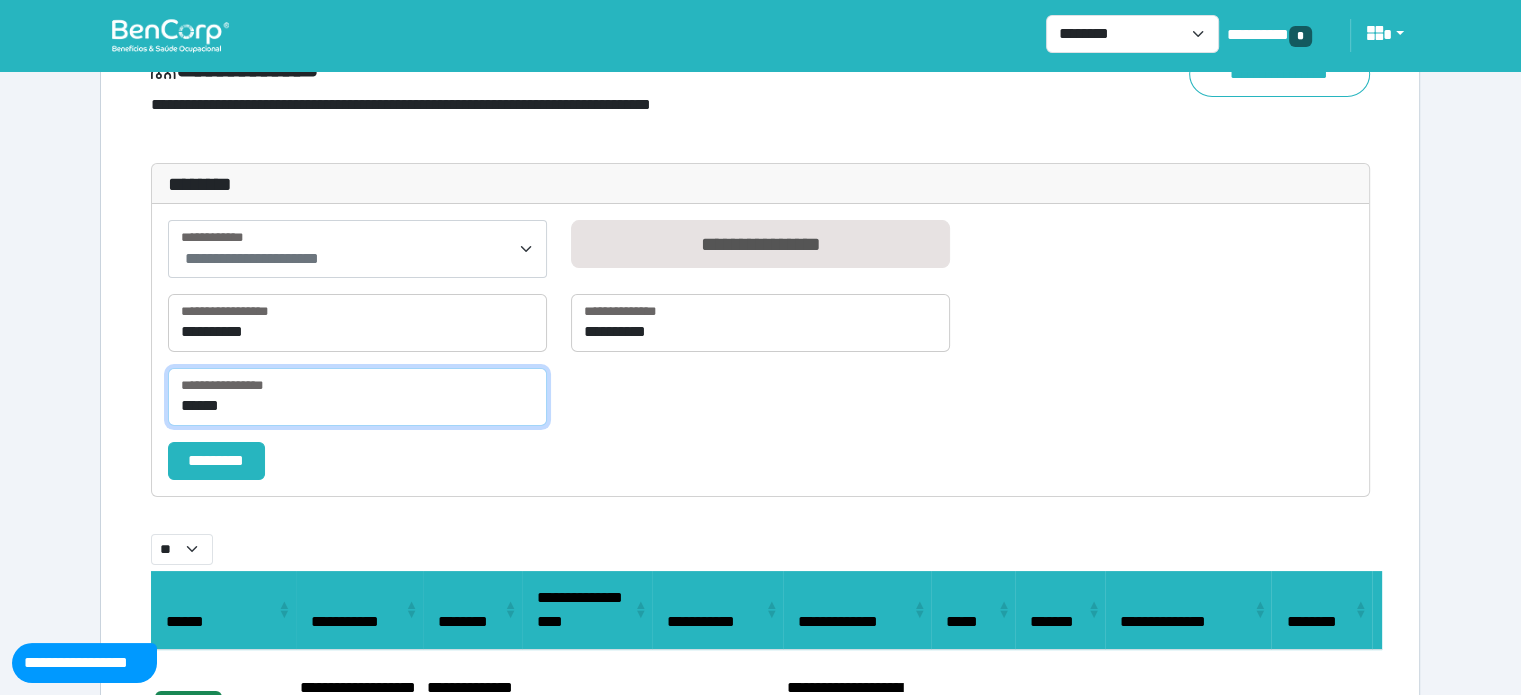 type on "******" 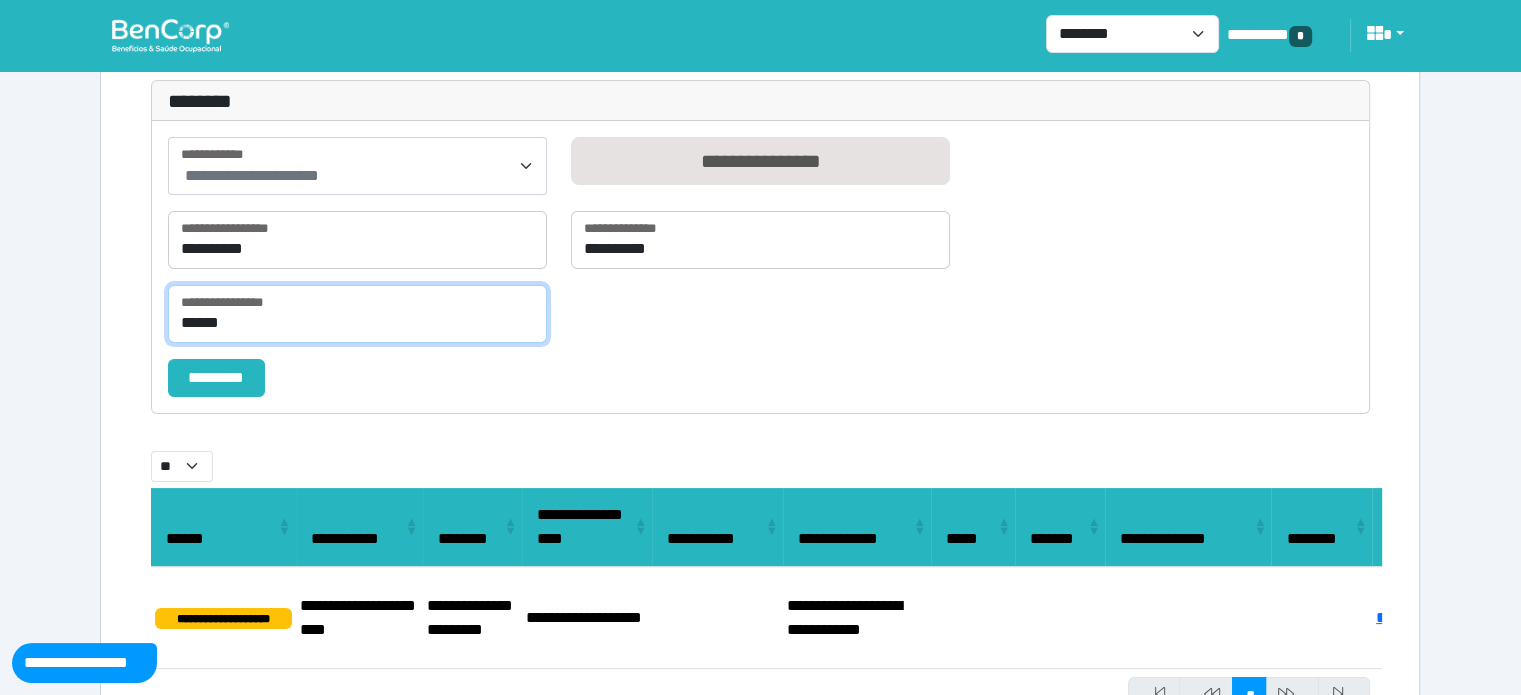 scroll, scrollTop: 283, scrollLeft: 0, axis: vertical 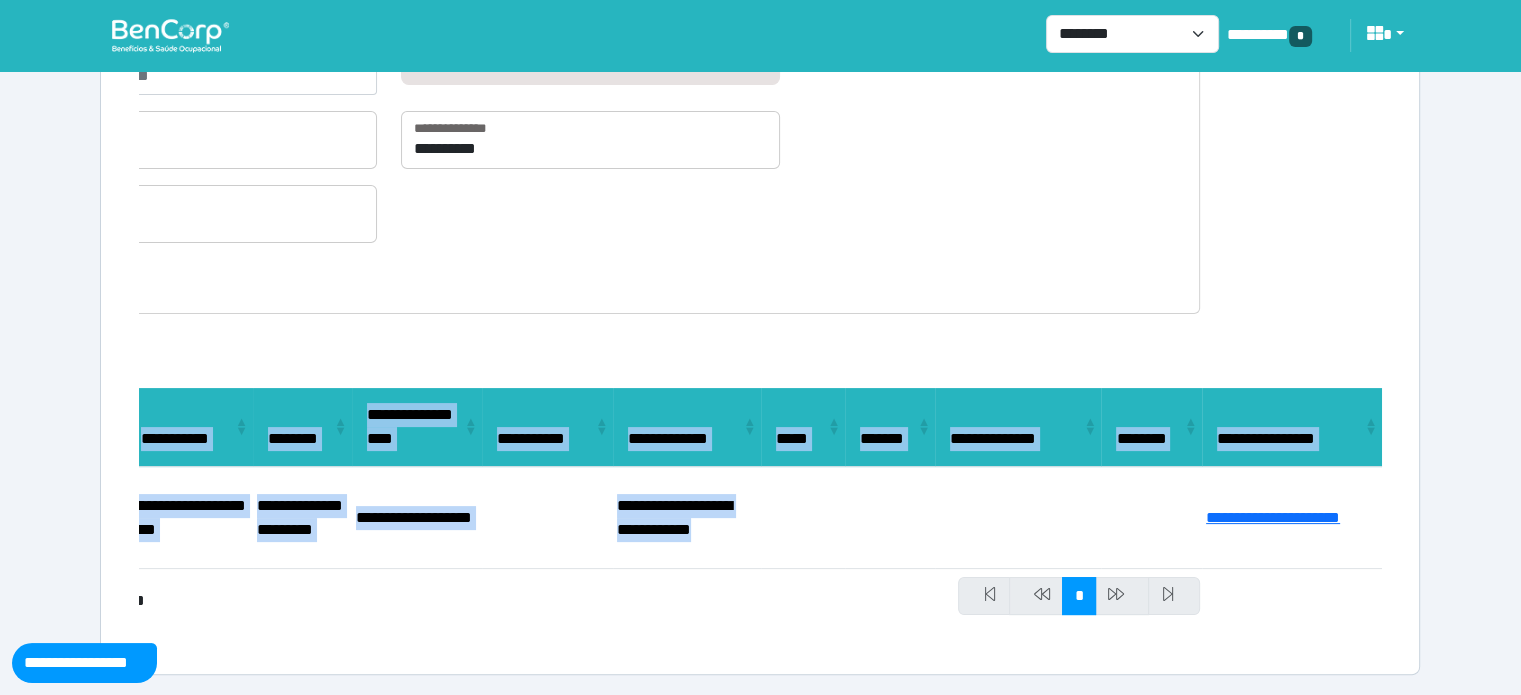 drag, startPoint x: 1188, startPoint y: 515, endPoint x: 1408, endPoint y: 520, distance: 220.05681 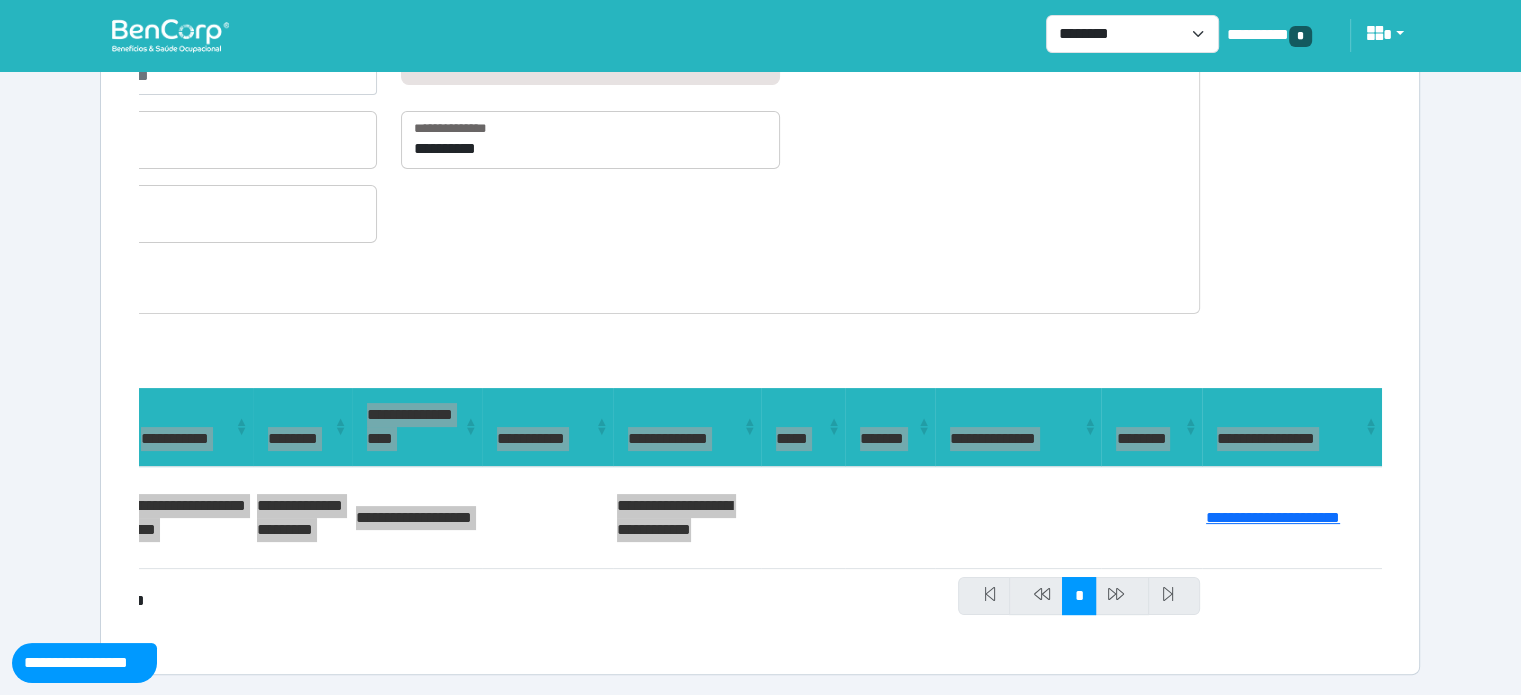 select on "**" 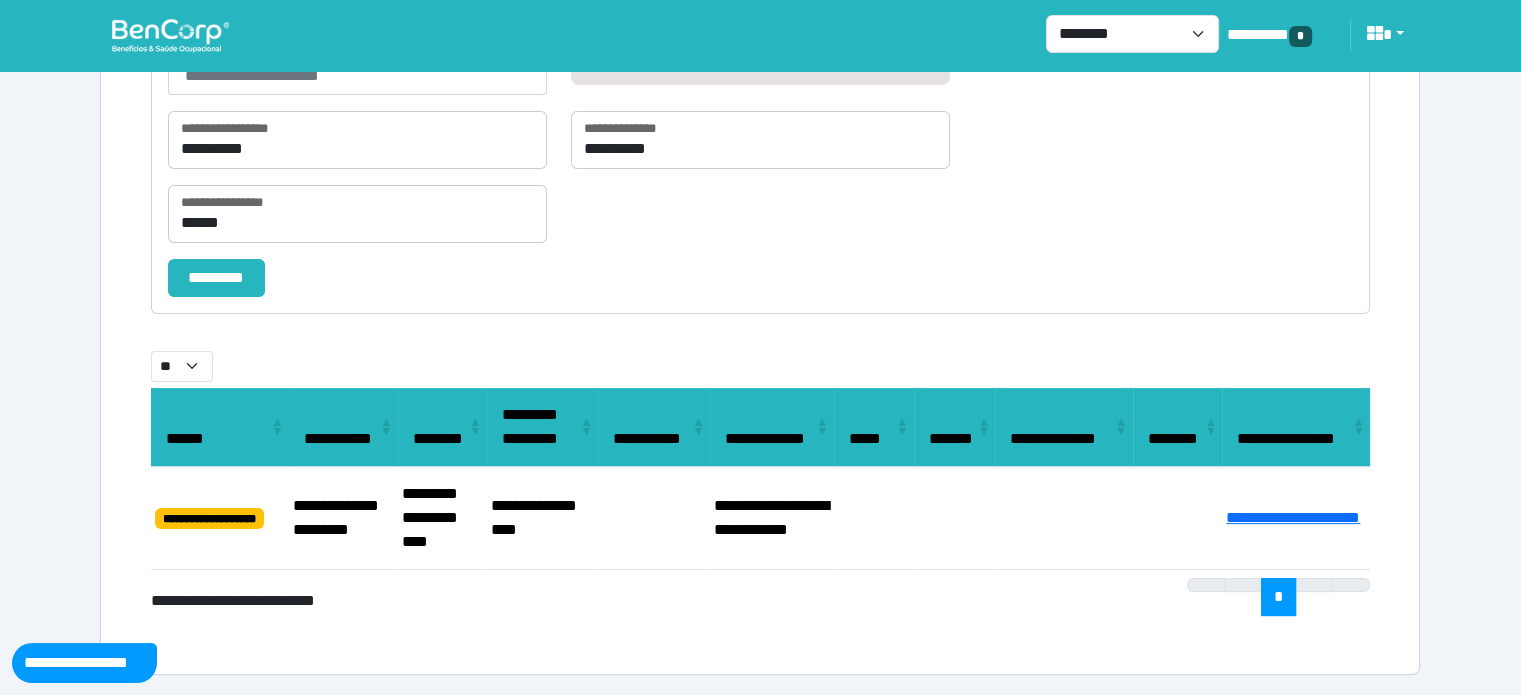 select on "**" 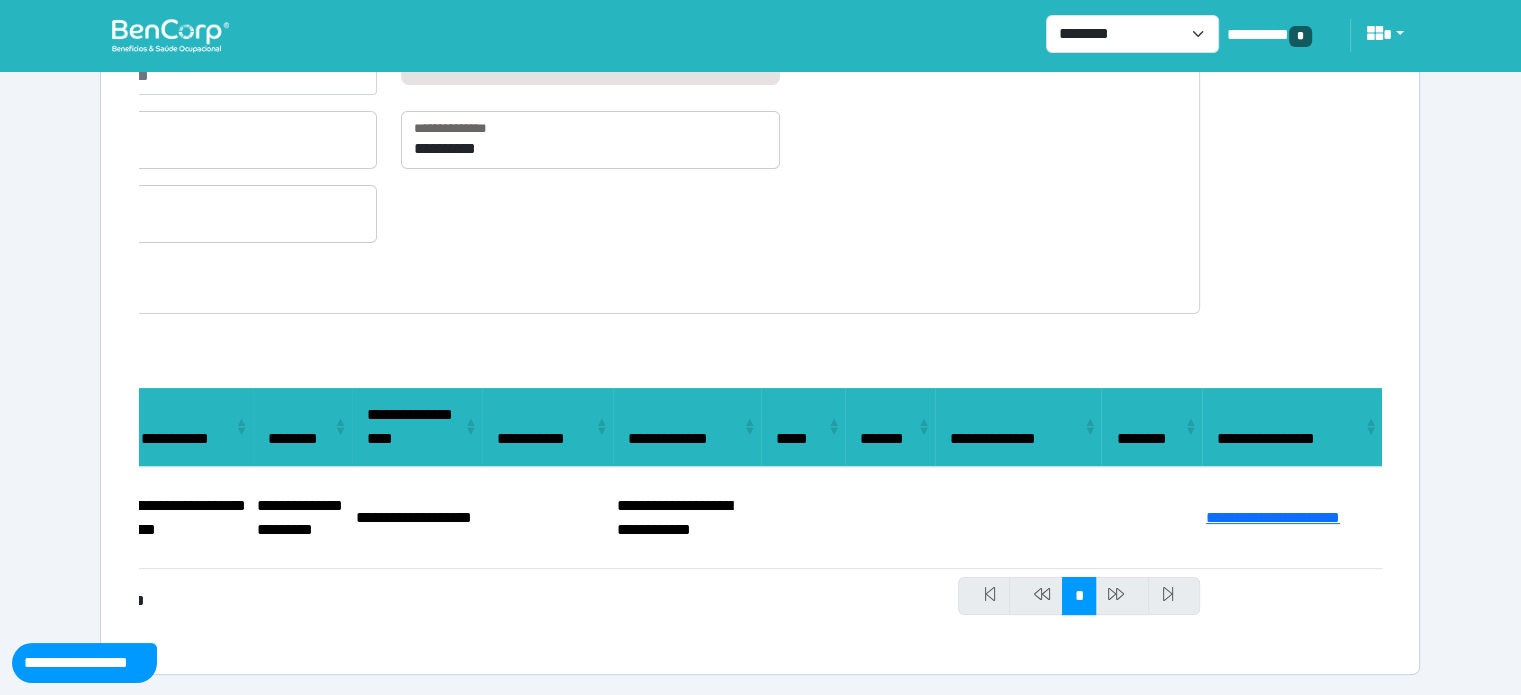 click at bounding box center [170, 35] 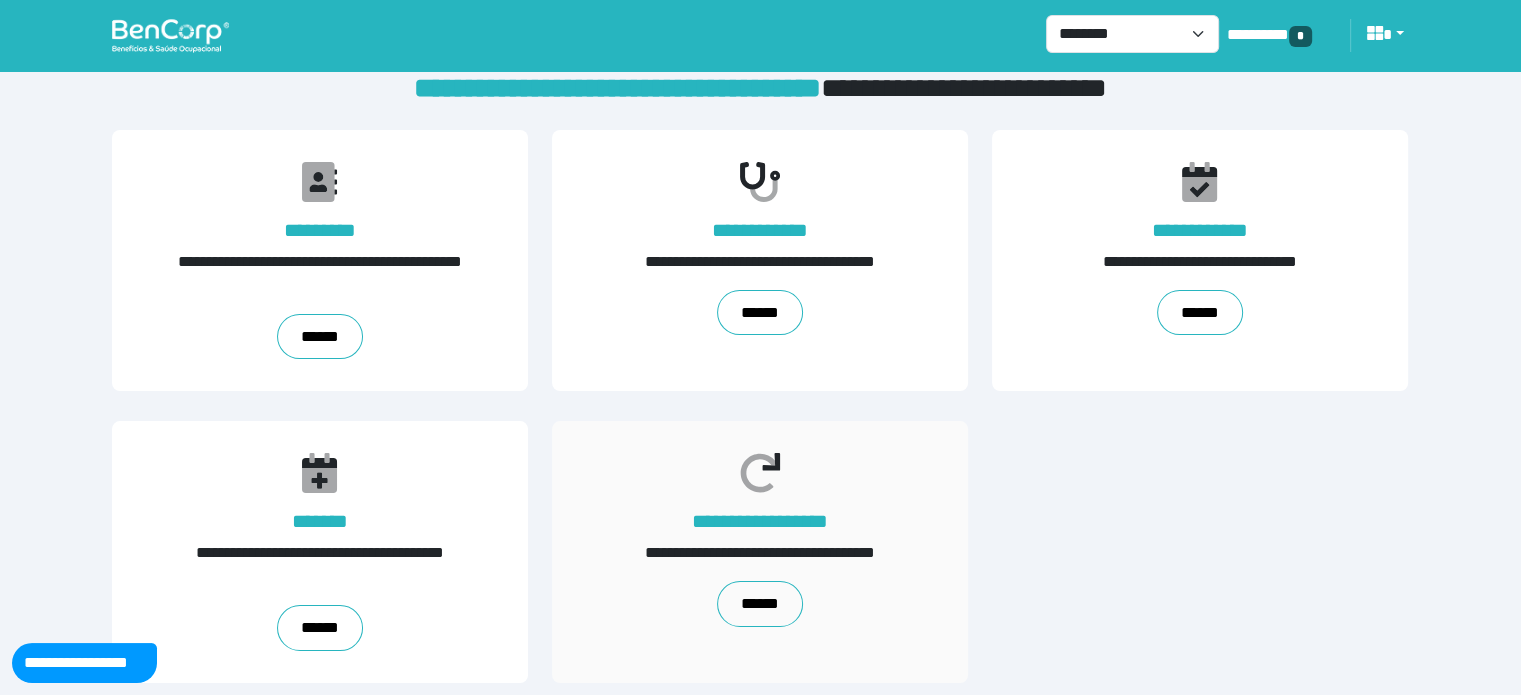scroll, scrollTop: 36, scrollLeft: 0, axis: vertical 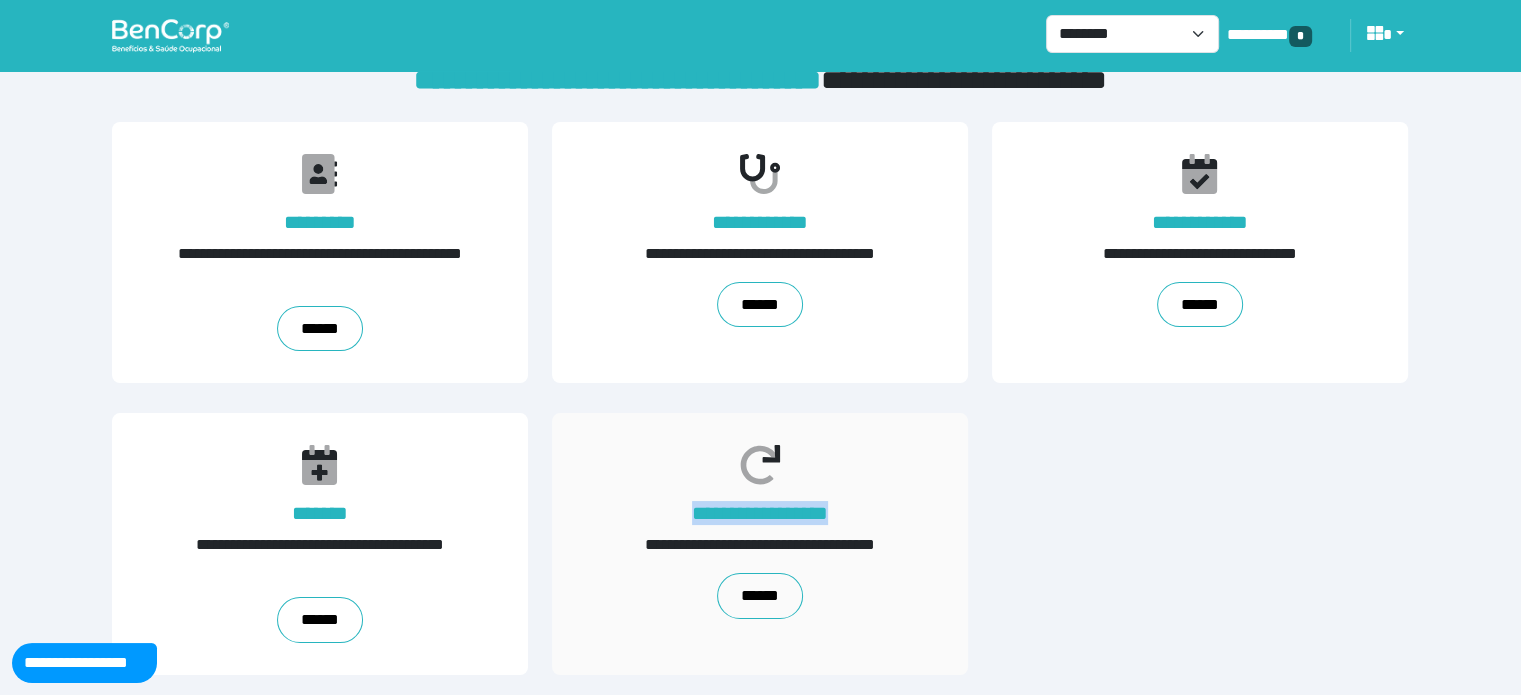 drag, startPoint x: 668, startPoint y: 521, endPoint x: 860, endPoint y: 523, distance: 192.01042 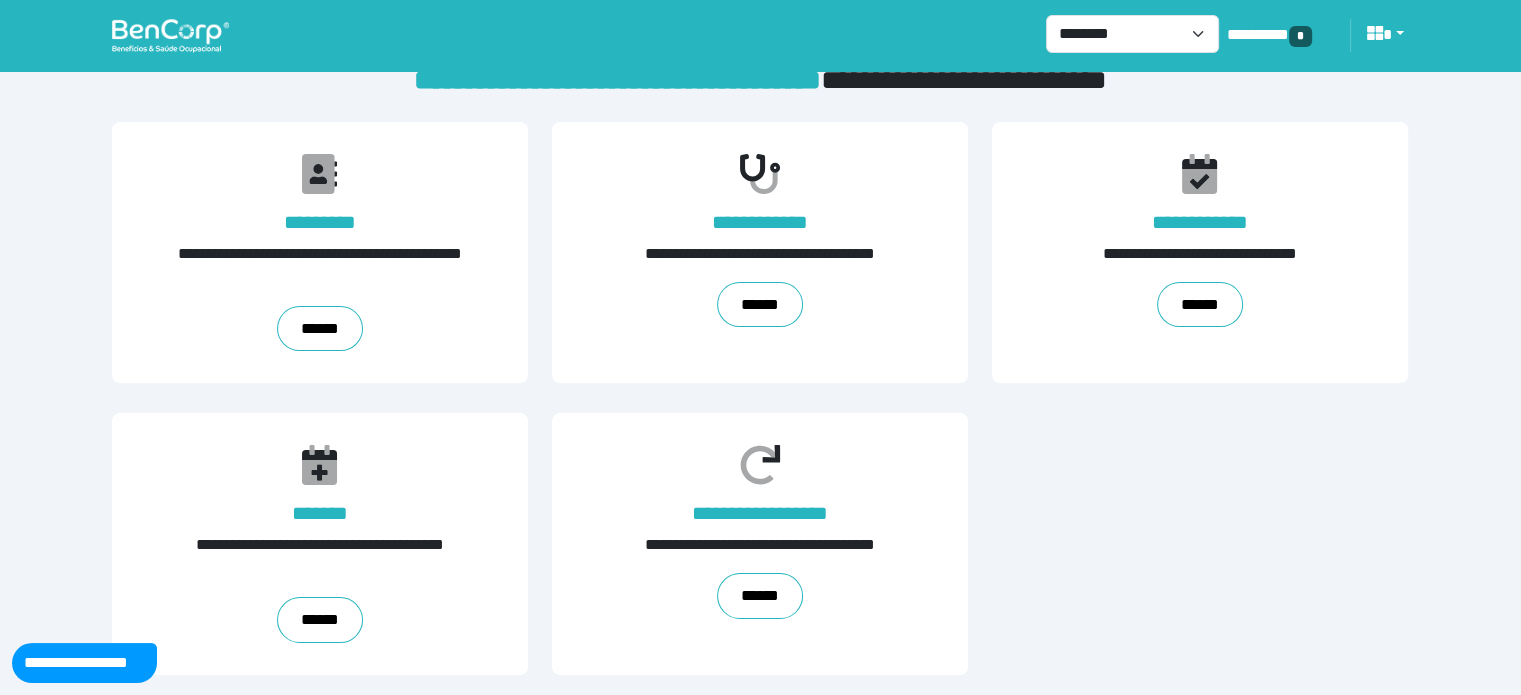 click on "**********" at bounding box center (760, 544) 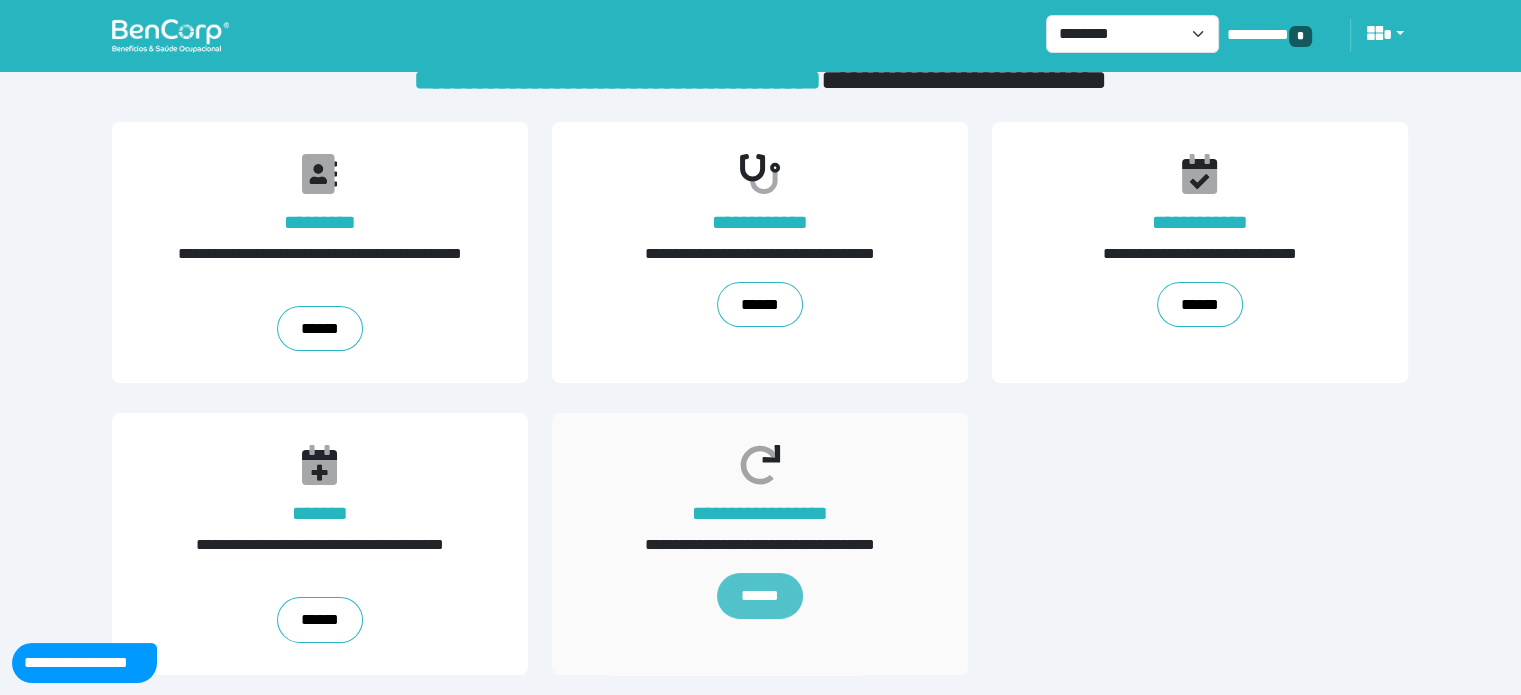 click on "******" at bounding box center (760, 596) 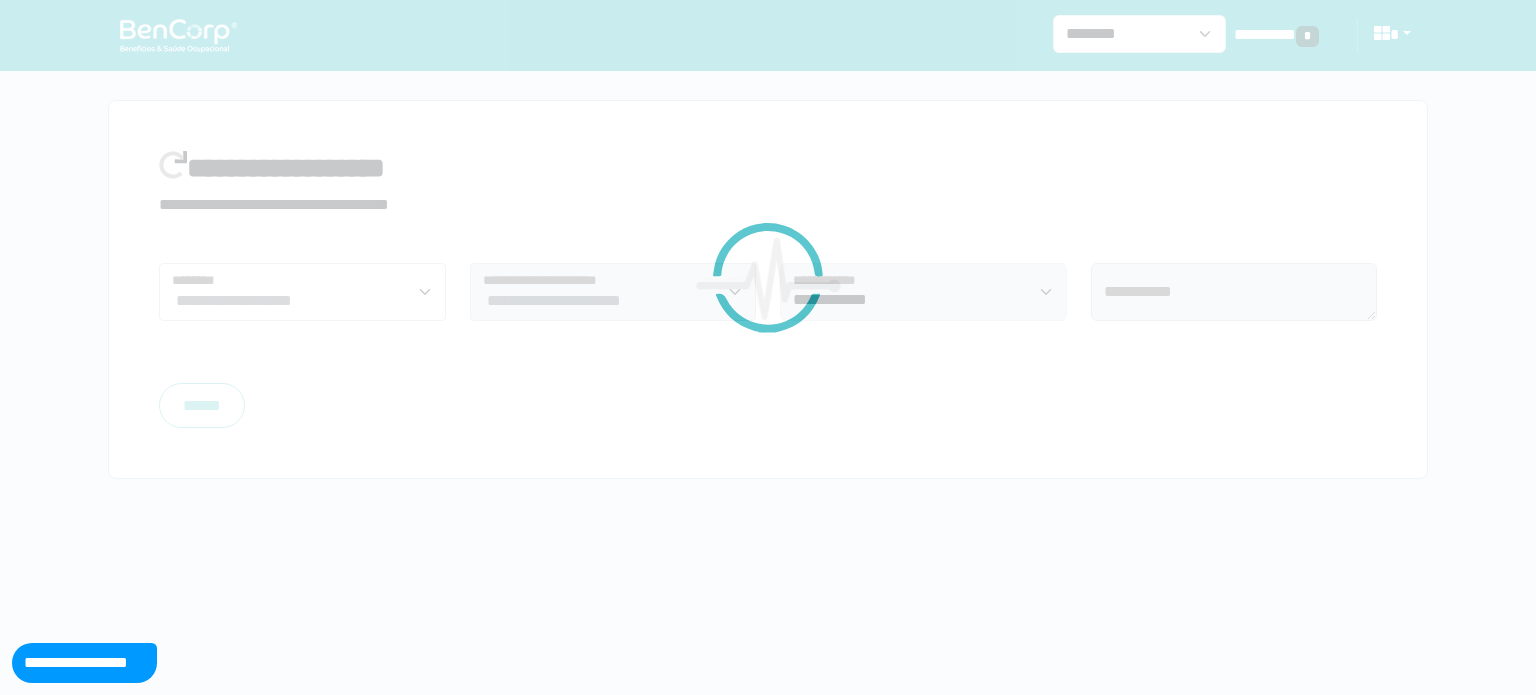 scroll, scrollTop: 0, scrollLeft: 0, axis: both 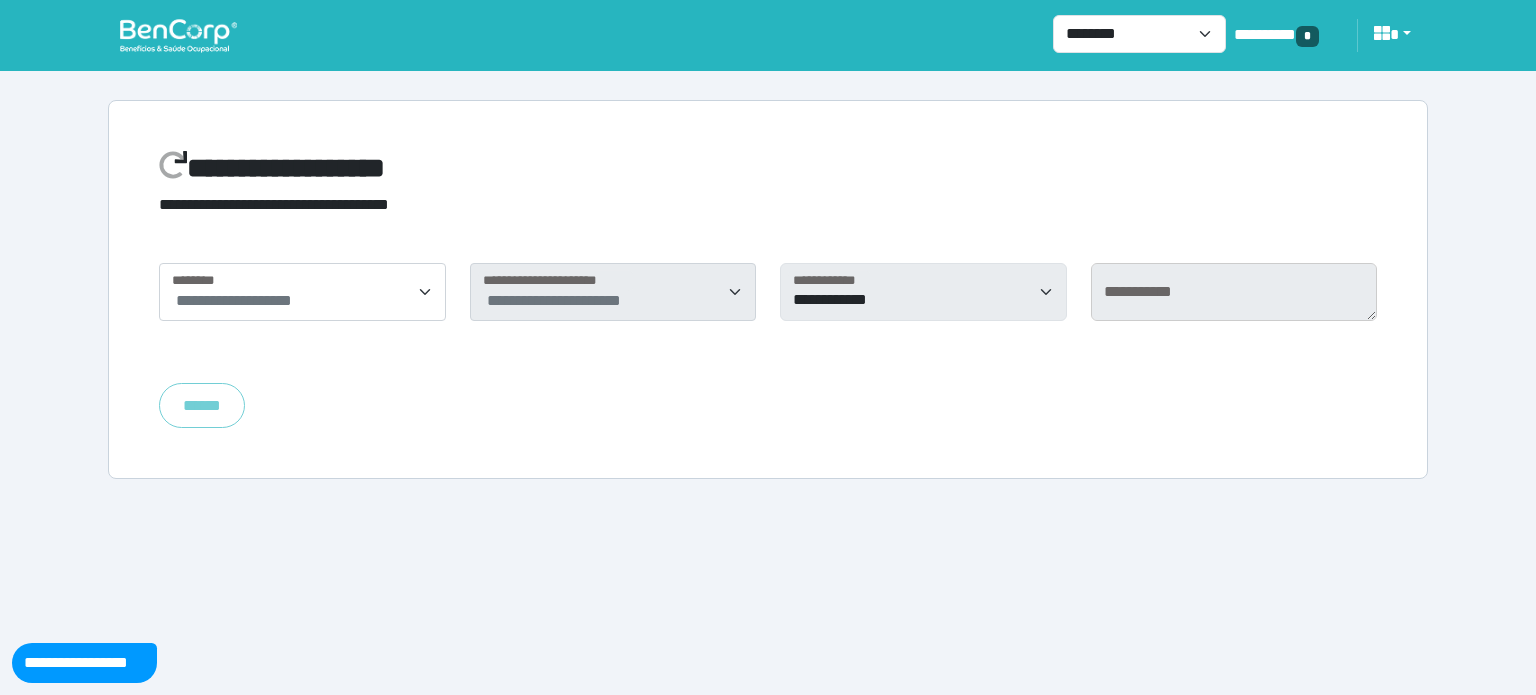 click on "**********" at bounding box center (234, 300) 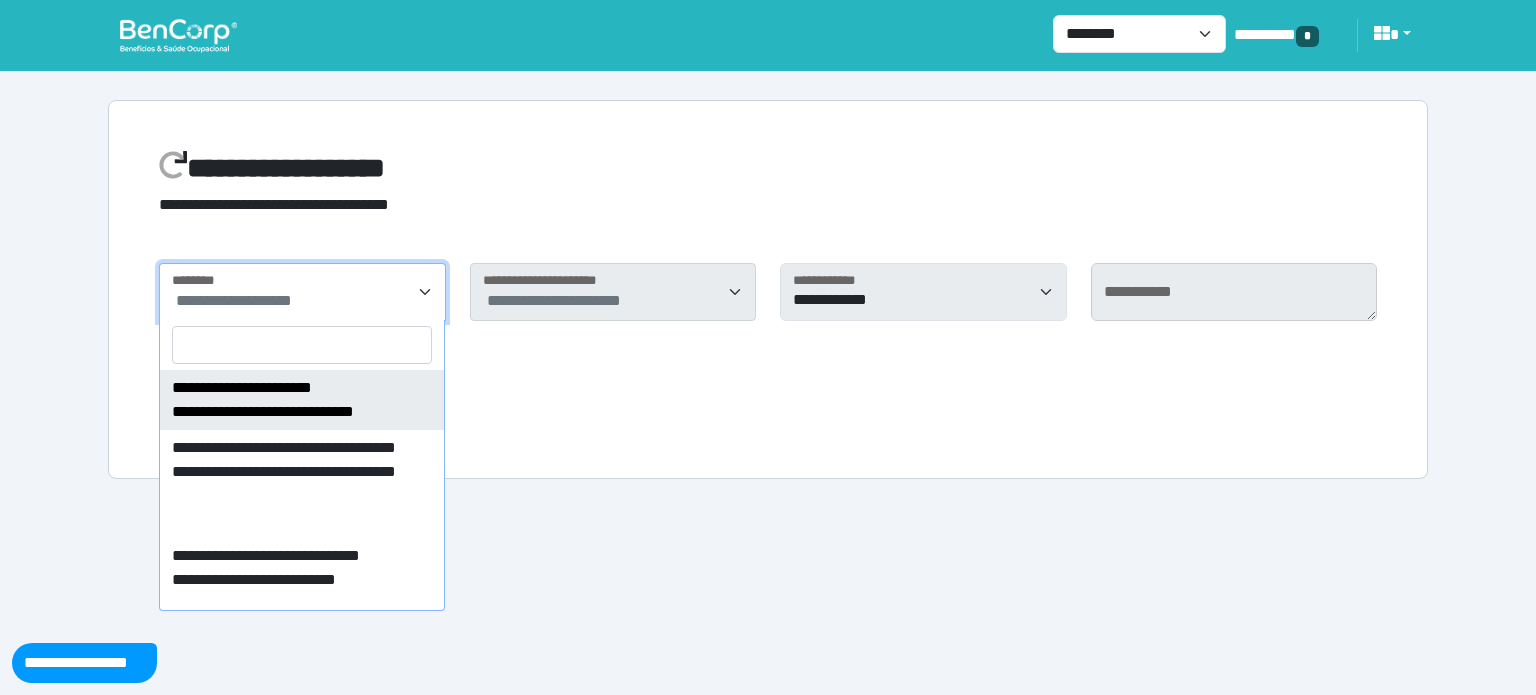 select on "******" 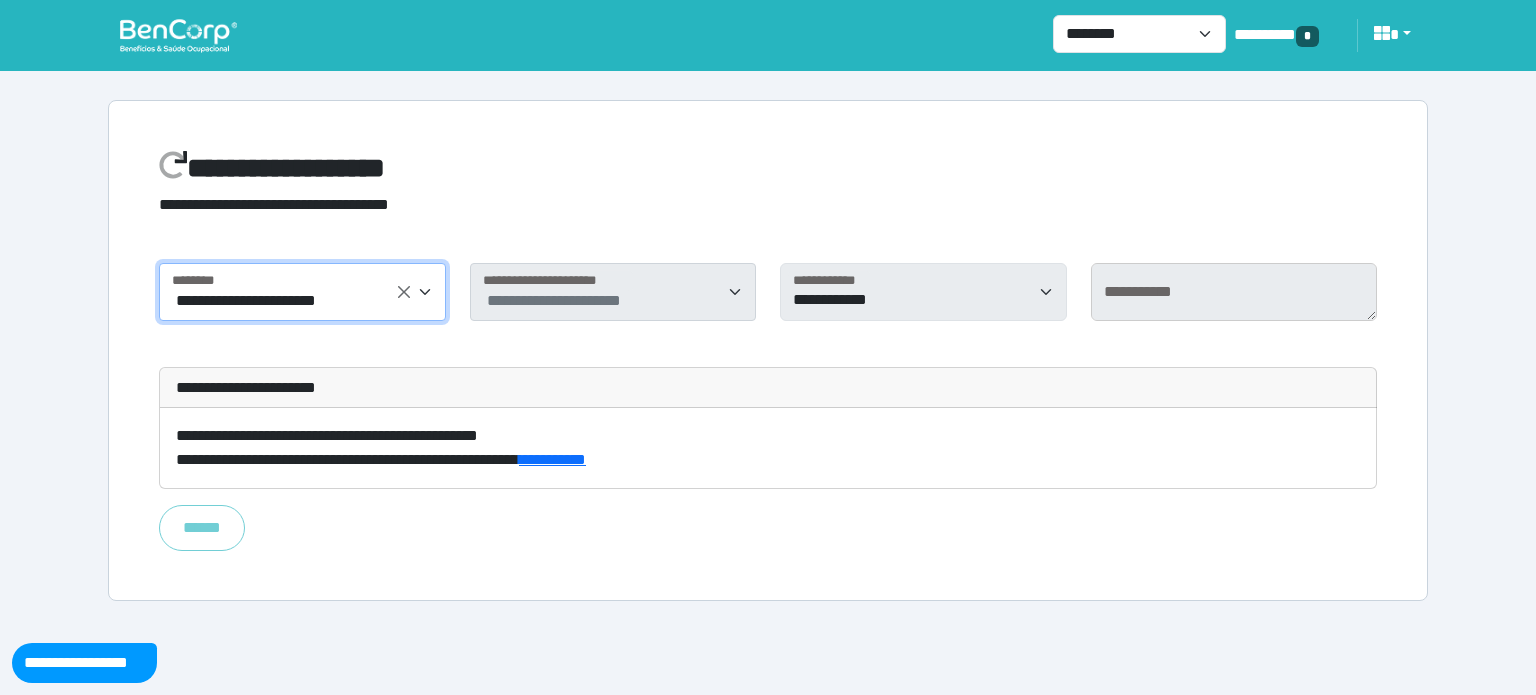click at bounding box center [178, 35] 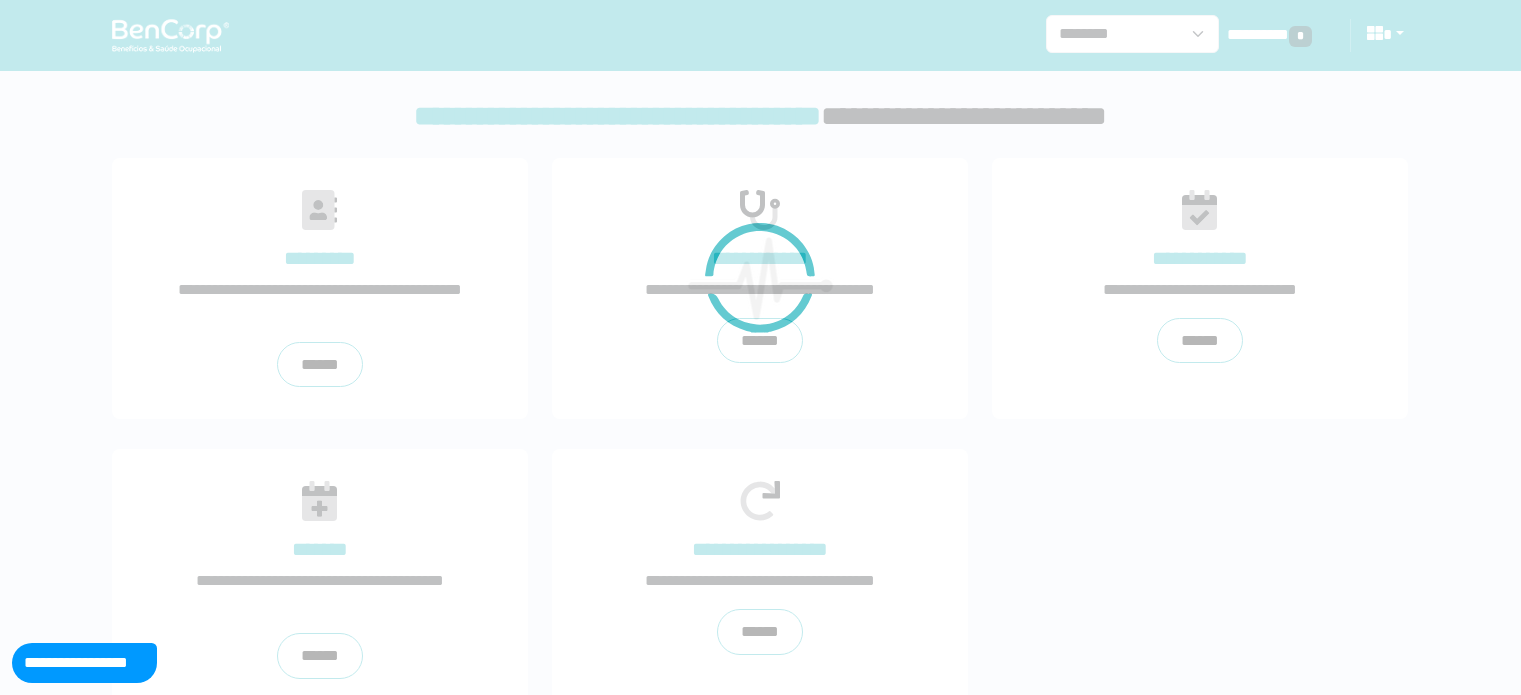 scroll, scrollTop: 0, scrollLeft: 0, axis: both 